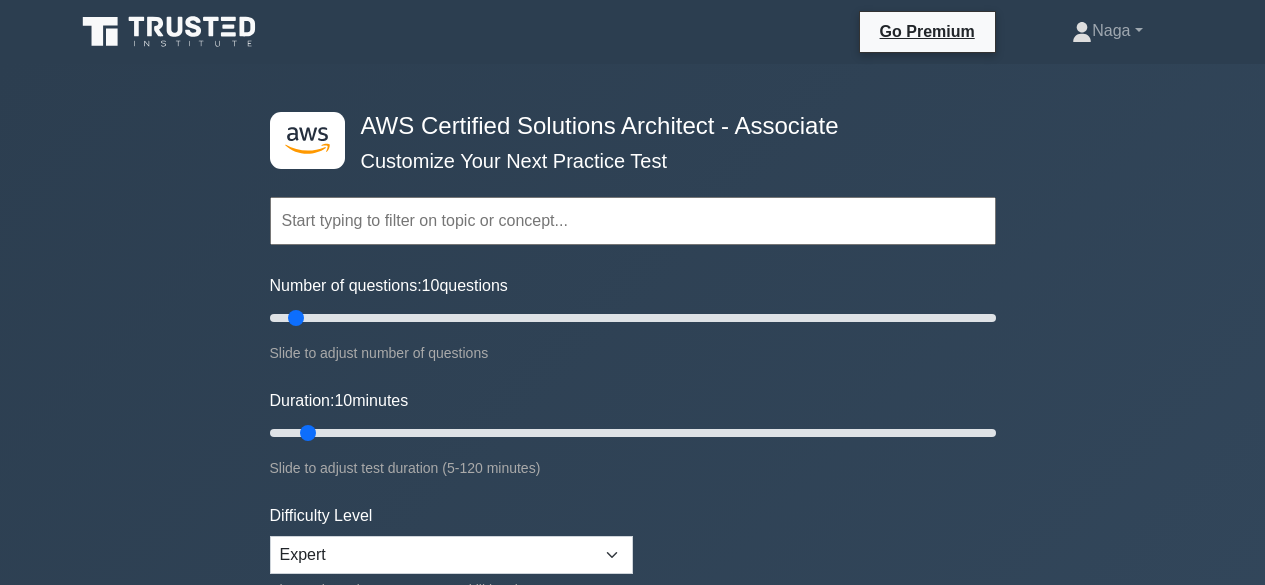 scroll, scrollTop: 0, scrollLeft: 0, axis: both 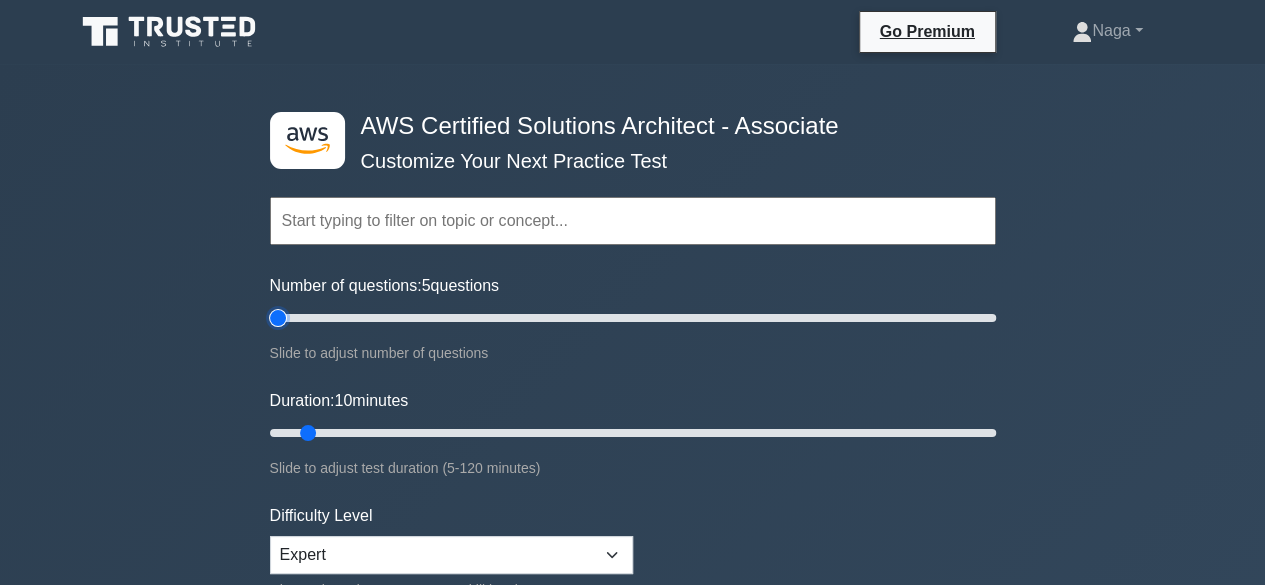 type on "5" 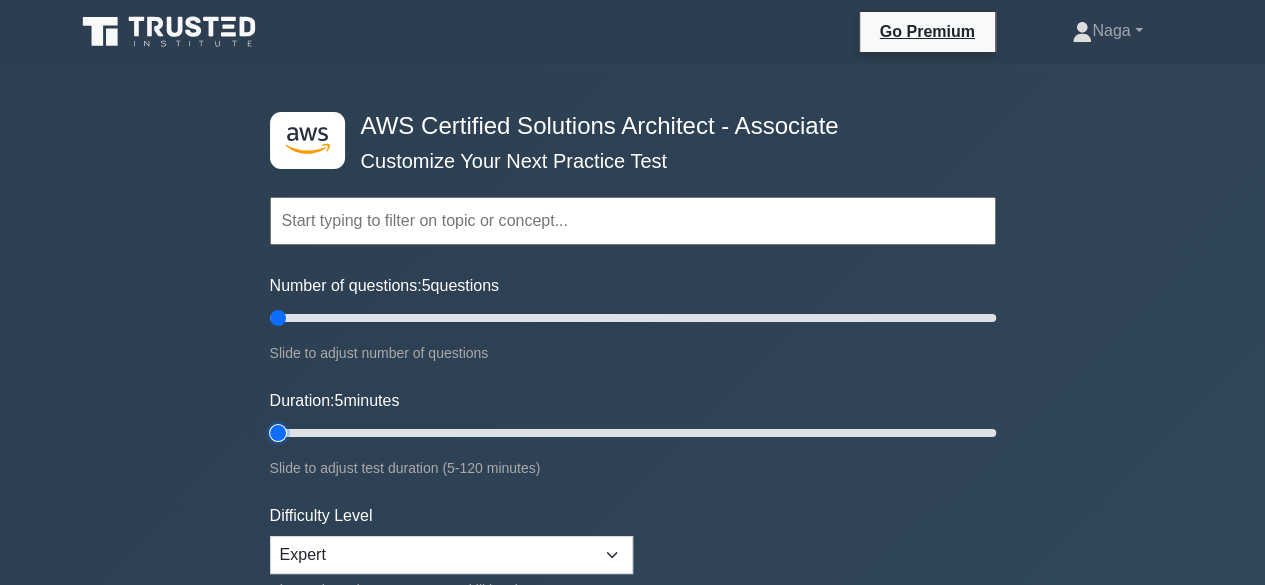 type on "5" 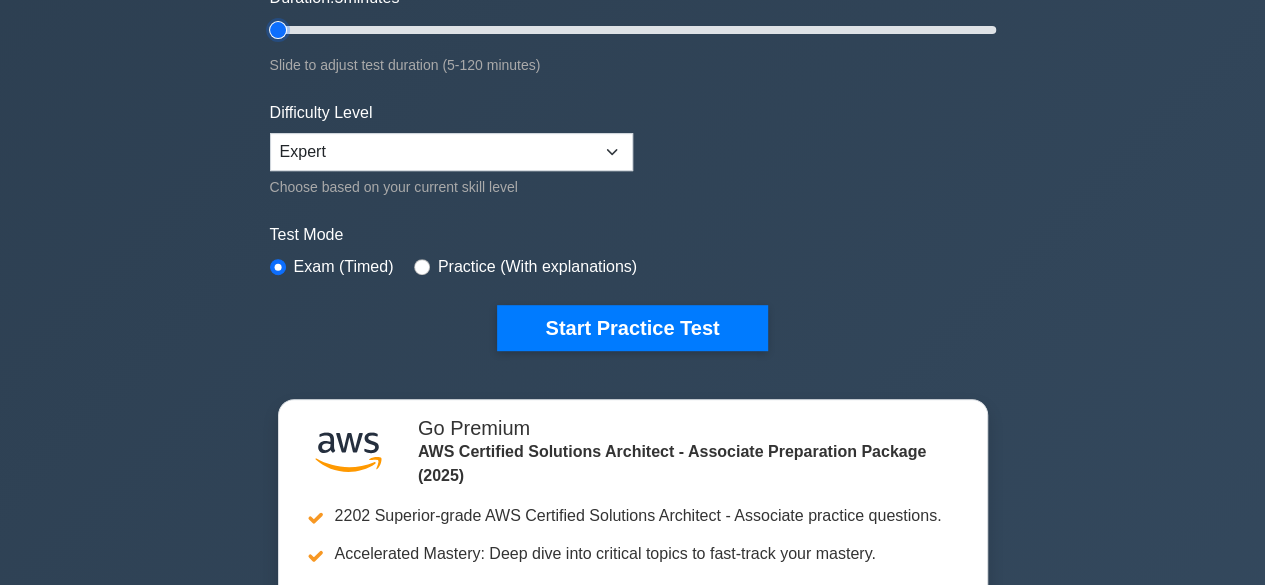 scroll, scrollTop: 417, scrollLeft: 0, axis: vertical 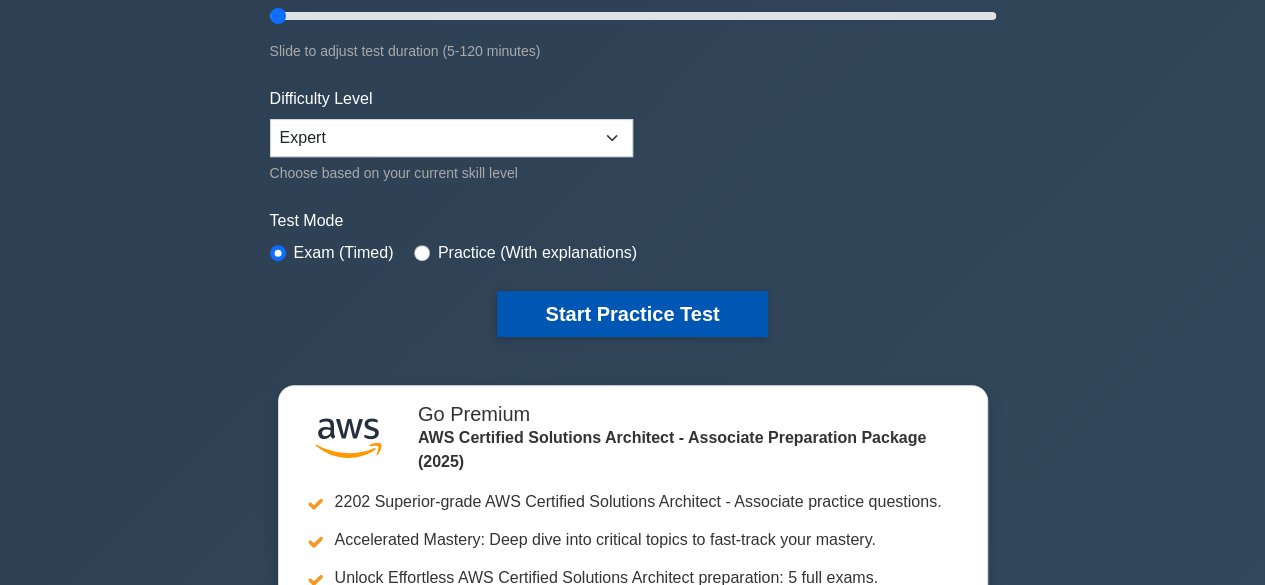 click on "Start Practice Test" at bounding box center [632, 314] 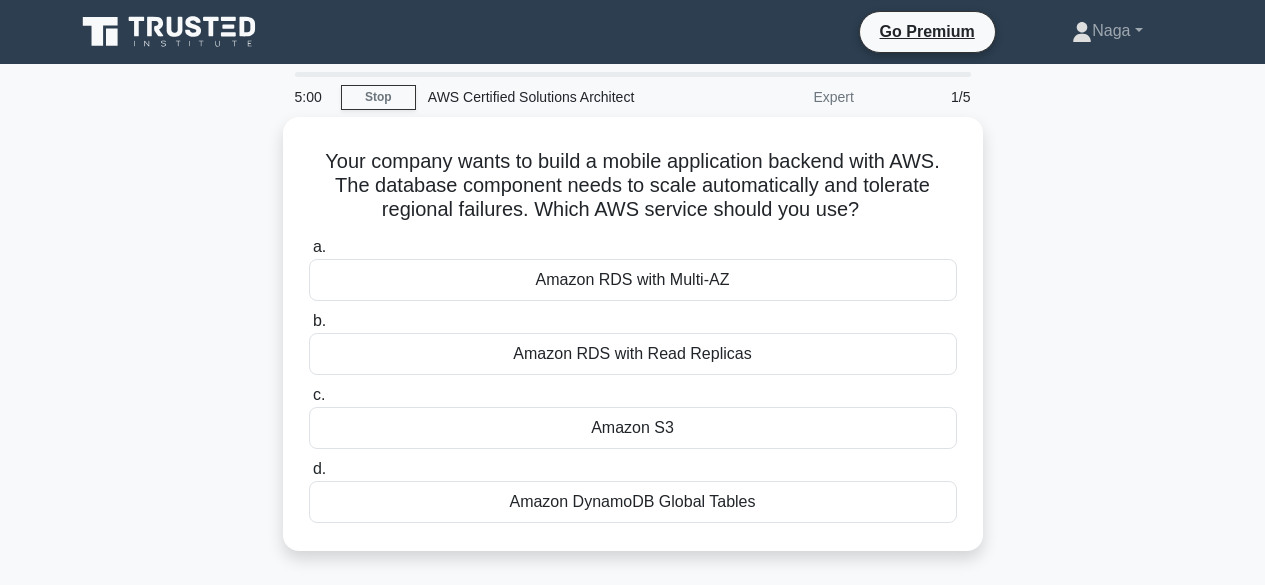 scroll, scrollTop: 0, scrollLeft: 0, axis: both 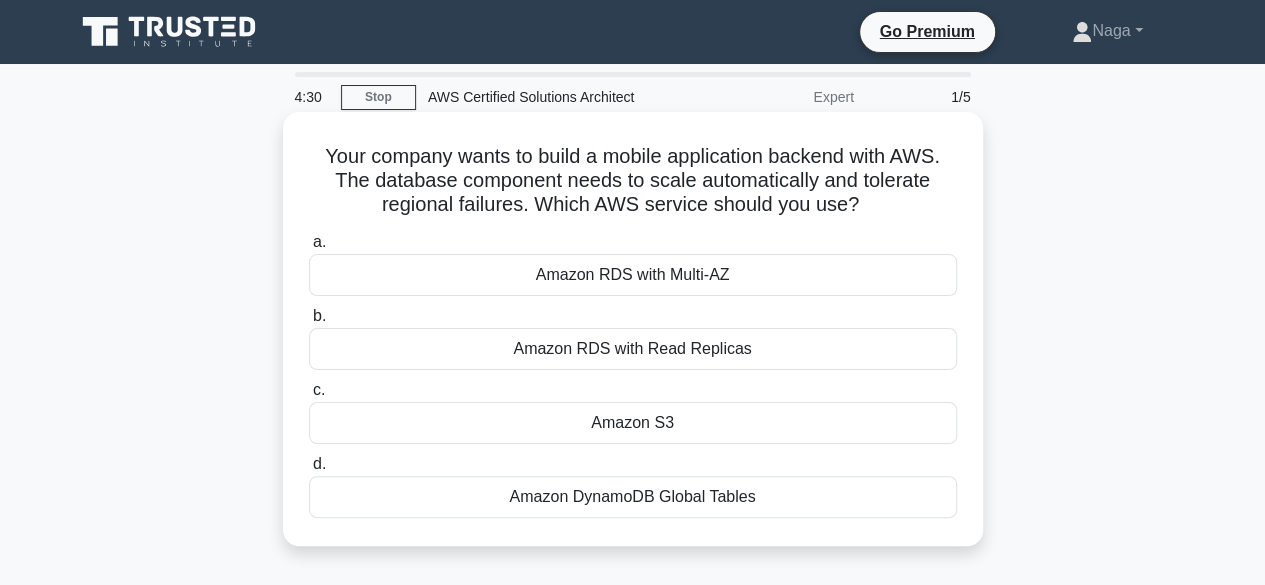 click on "a.
Amazon RDS with Multi-AZ" at bounding box center (633, 263) 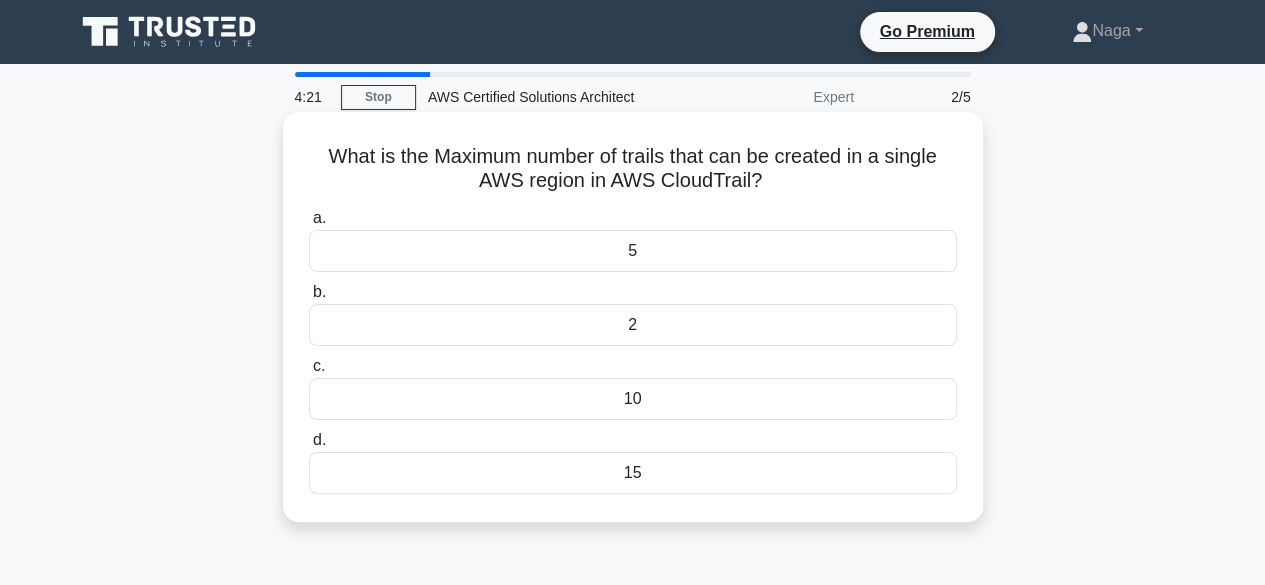 click on "10" at bounding box center [633, 399] 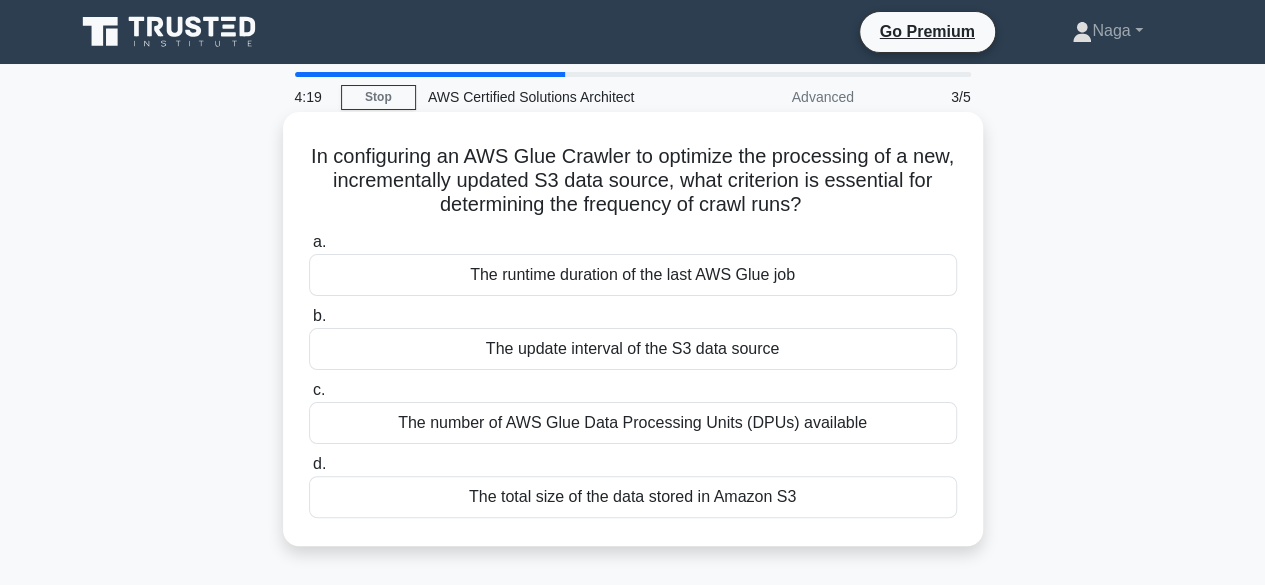 click on "The runtime duration of the last AWS Glue job" at bounding box center (633, 275) 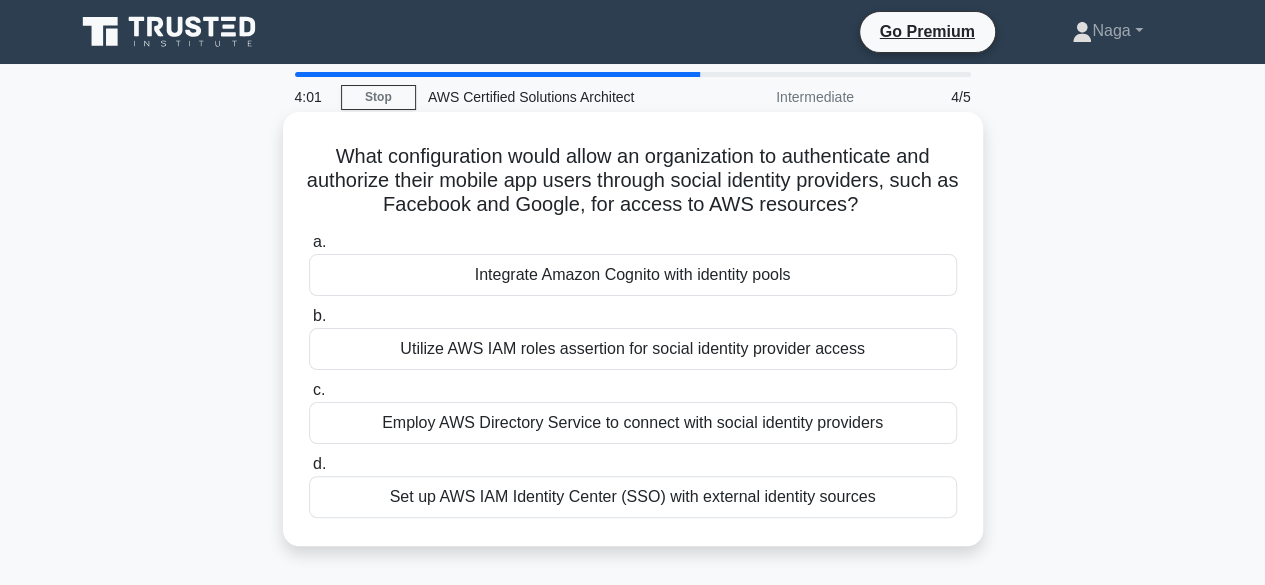 click on "Set up AWS IAM Identity Center (SSO) with external identity sources" at bounding box center (633, 497) 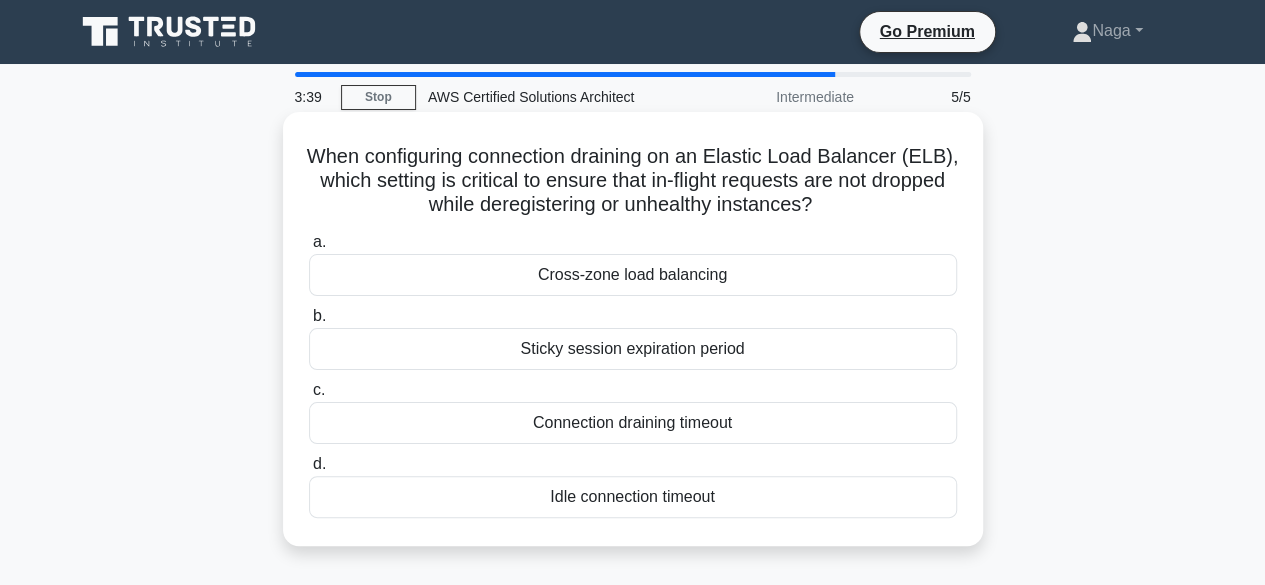 click on "Cross-zone load balancing" at bounding box center (633, 275) 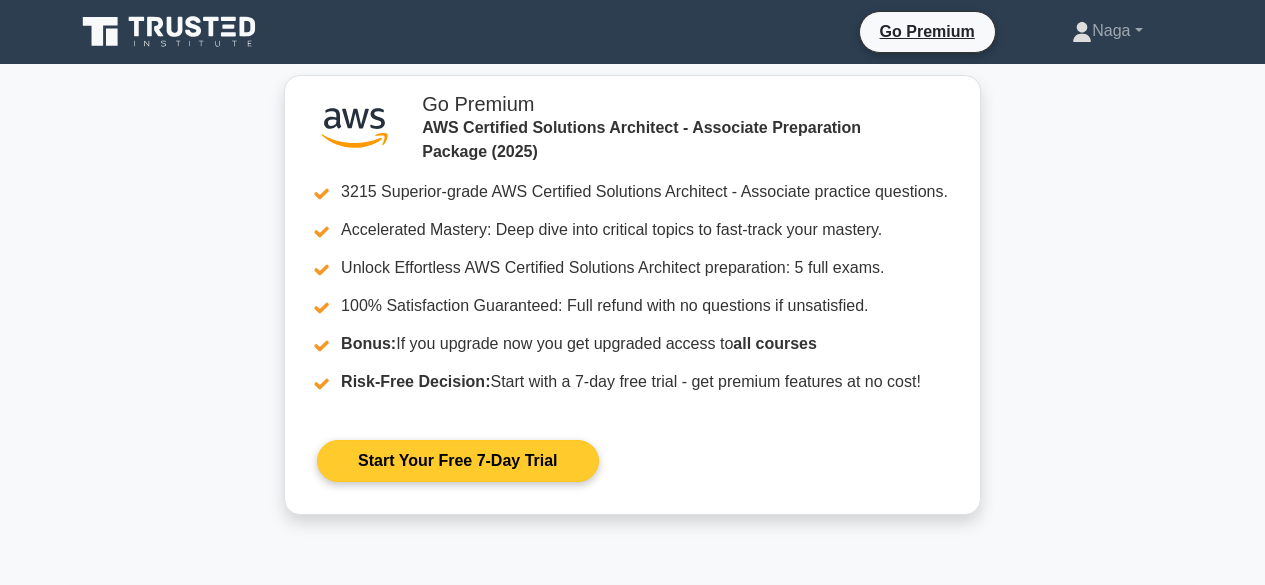 scroll, scrollTop: 0, scrollLeft: 0, axis: both 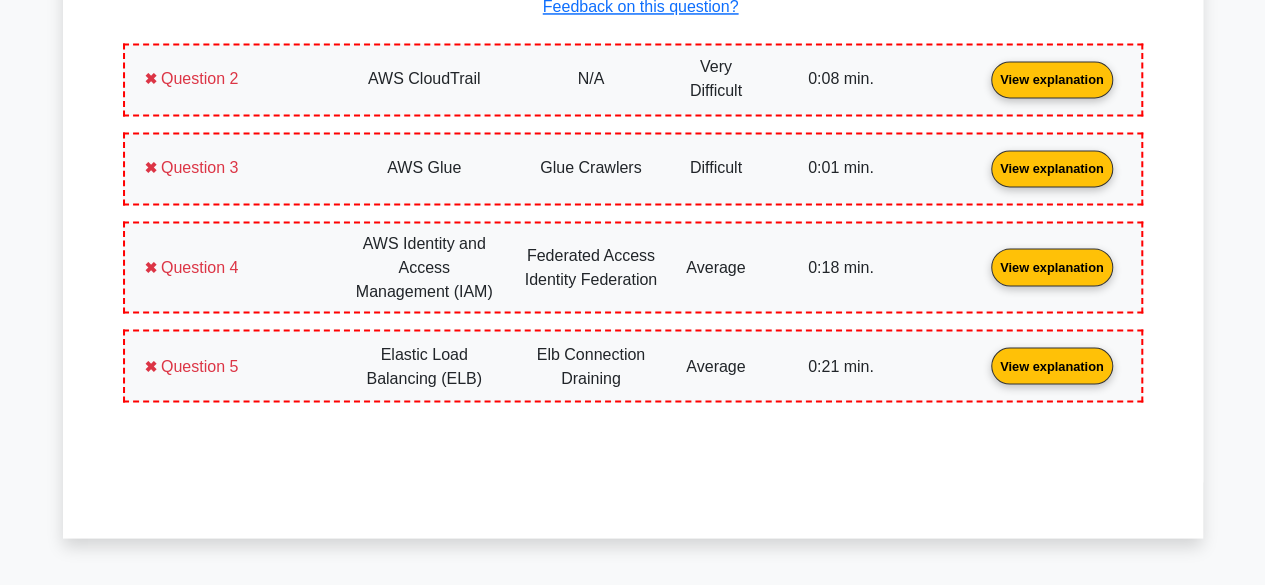 click on "View explanation" at bounding box center [1052, 265] 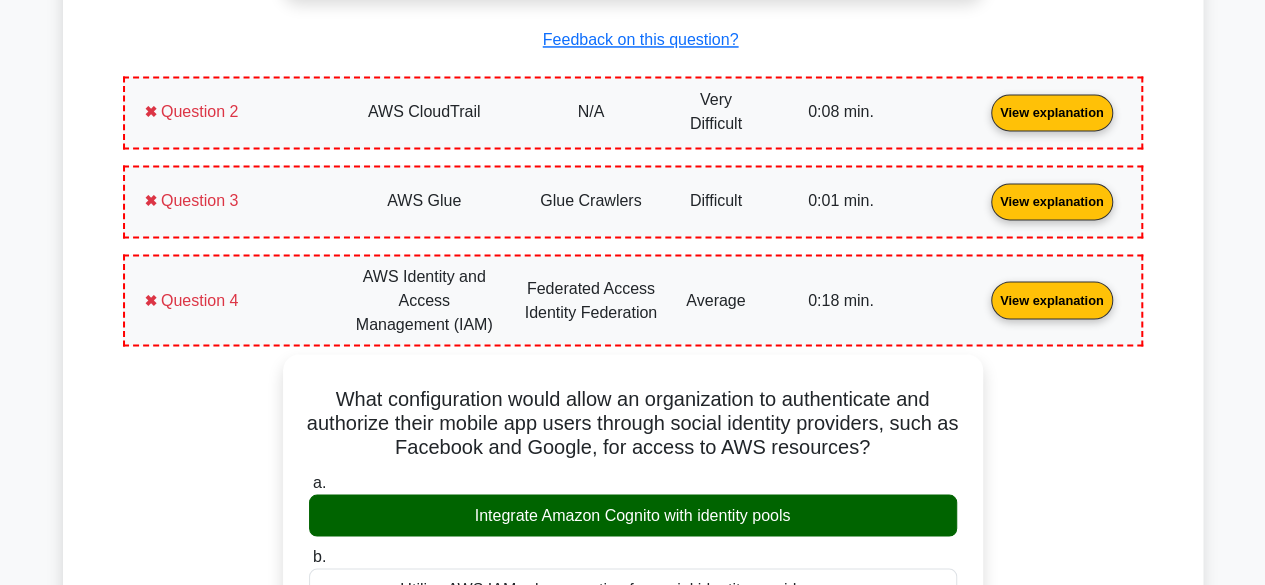 scroll, scrollTop: 1647, scrollLeft: 0, axis: vertical 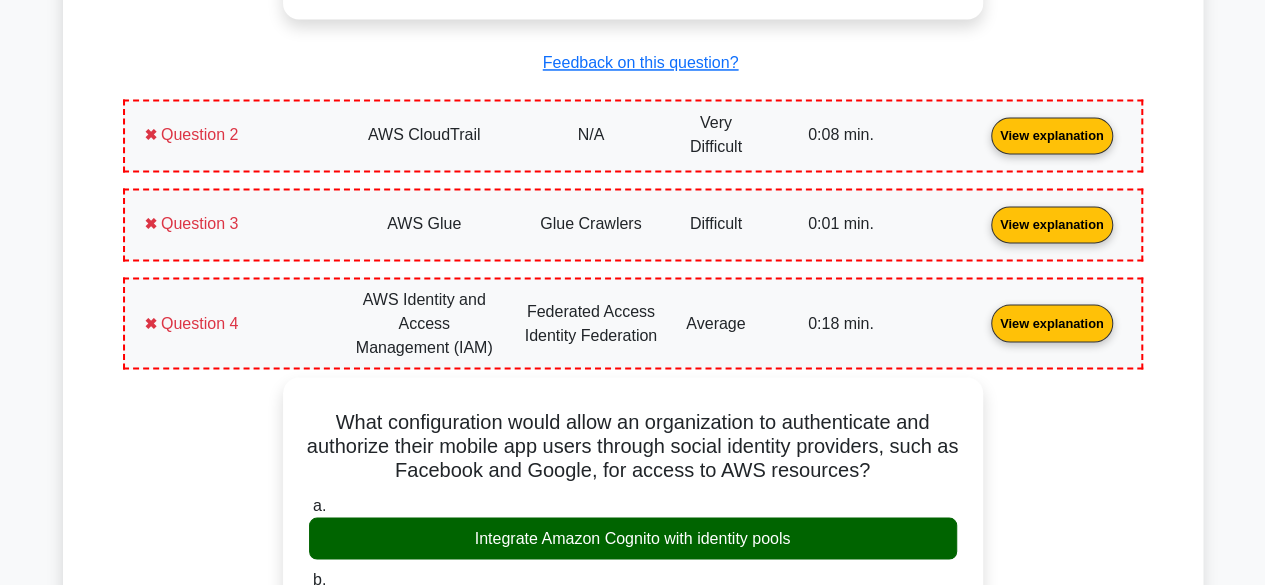 click on "View explanation" at bounding box center (1052, 223) 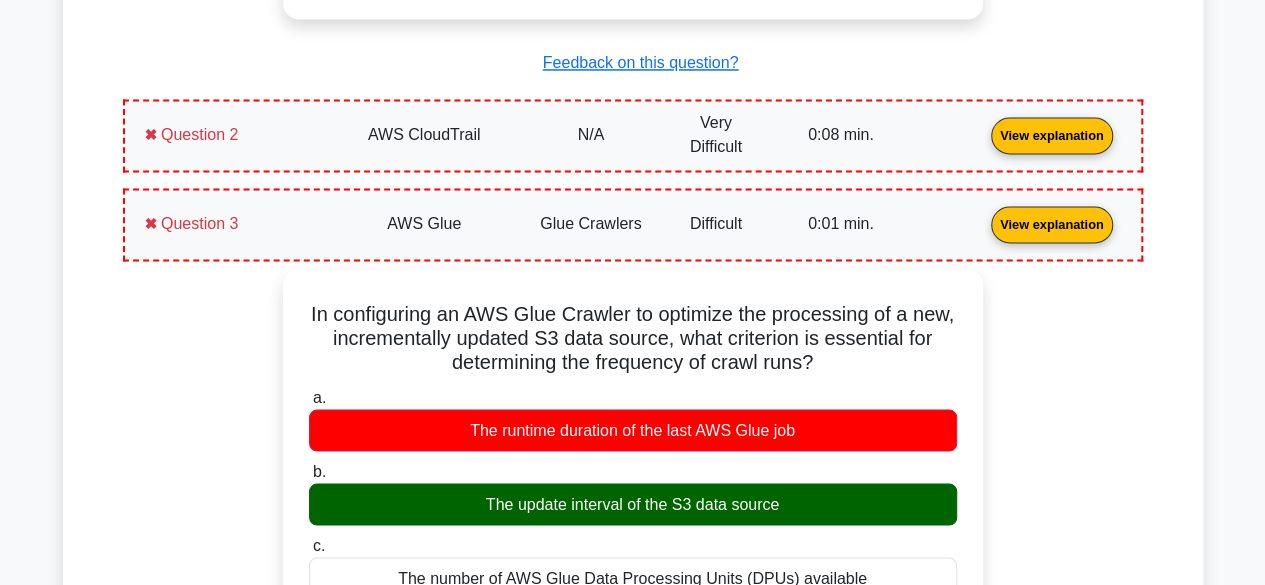 click on "View explanation" at bounding box center [1052, 133] 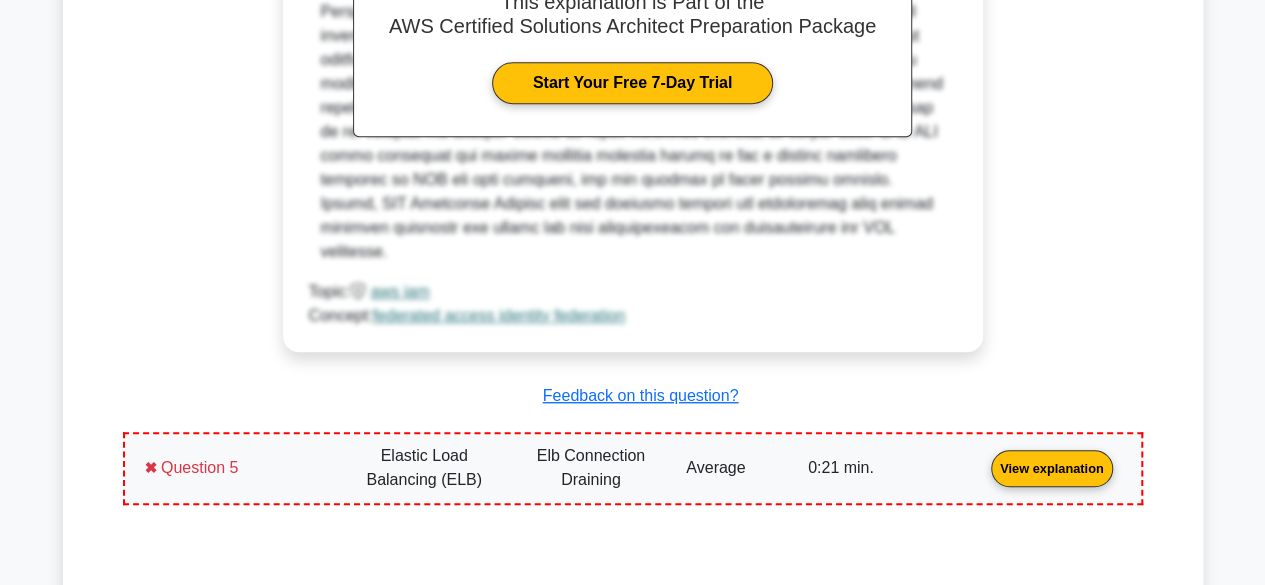 scroll, scrollTop: 4473, scrollLeft: 0, axis: vertical 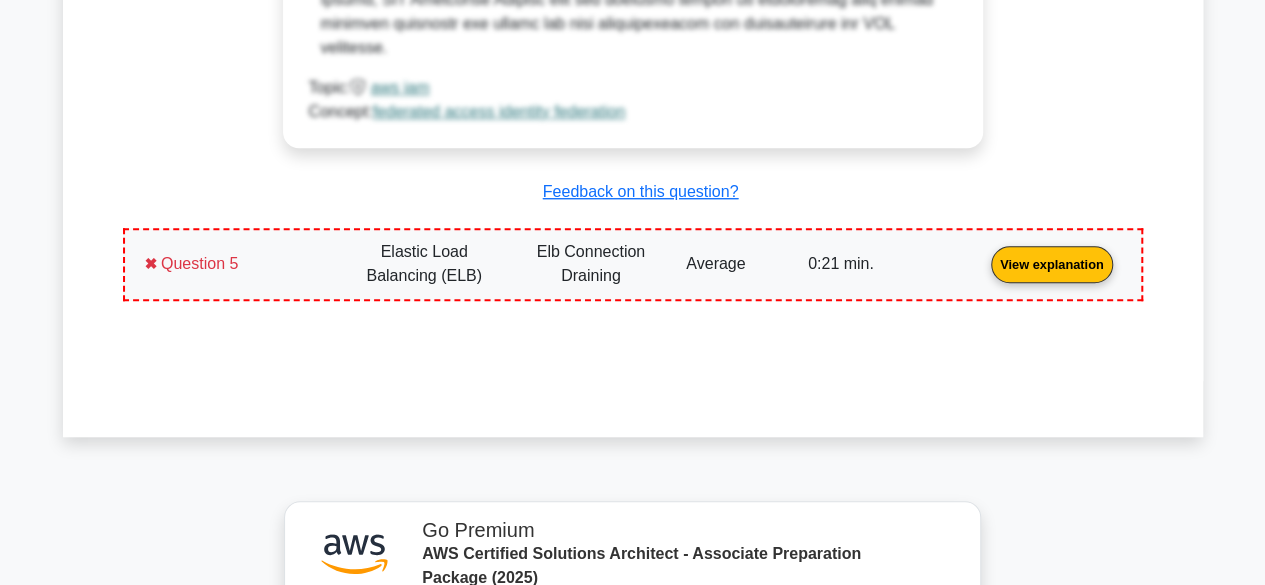 click on "View explanation" at bounding box center (1052, 263) 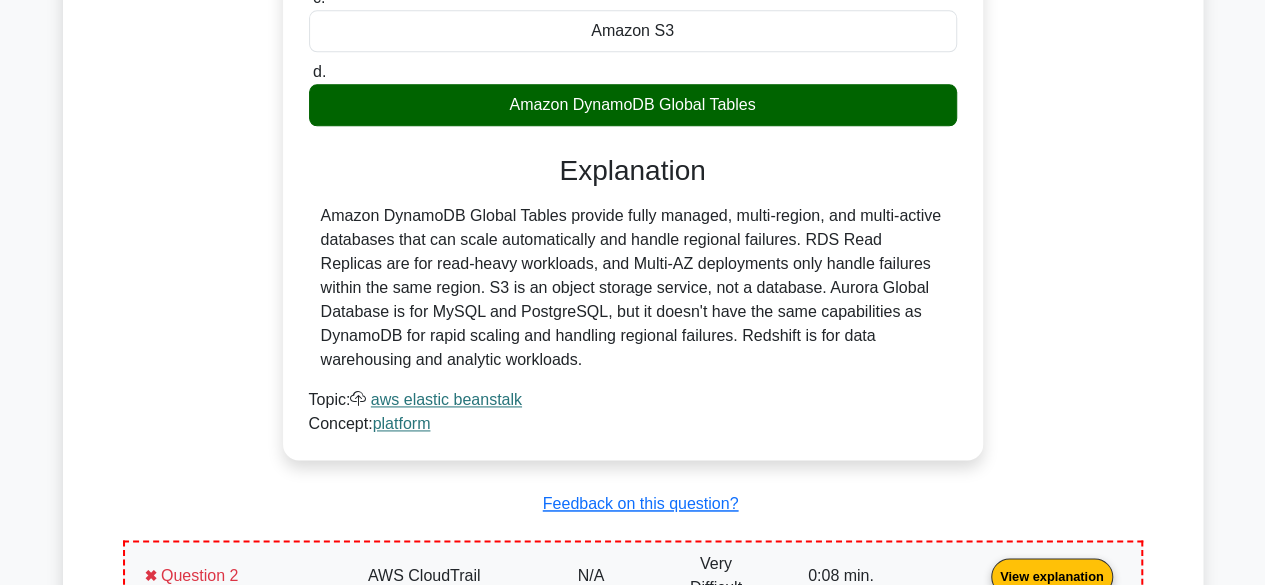 scroll, scrollTop: 0, scrollLeft: 0, axis: both 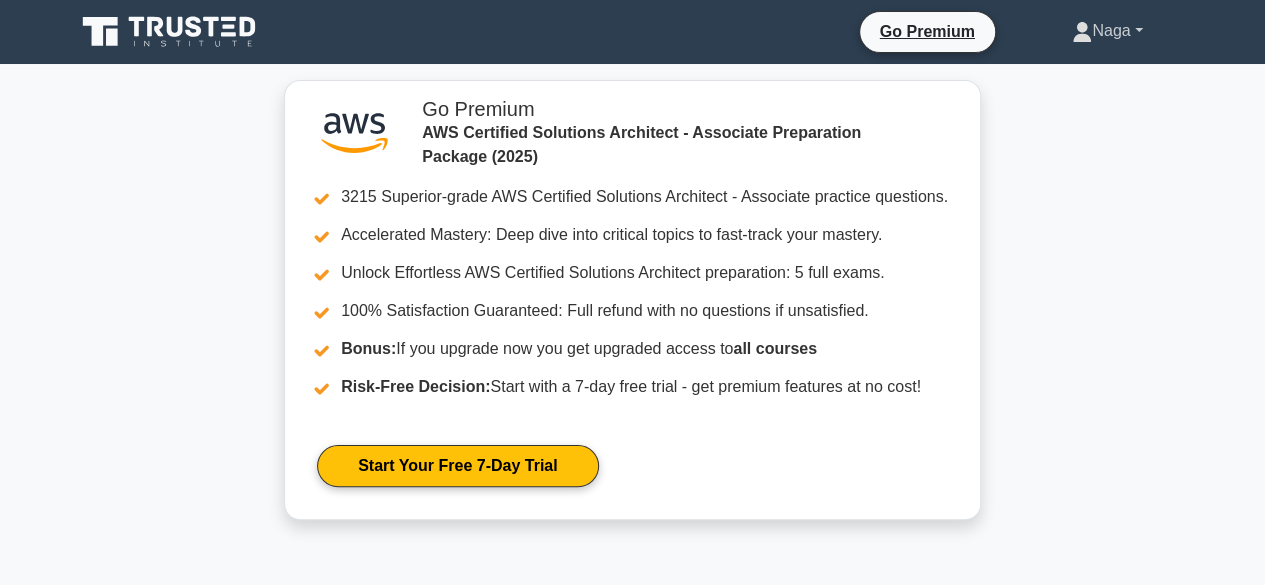 click on "Naga" at bounding box center (1107, 31) 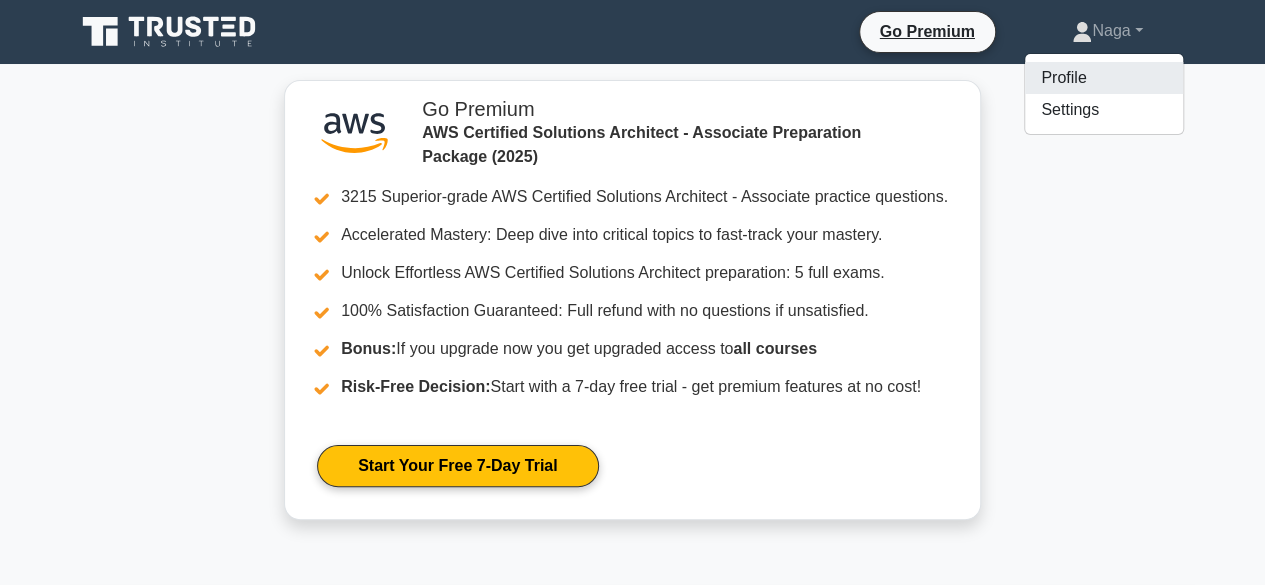 click on "Profile" at bounding box center [1104, 78] 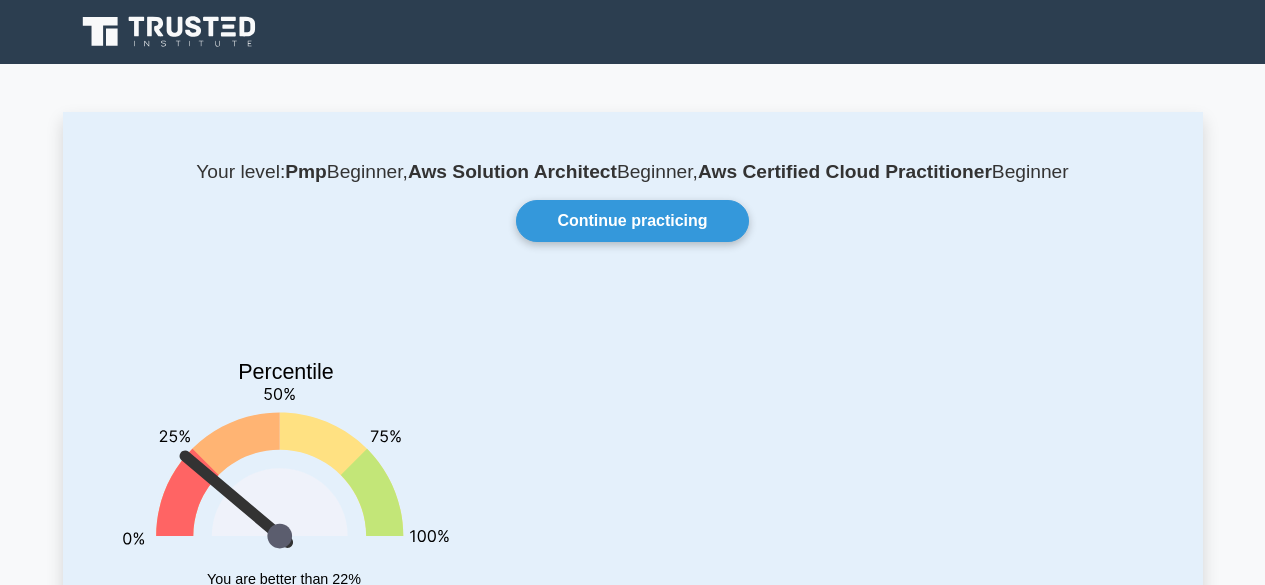 scroll, scrollTop: 67, scrollLeft: 0, axis: vertical 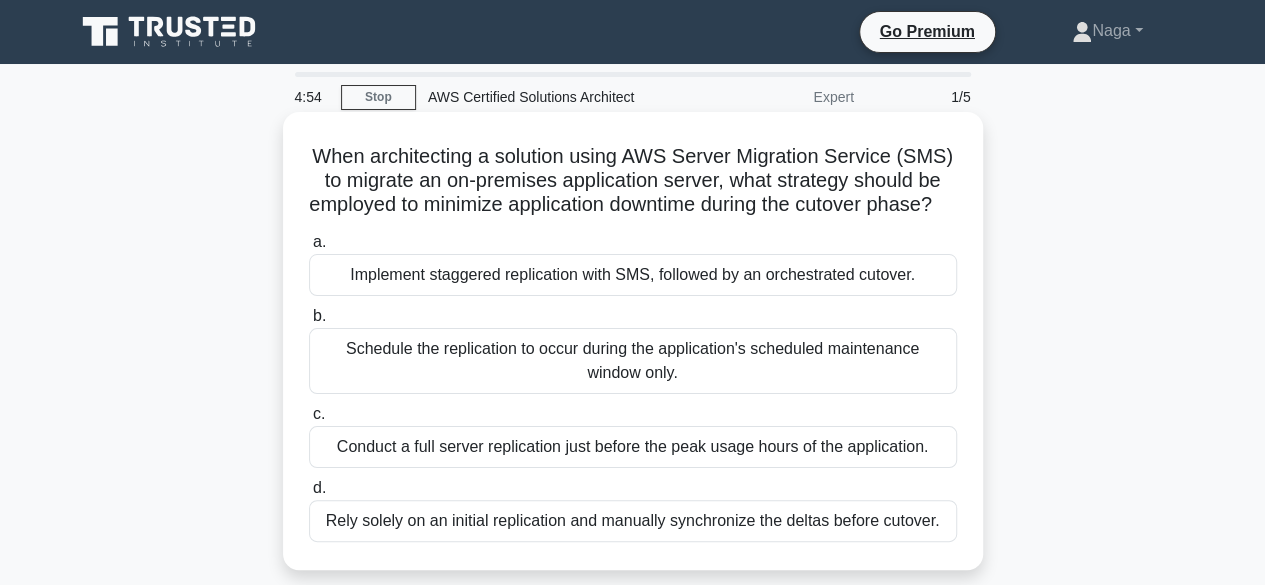 click on "Schedule the replication to occur during the application's scheduled maintenance window only." at bounding box center (633, 361) 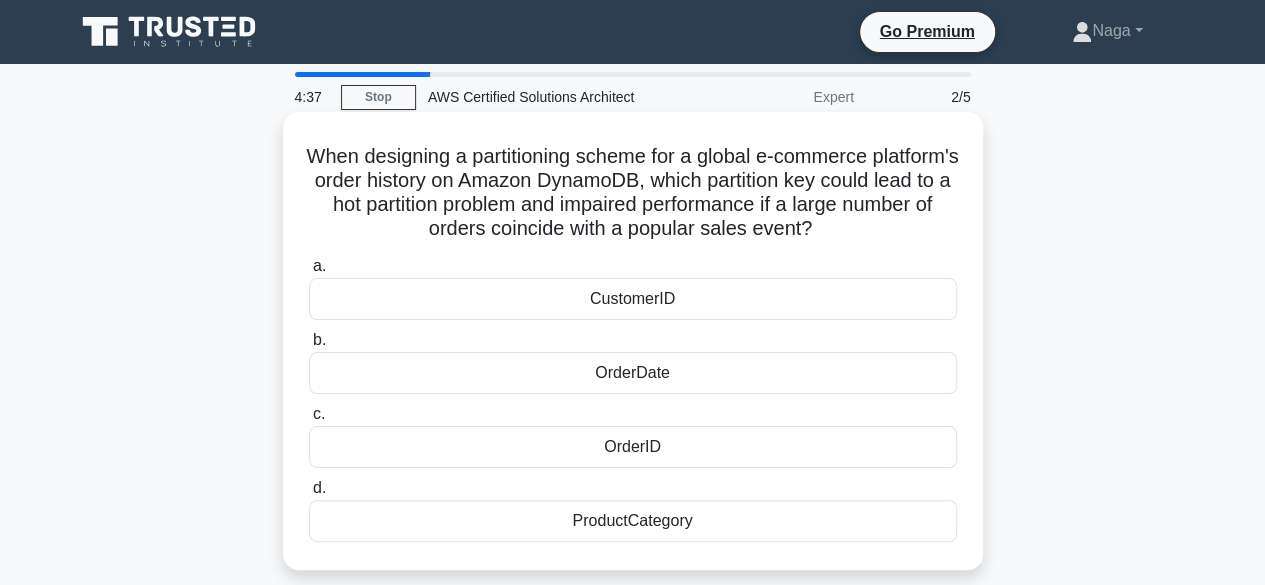 click on "CustomerID" at bounding box center (633, 299) 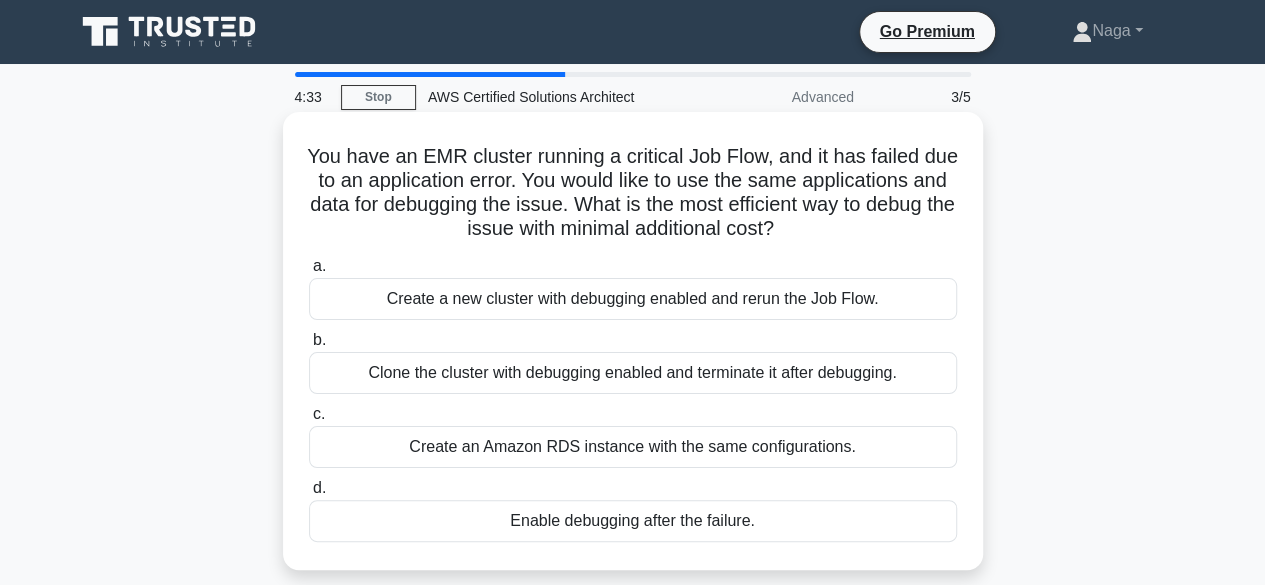 click on "Clone the cluster with debugging enabled and terminate it after debugging." at bounding box center [633, 373] 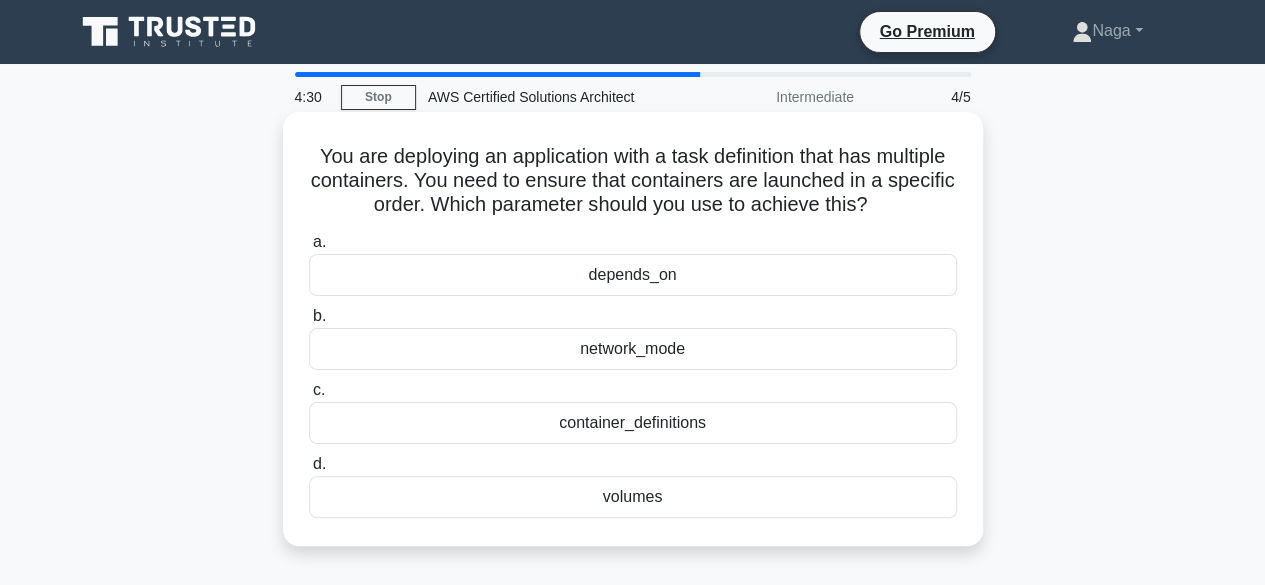 click on "network_mode" at bounding box center (633, 349) 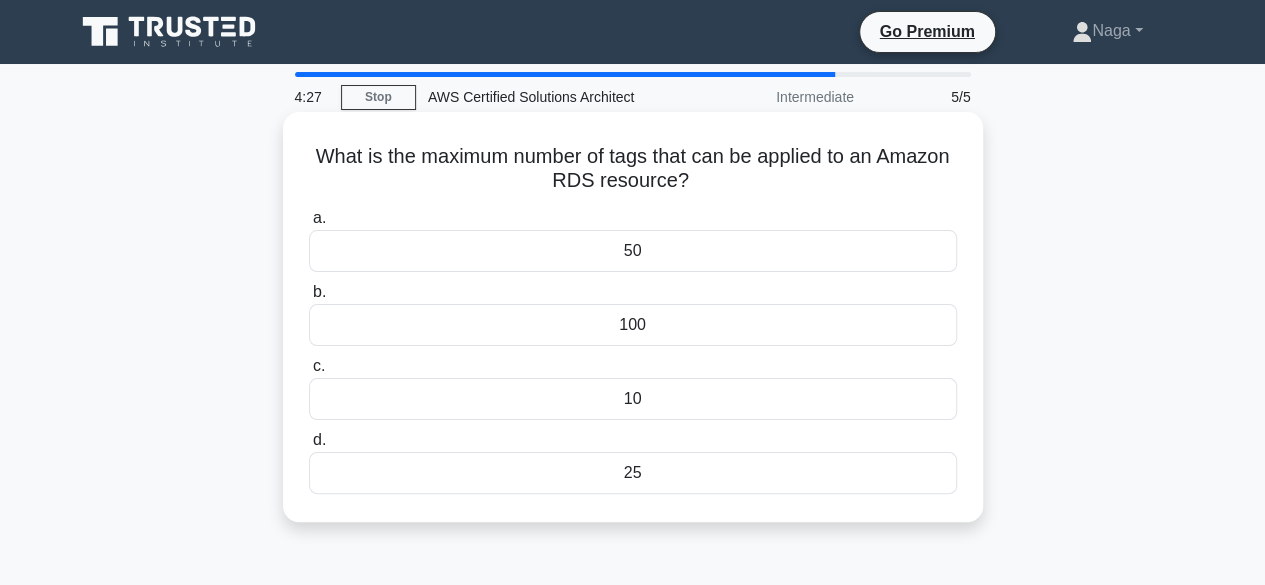 click on "50" at bounding box center [633, 251] 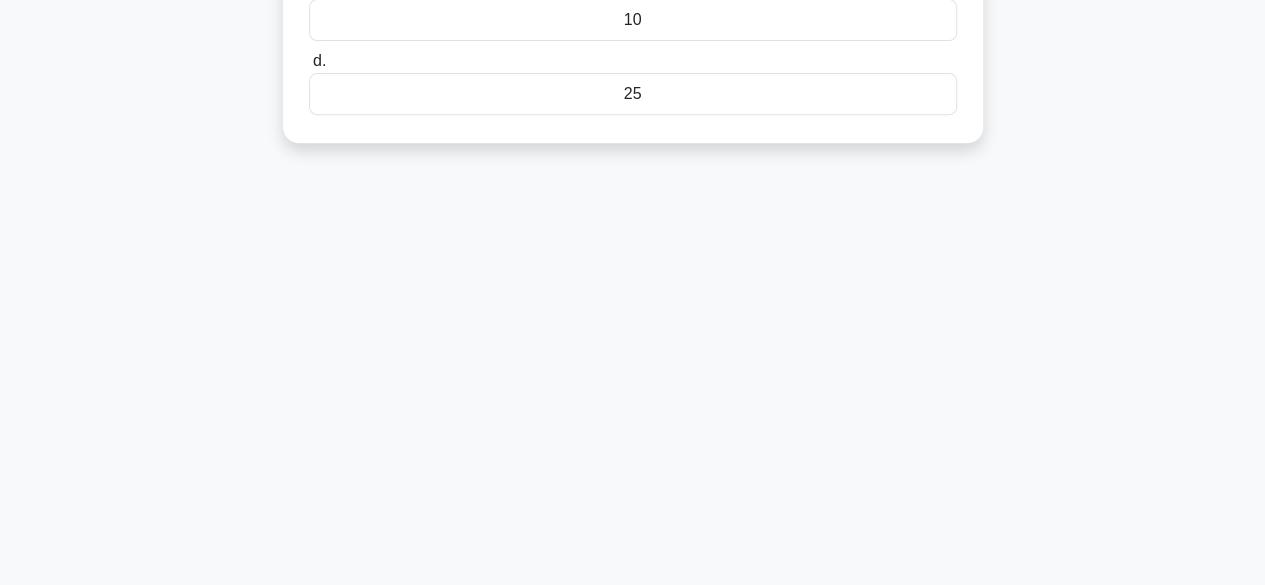 scroll, scrollTop: 495, scrollLeft: 0, axis: vertical 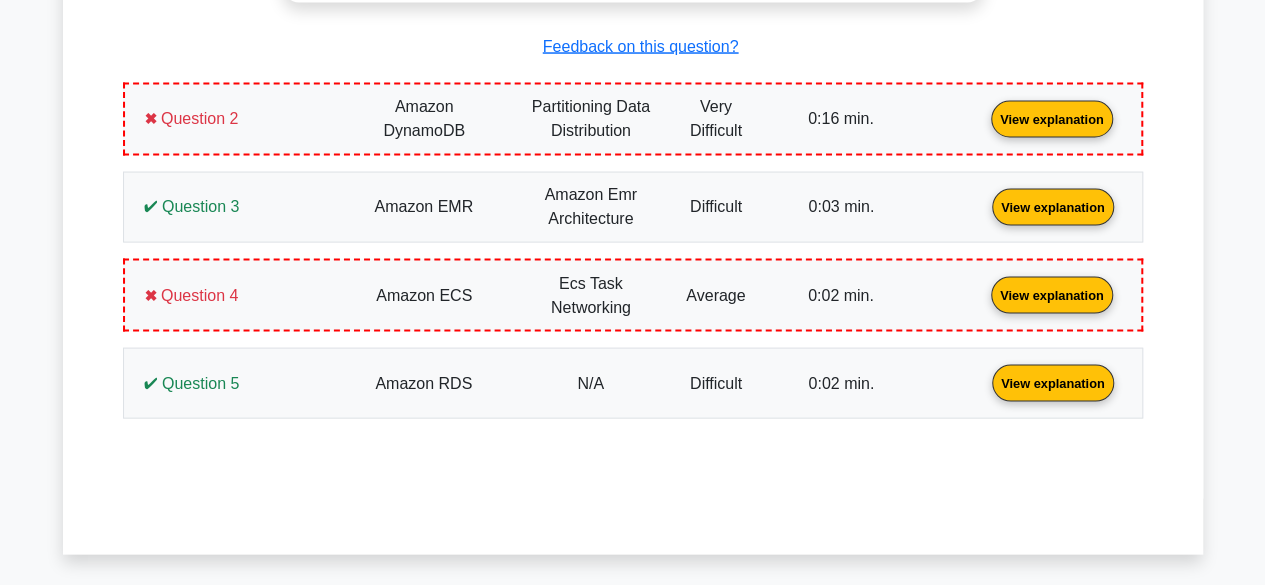 click on "View explanation" at bounding box center (1053, 206) 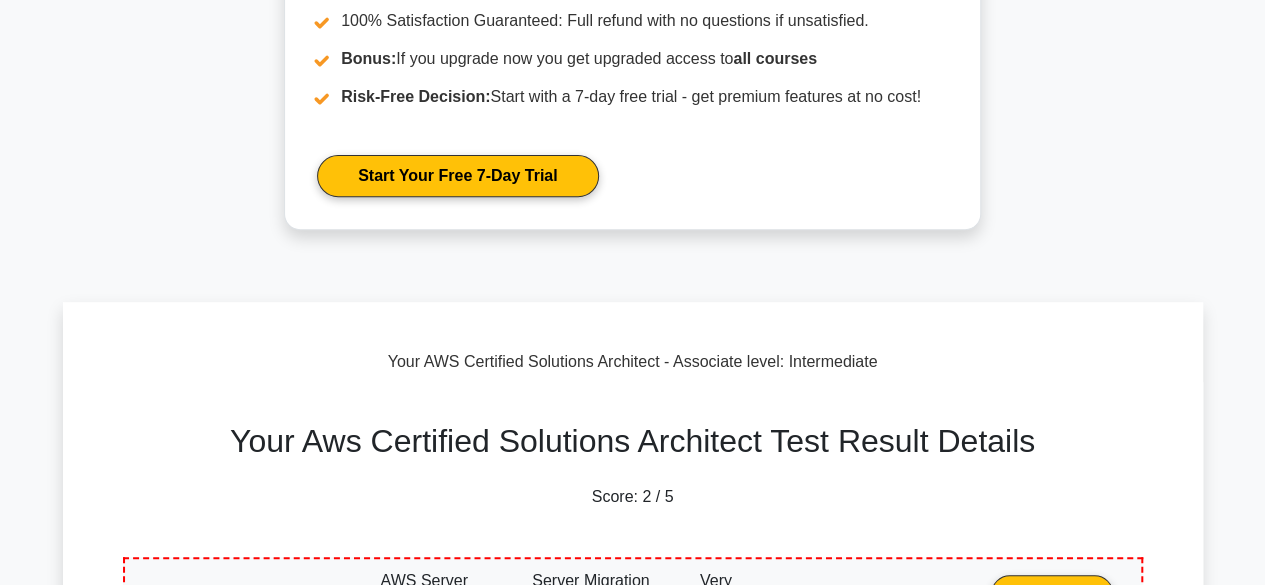 scroll, scrollTop: 0, scrollLeft: 0, axis: both 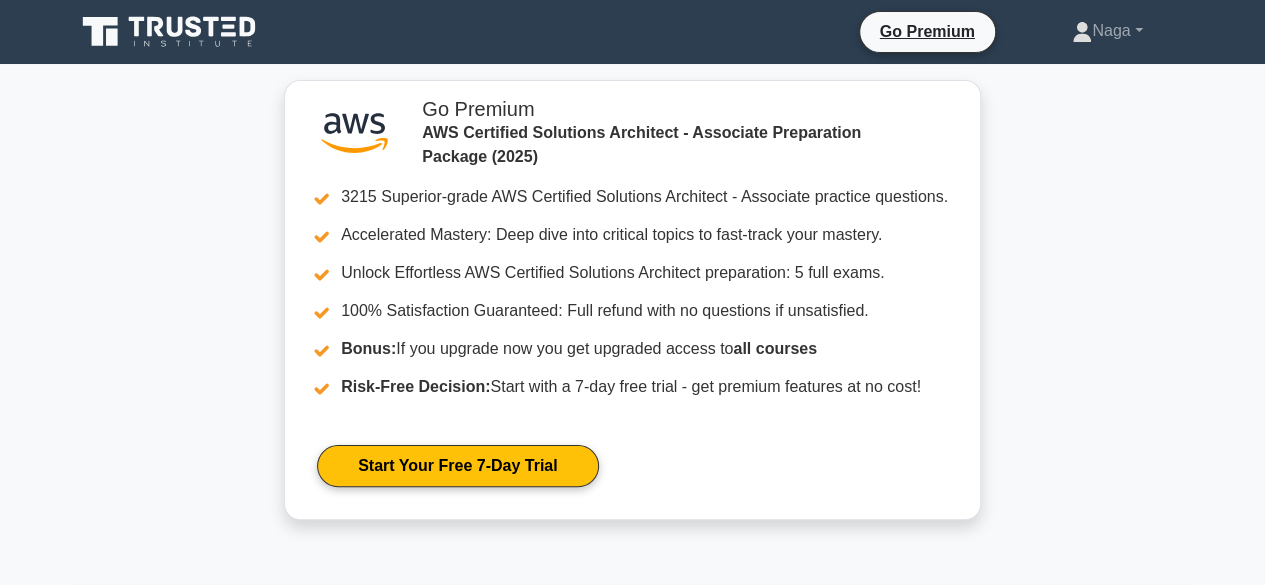 click on "Go Premium
Naga
Profile
Settings" at bounding box center (1025, 32) 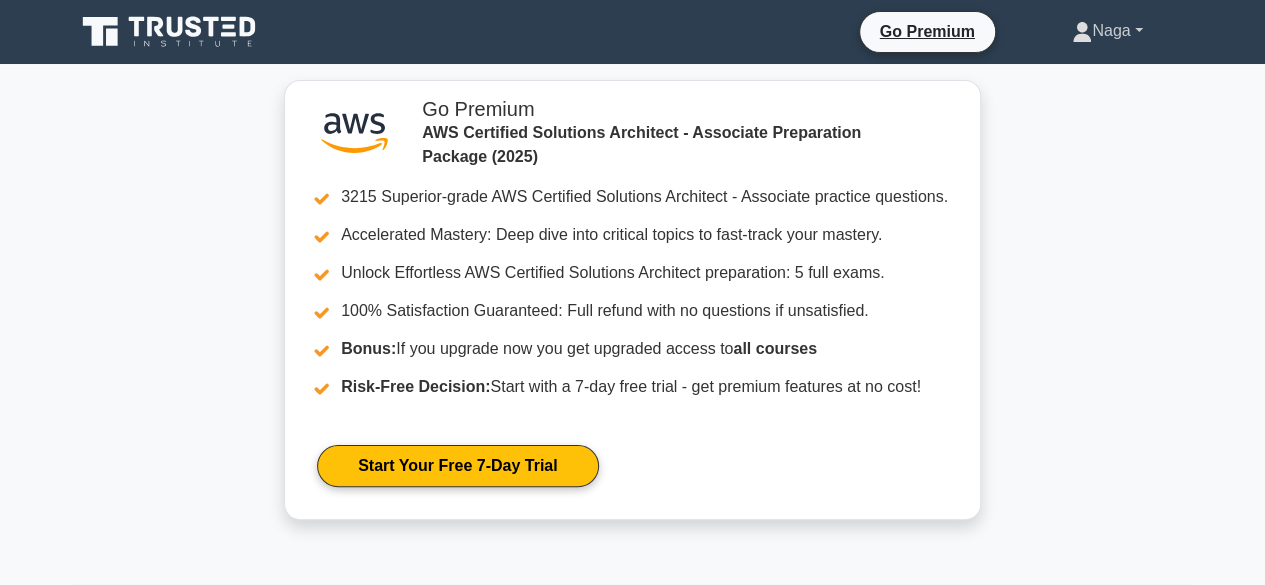 click on "Naga" at bounding box center [1107, 31] 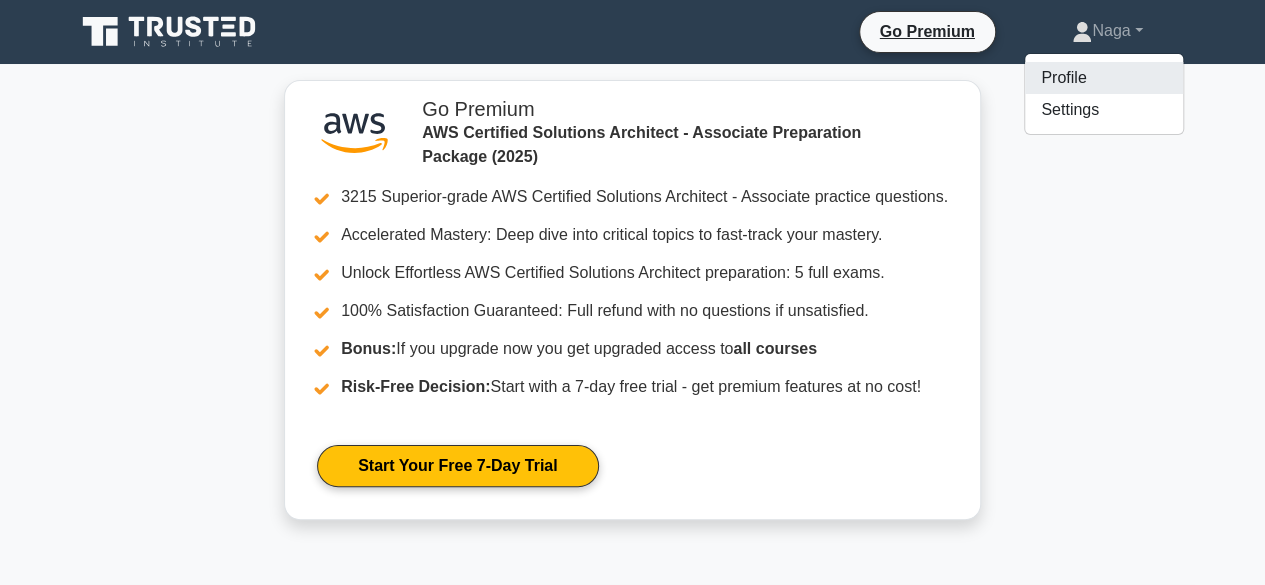 click on "Profile" at bounding box center (1104, 78) 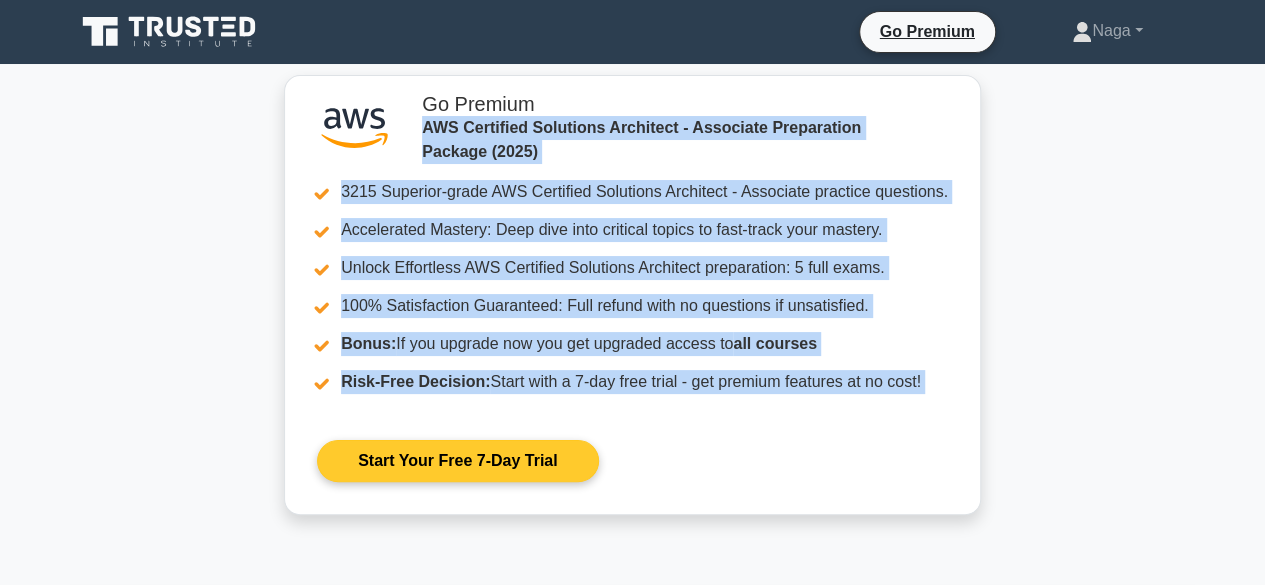 drag, startPoint x: 1093, startPoint y: 81, endPoint x: 769, endPoint y: 309, distance: 396.18176 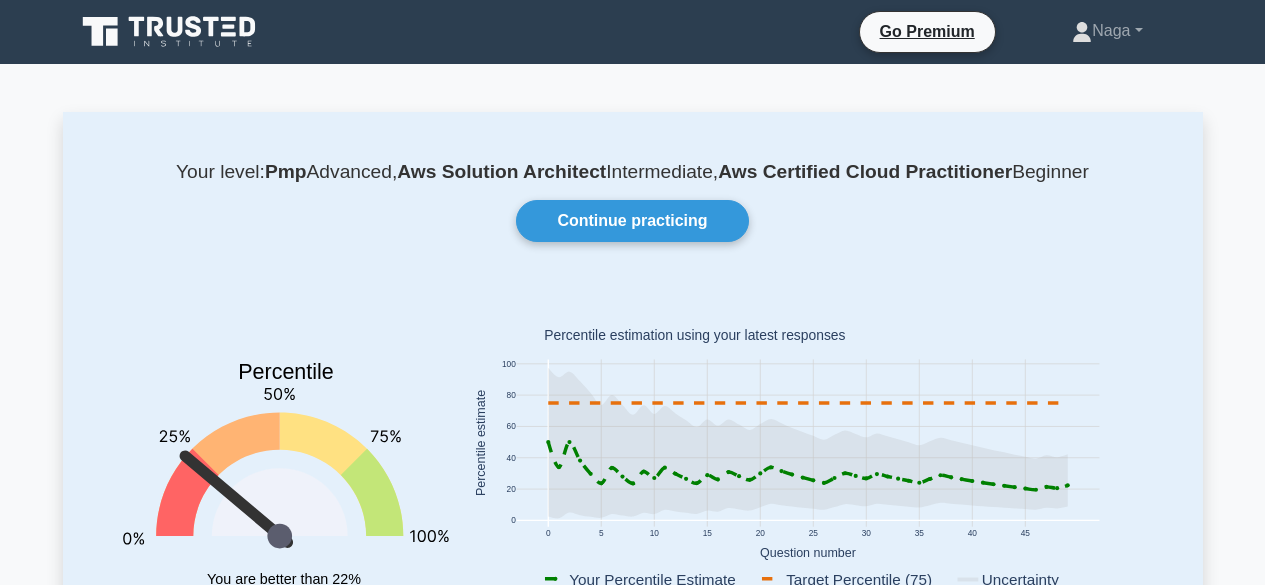 scroll, scrollTop: 0, scrollLeft: 0, axis: both 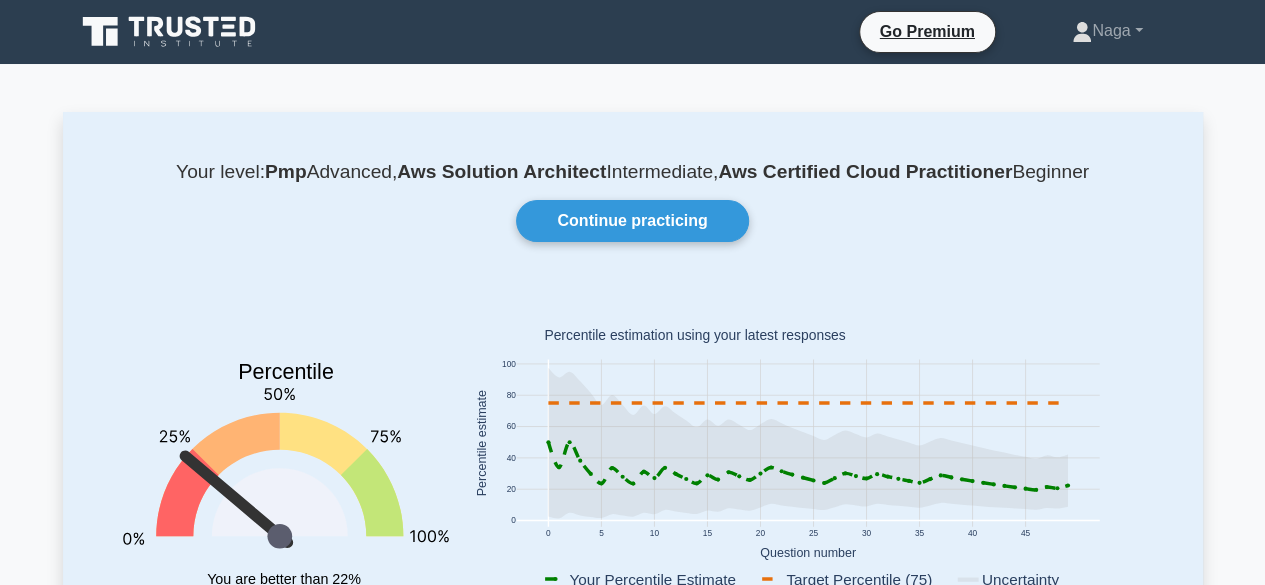 click on "Continue practicing" at bounding box center (633, 221) 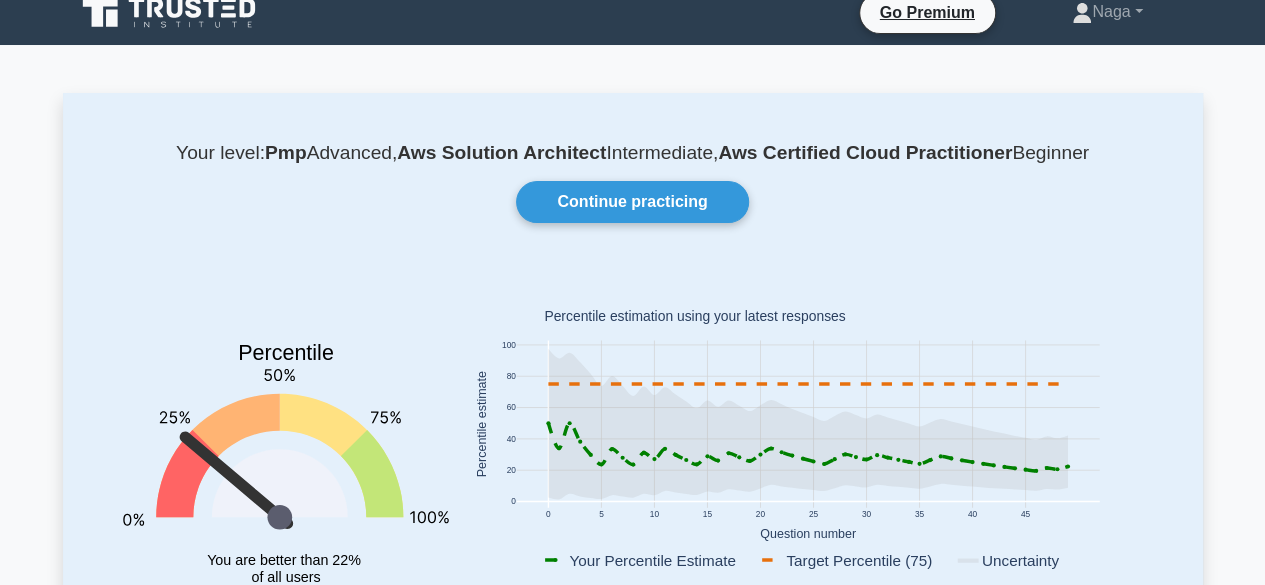 scroll, scrollTop: 20, scrollLeft: 0, axis: vertical 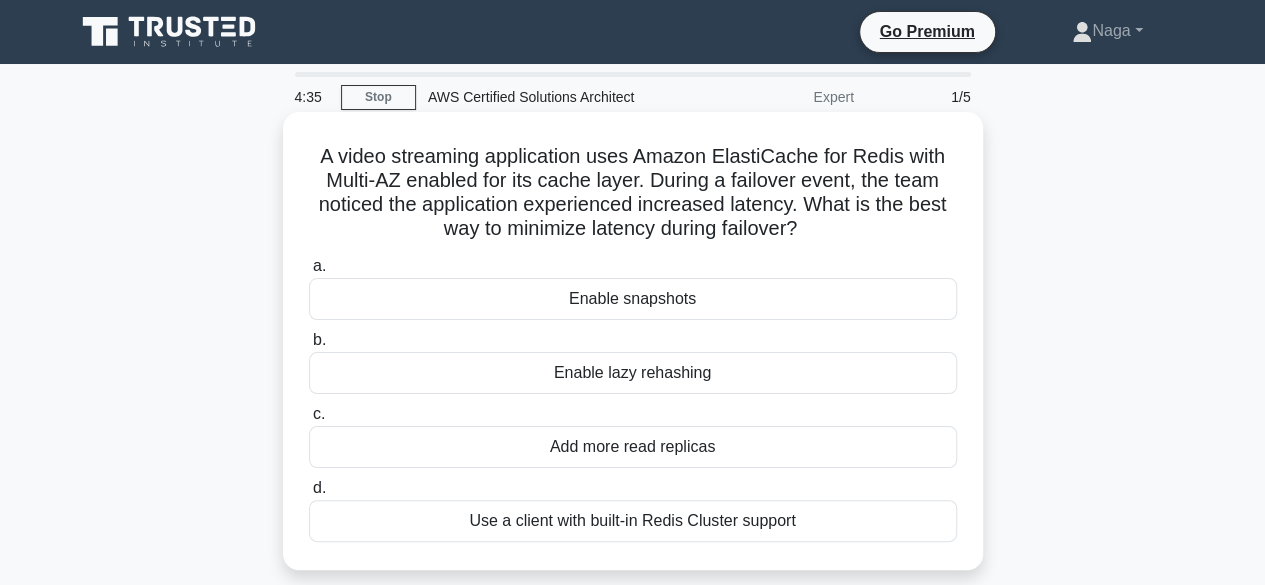 click on "Enable snapshots" at bounding box center [633, 299] 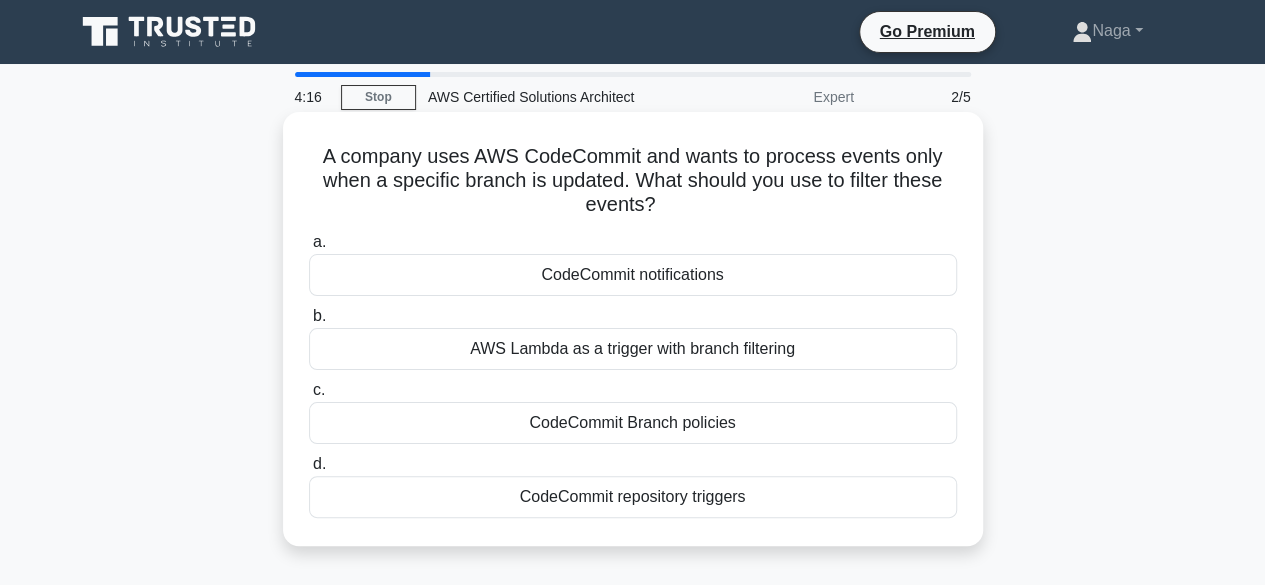 click on "CodeCommit notifications" at bounding box center (633, 275) 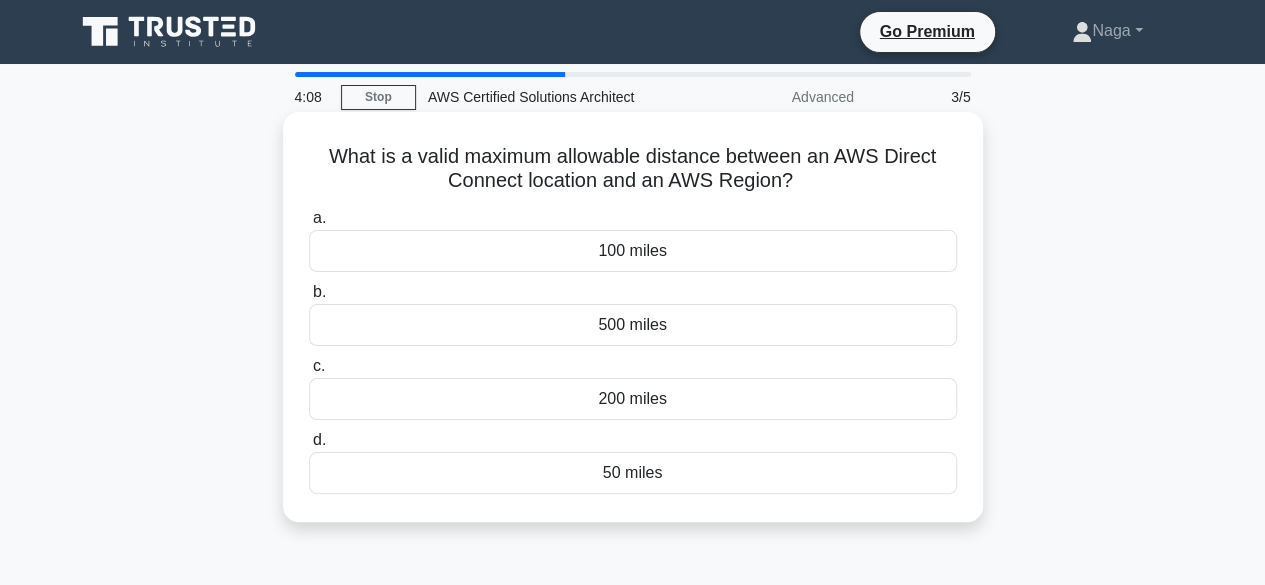 click on "100 miles" at bounding box center (633, 251) 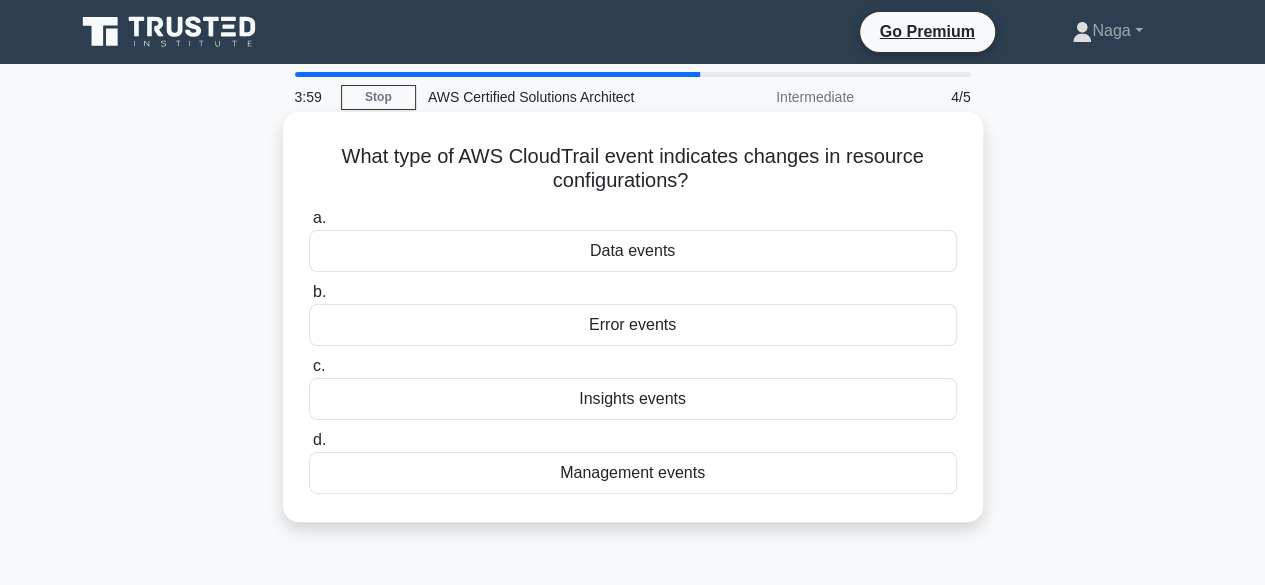 click on "Insights events" at bounding box center (633, 399) 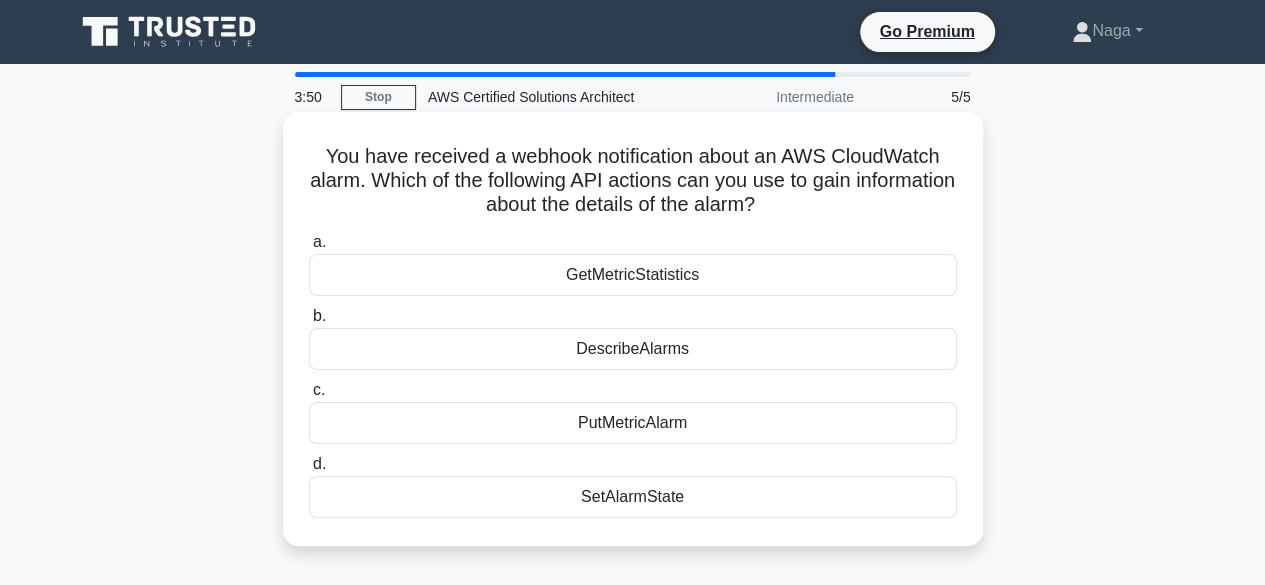 click on "SetAlarmState" at bounding box center (633, 497) 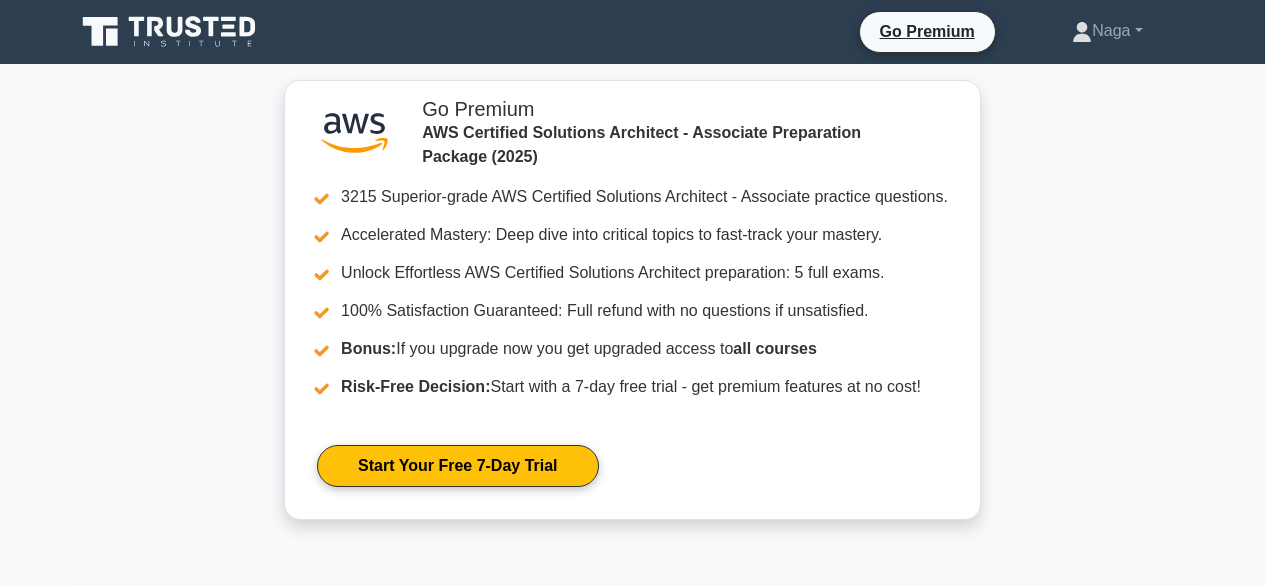 scroll, scrollTop: 444, scrollLeft: 0, axis: vertical 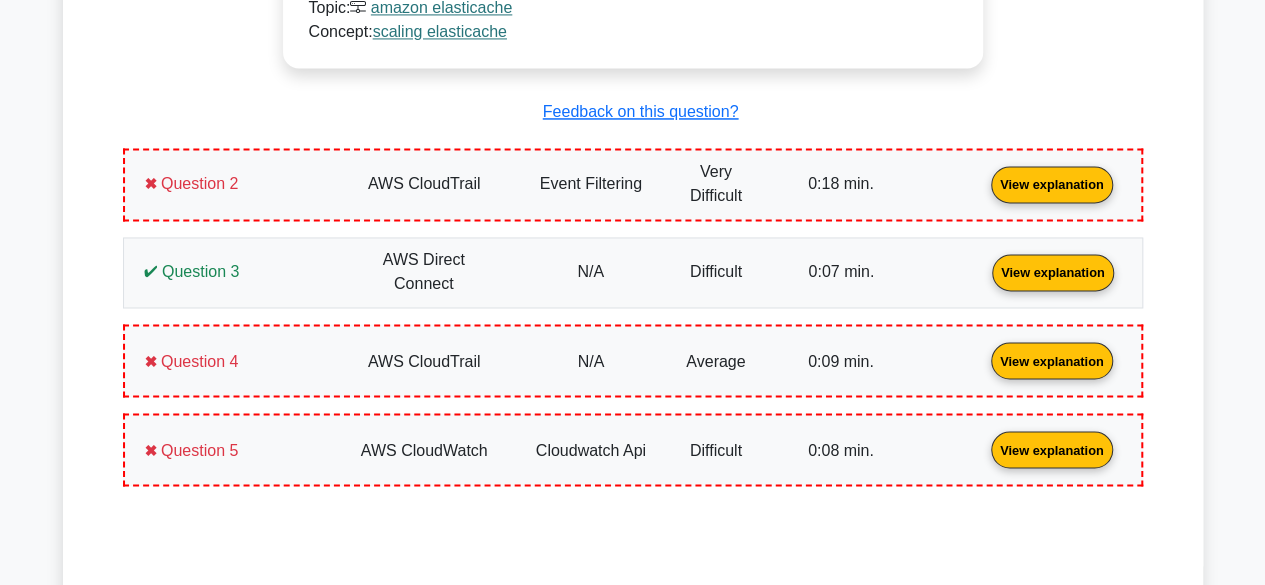 click on "View explanation" at bounding box center [1053, 271] 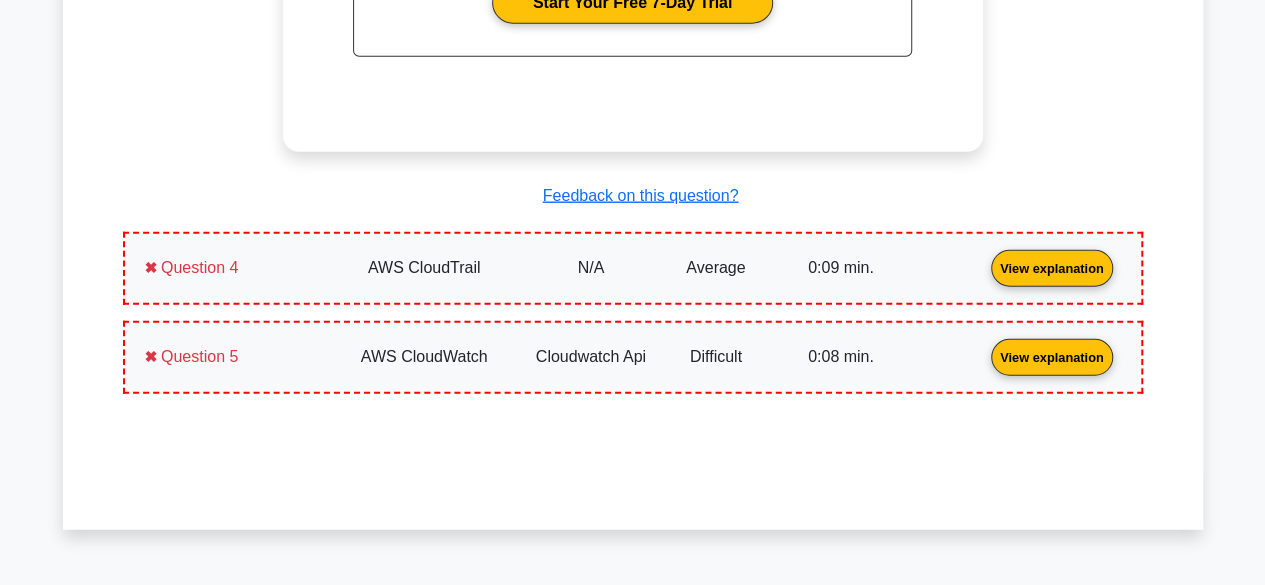 scroll, scrollTop: 2502, scrollLeft: 0, axis: vertical 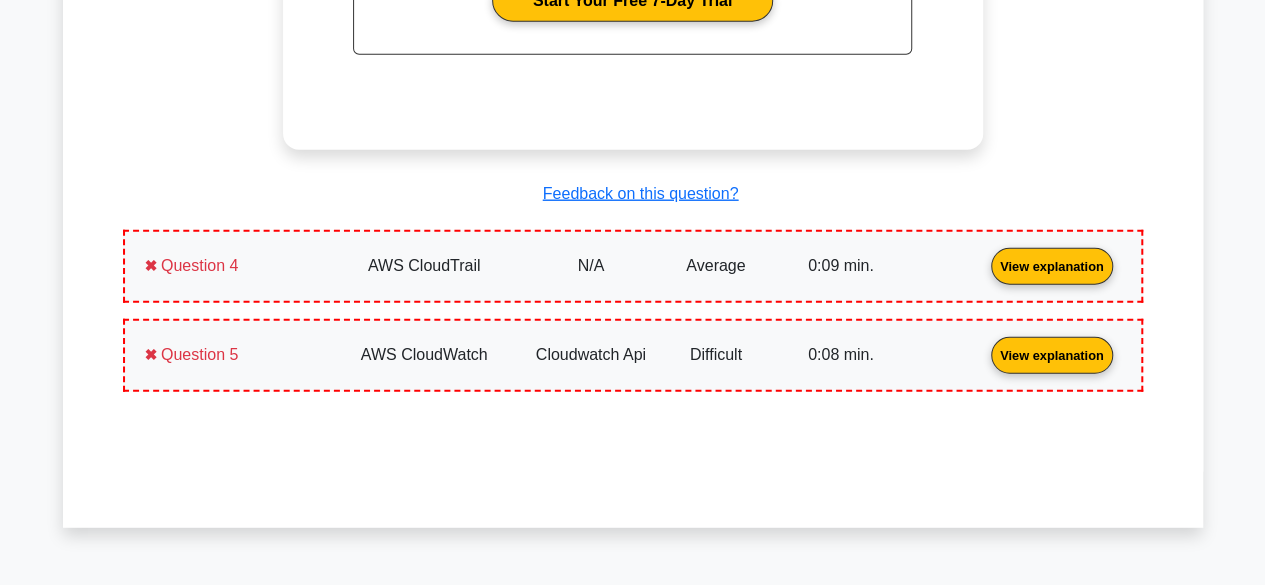 click on "View explanation" at bounding box center (1052, 354) 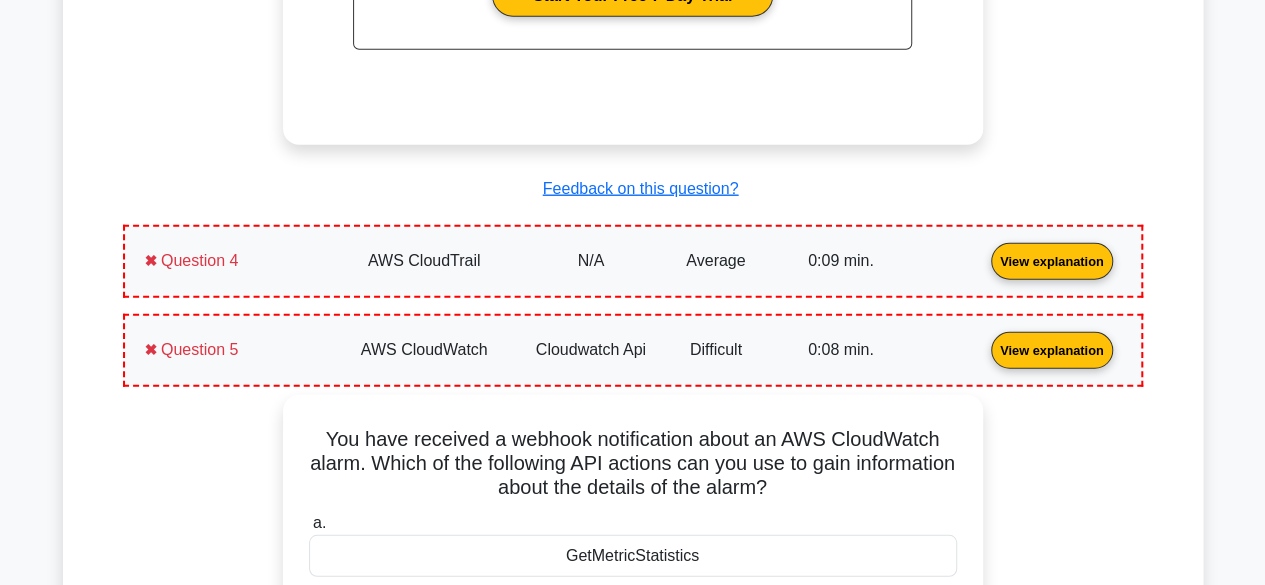 scroll, scrollTop: 2506, scrollLeft: 0, axis: vertical 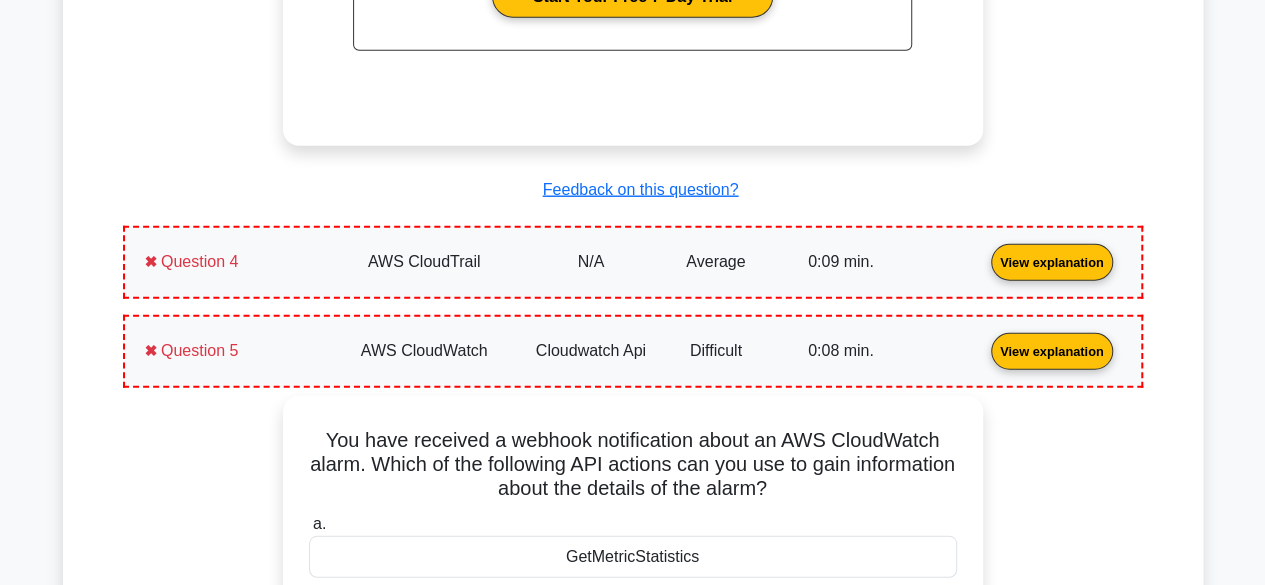 click on "View explanation" at bounding box center [1052, 260] 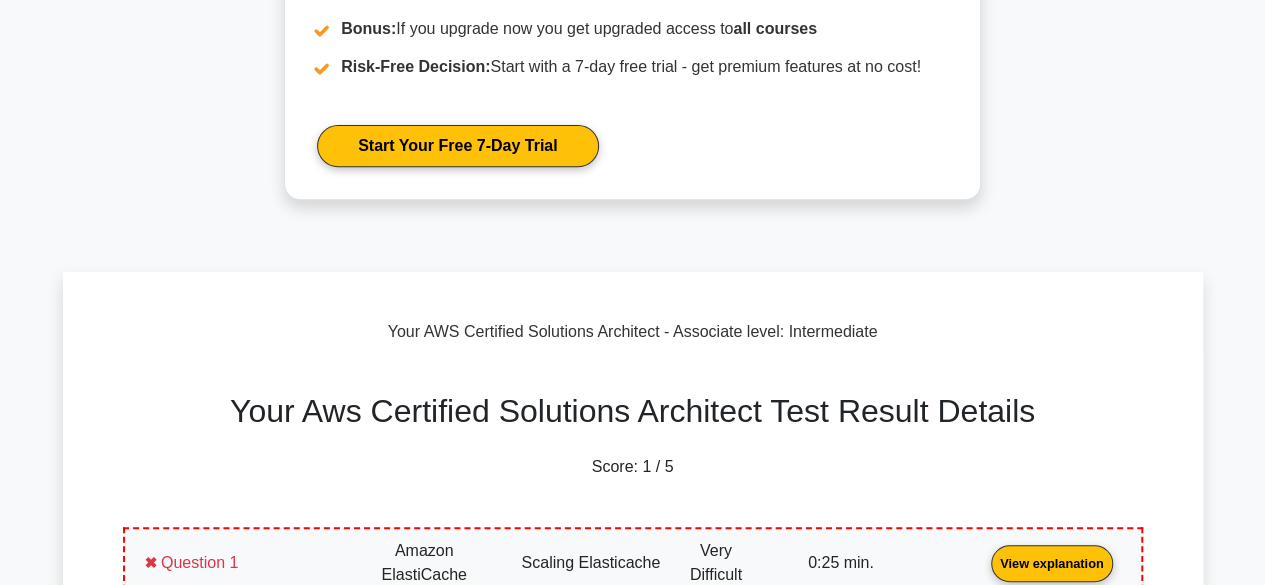 scroll, scrollTop: 0, scrollLeft: 0, axis: both 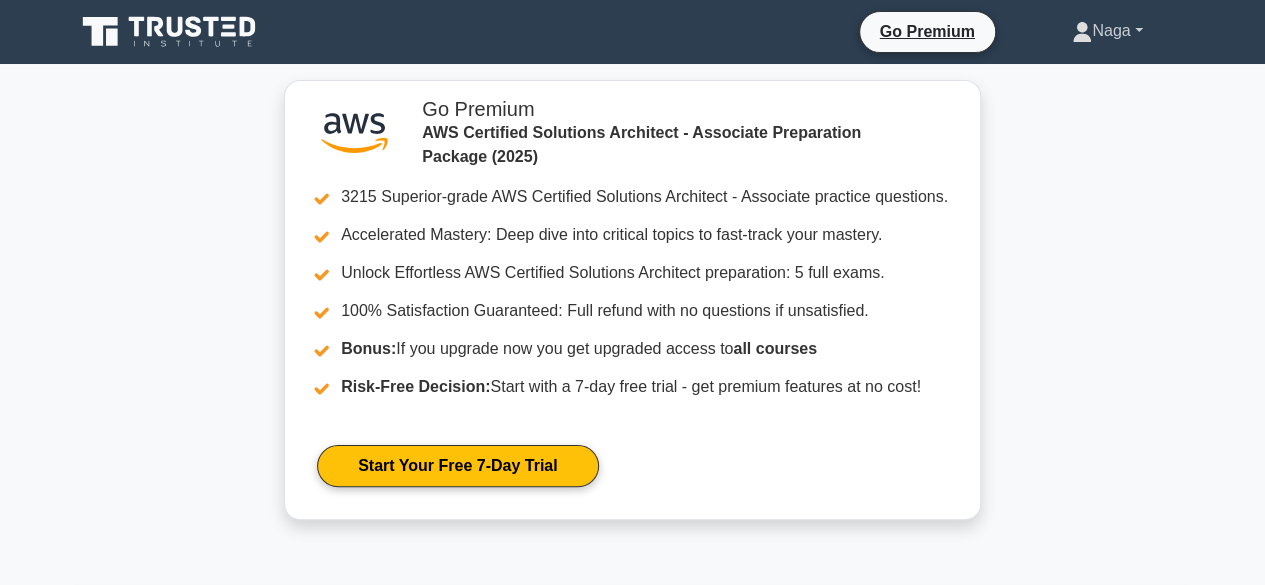 click on "Naga" at bounding box center [1107, 31] 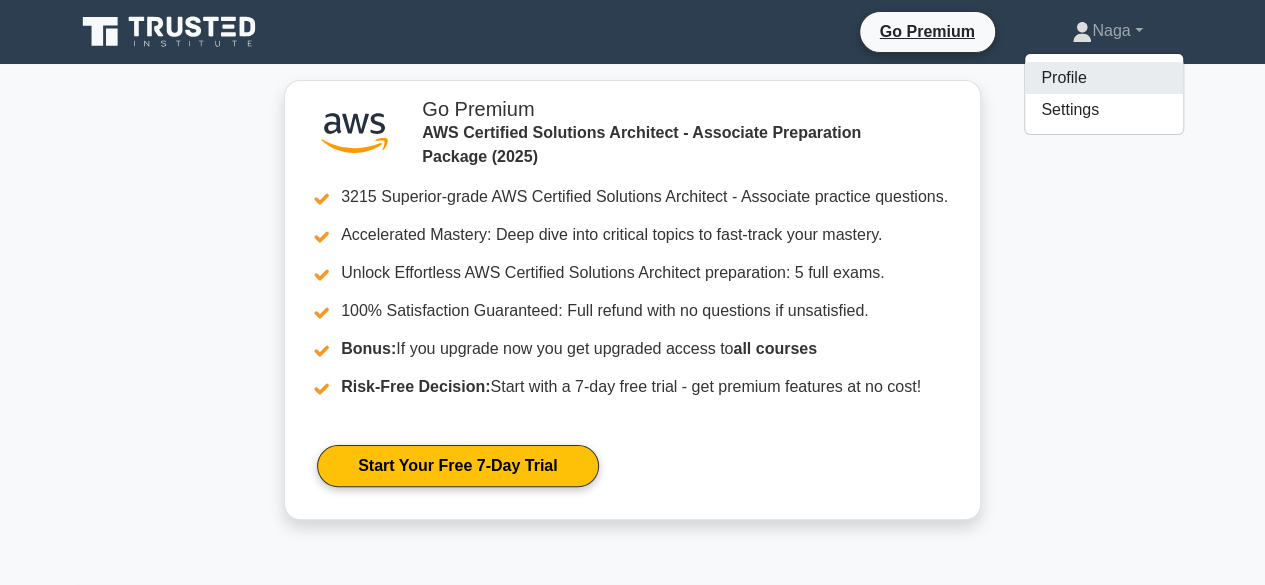 click on "Profile" at bounding box center (1104, 78) 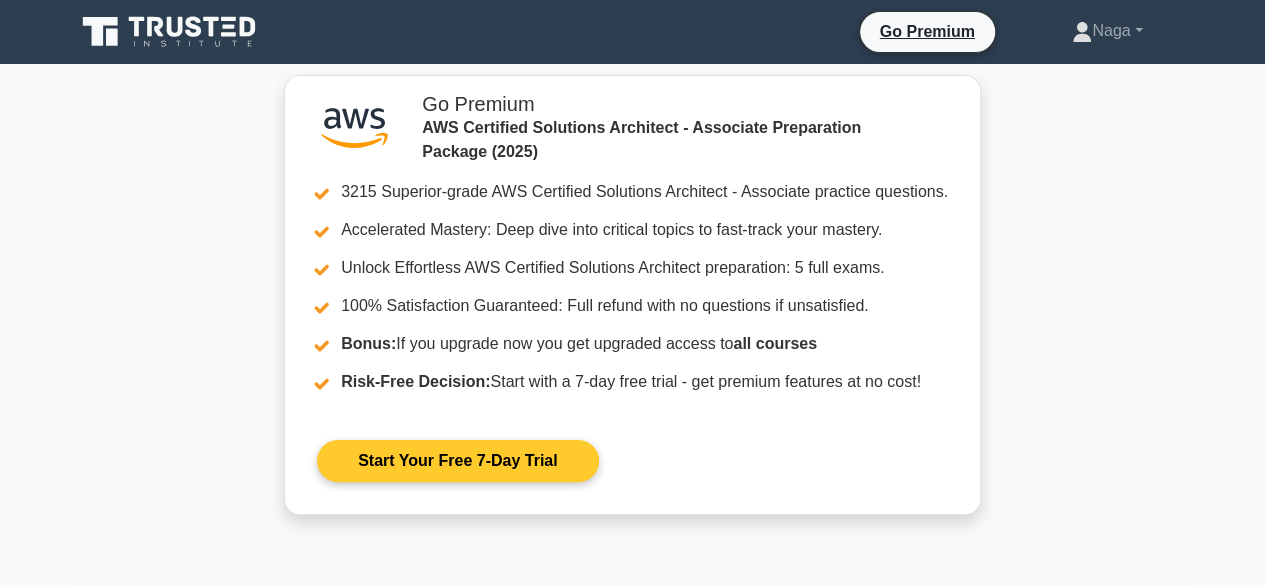 scroll, scrollTop: 52, scrollLeft: 0, axis: vertical 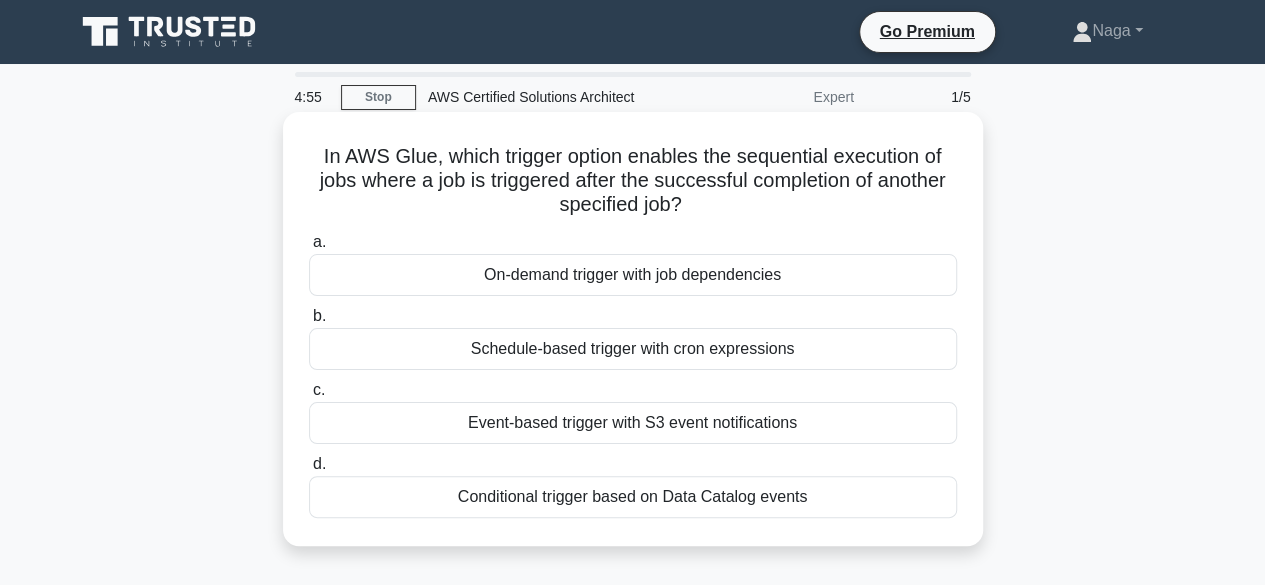 click on "On-demand trigger with job dependencies" at bounding box center (633, 275) 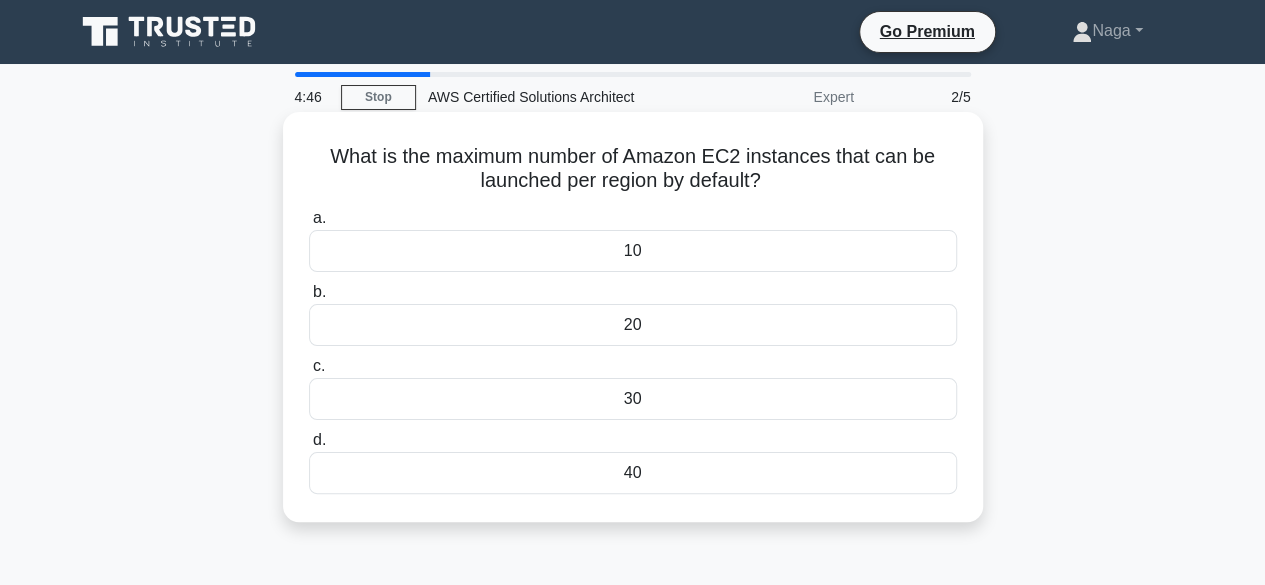 click on "20" at bounding box center (633, 325) 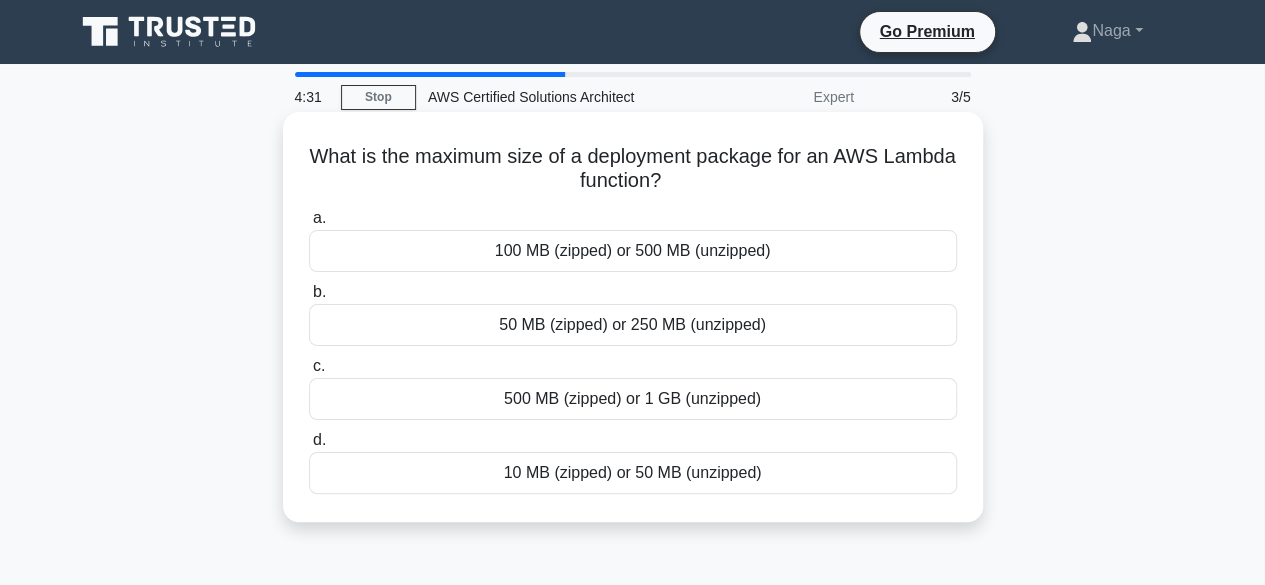 click on "50 MB (zipped) or 250 MB (unzipped)" at bounding box center (633, 325) 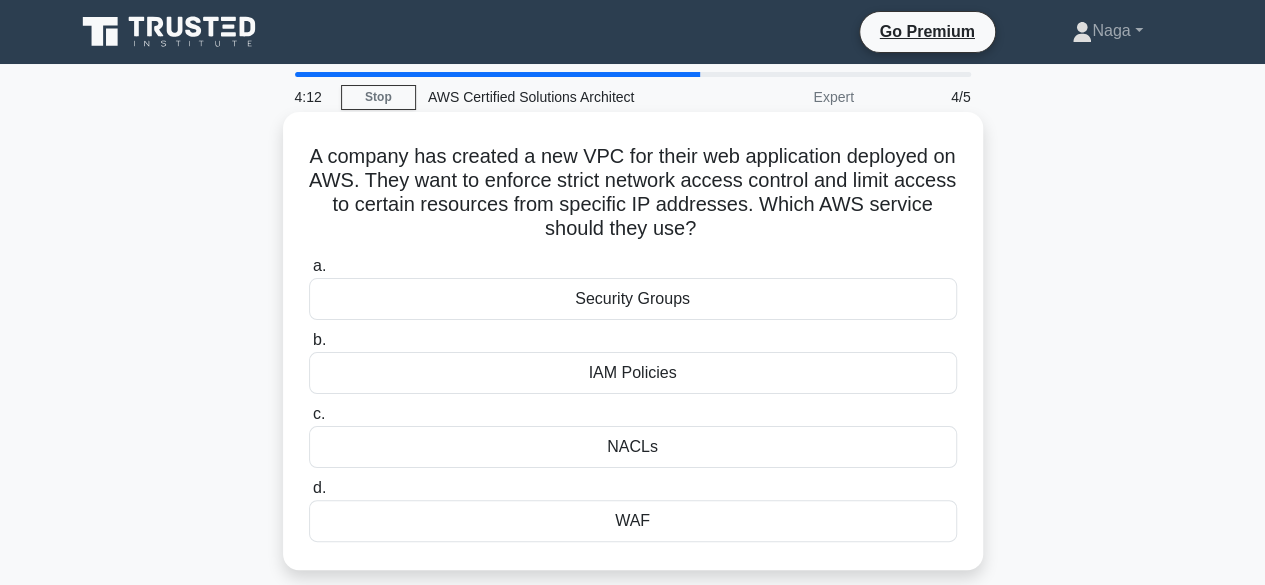 click on "Security Groups" at bounding box center (633, 299) 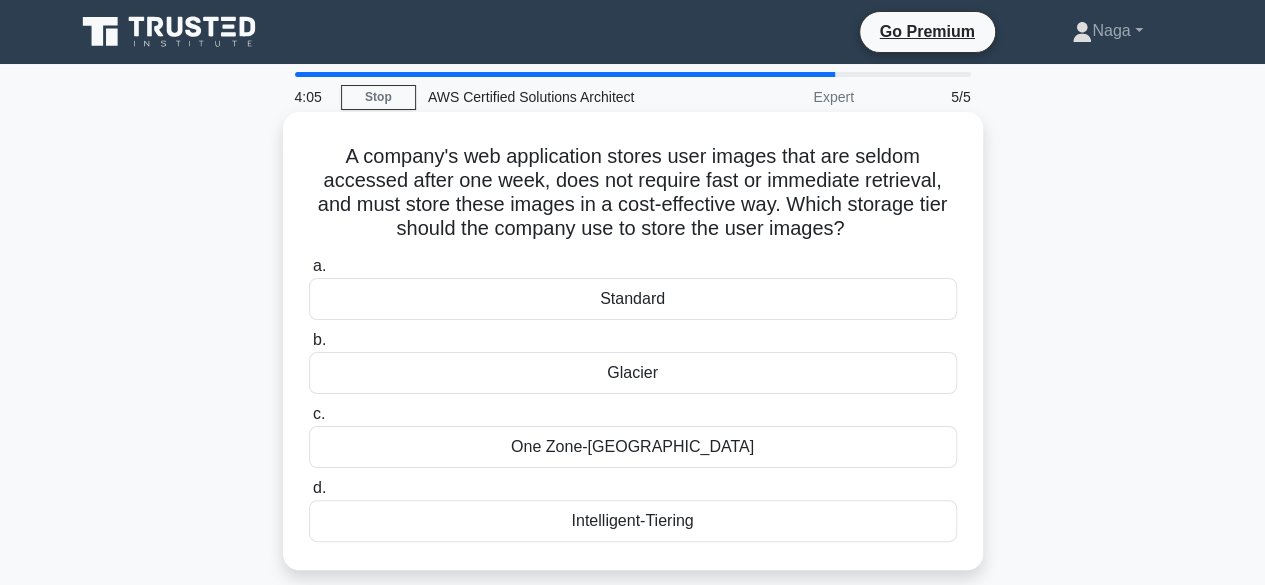 click on "Glacier" at bounding box center [633, 373] 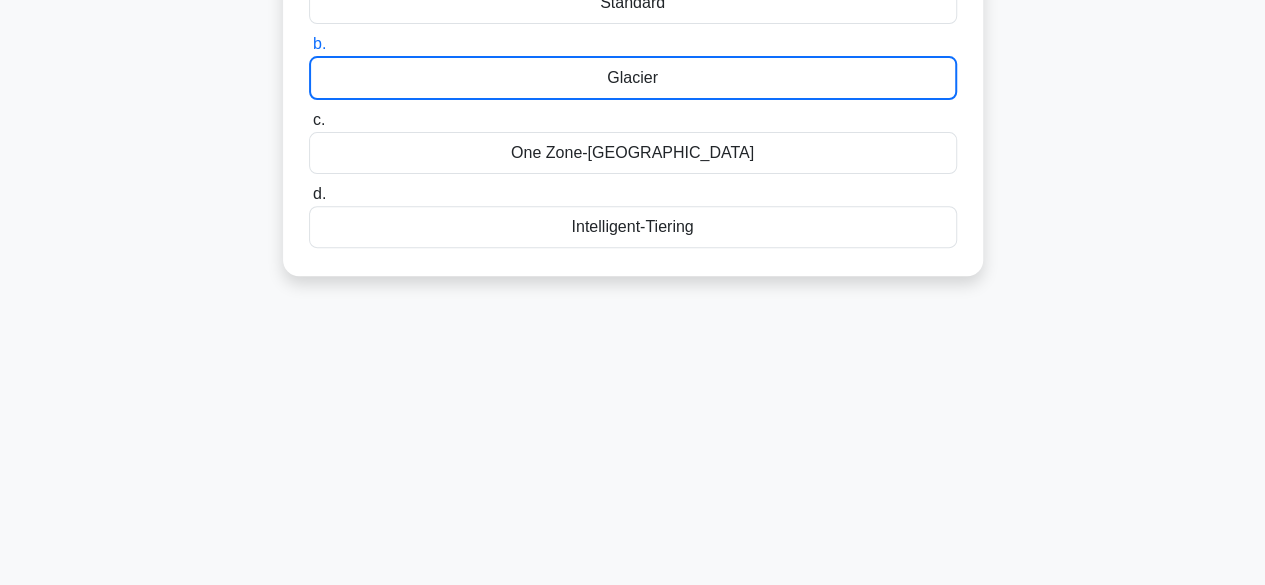 scroll, scrollTop: 495, scrollLeft: 0, axis: vertical 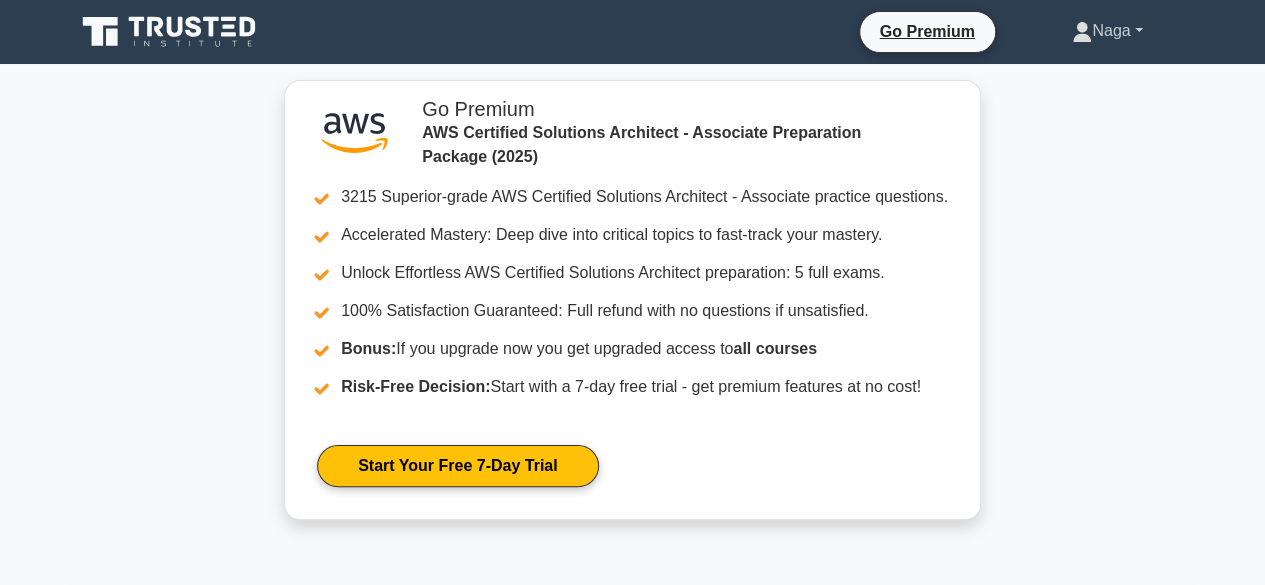 click on "Naga" at bounding box center (1107, 31) 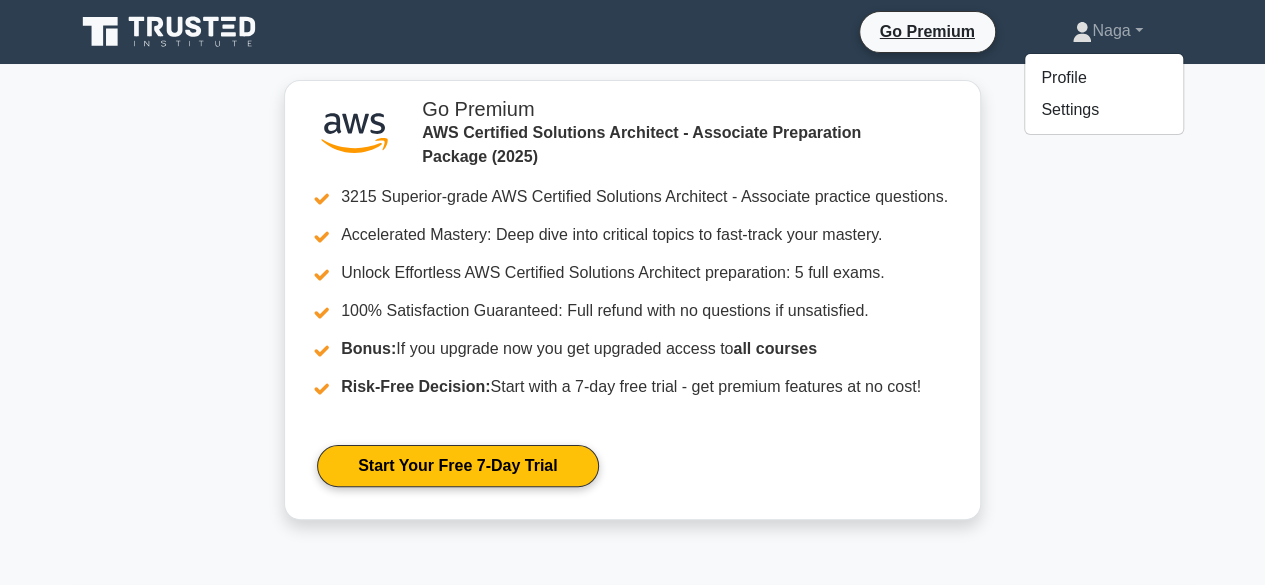 click on "Profile
Settings" at bounding box center [1104, 94] 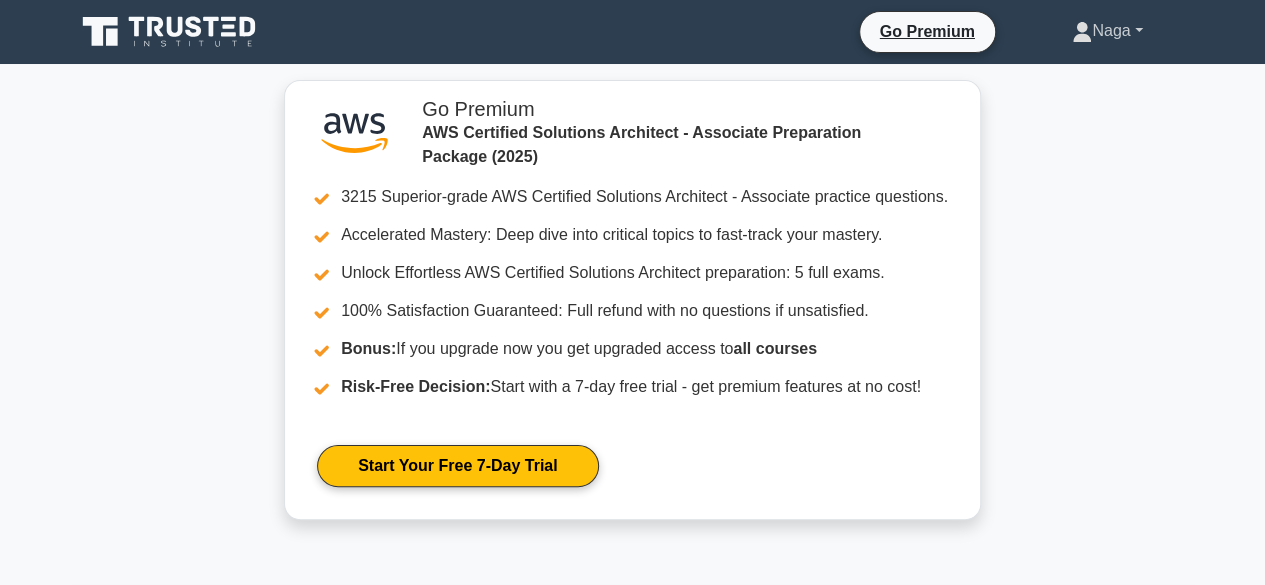 click on "Naga" at bounding box center [1107, 31] 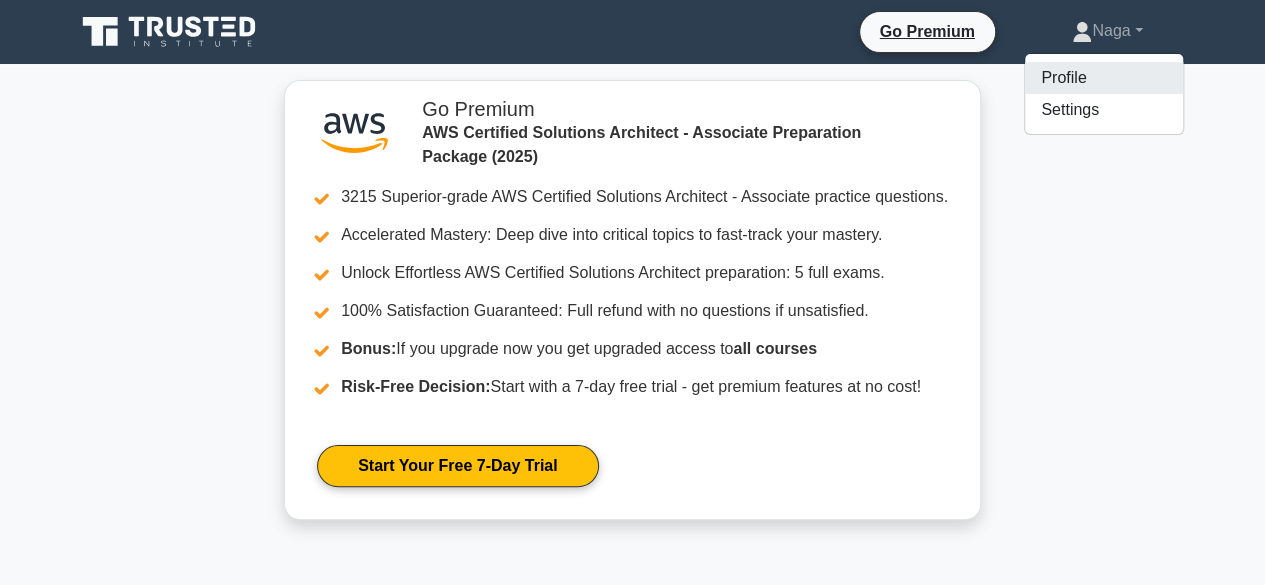 click on "Profile" at bounding box center (1104, 78) 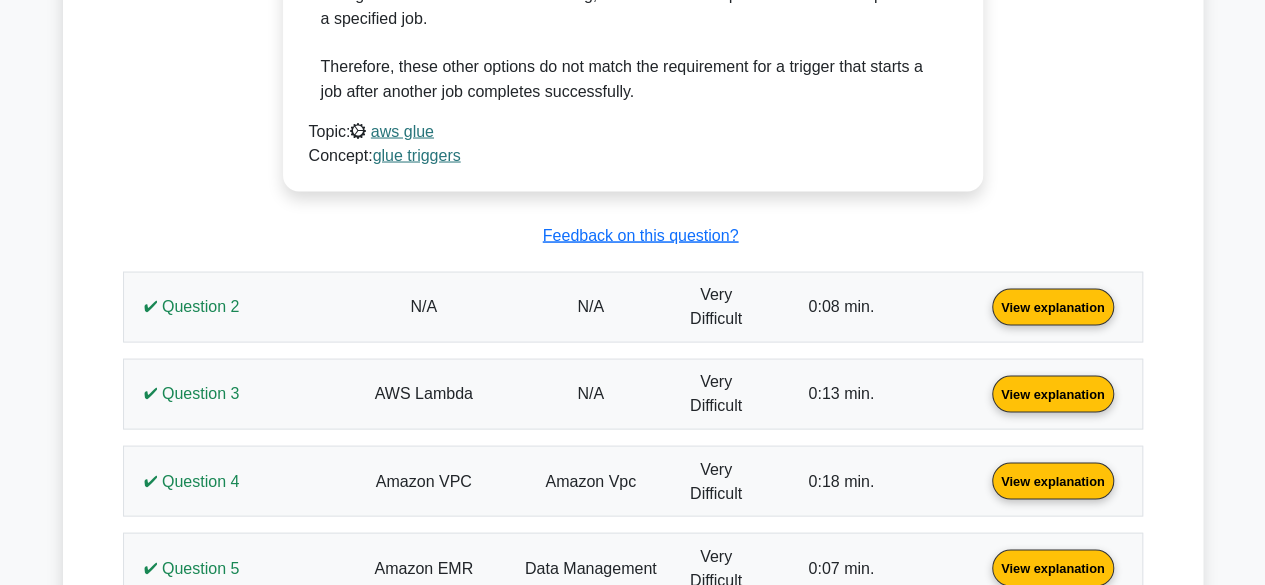 scroll, scrollTop: 1810, scrollLeft: 0, axis: vertical 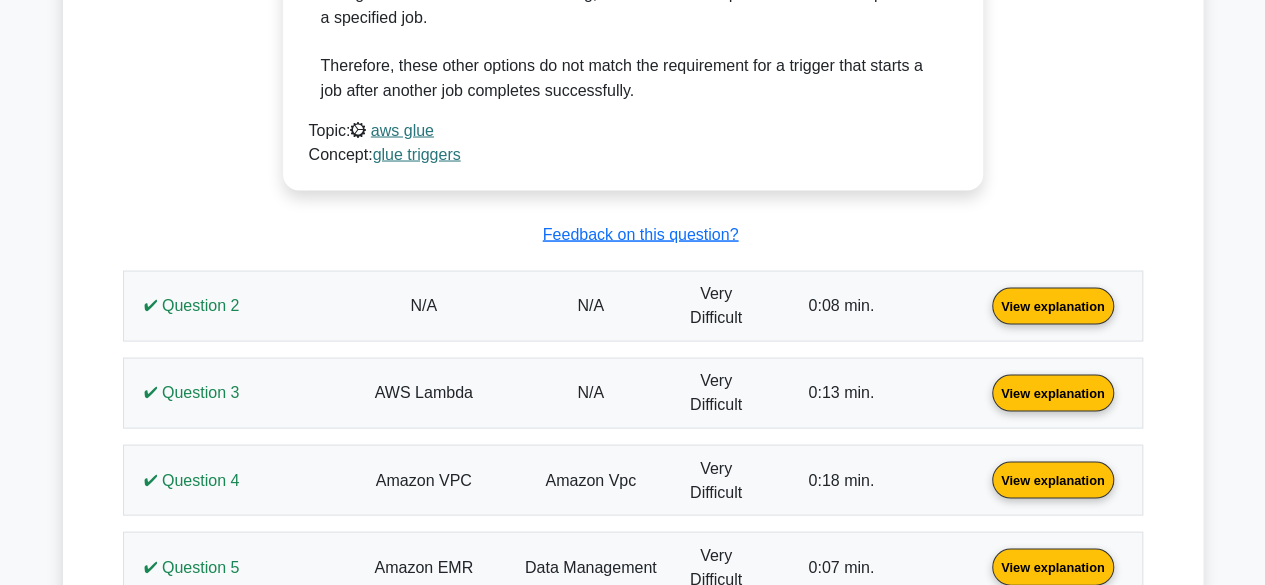 click on "View explanation" at bounding box center (1053, 303) 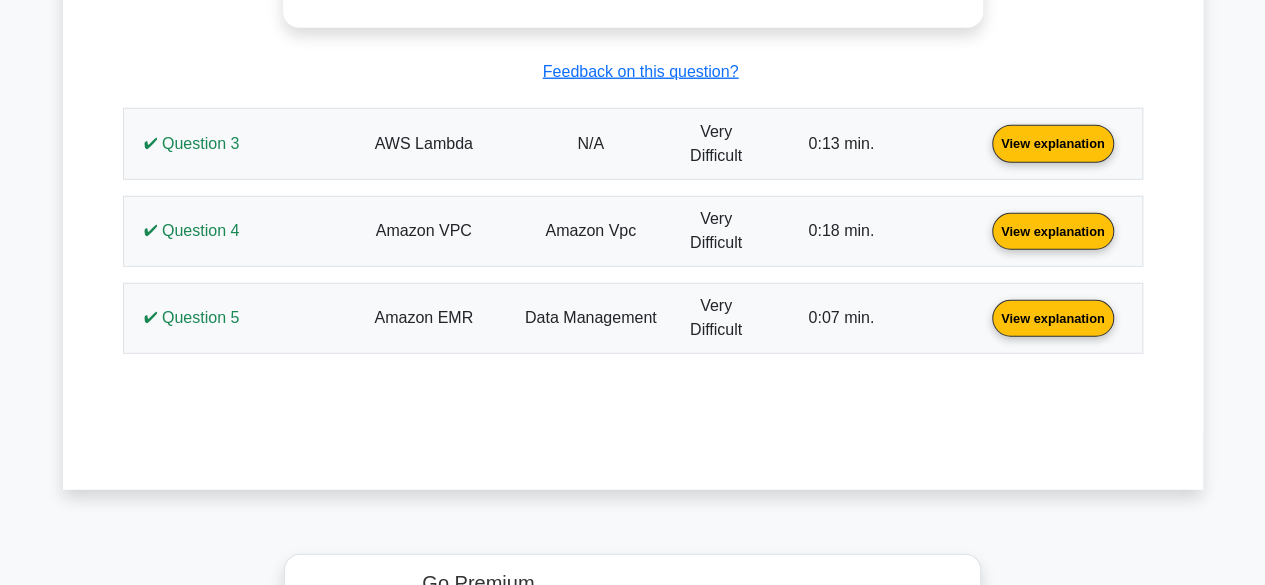 scroll, scrollTop: 2611, scrollLeft: 0, axis: vertical 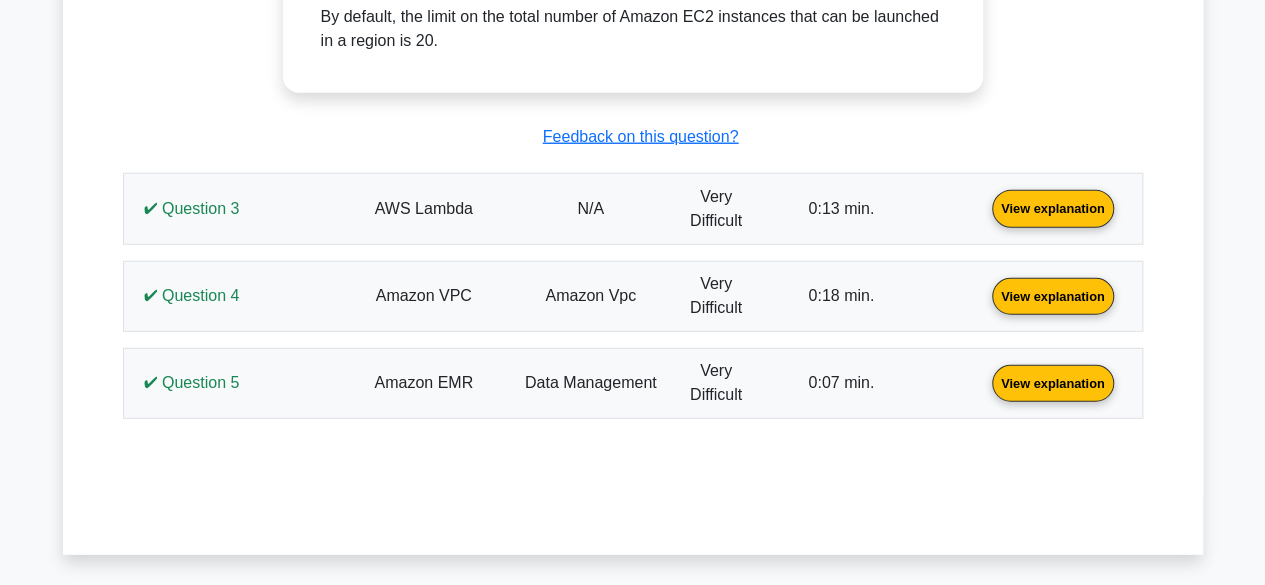 click on "View explanation" at bounding box center (1053, 207) 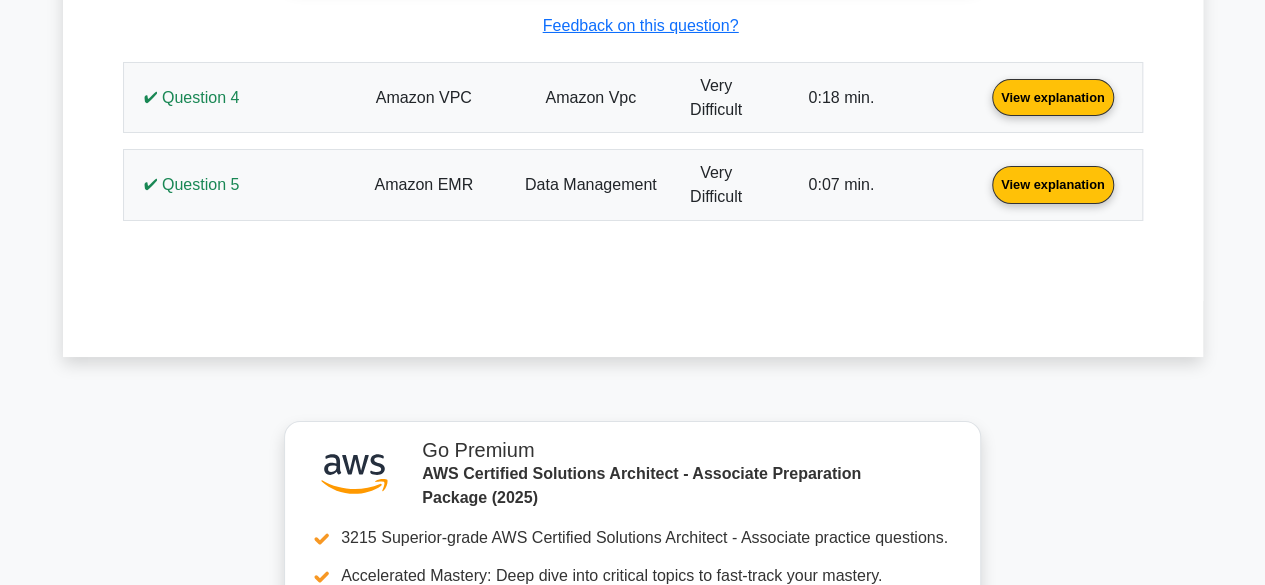 scroll, scrollTop: 3644, scrollLeft: 0, axis: vertical 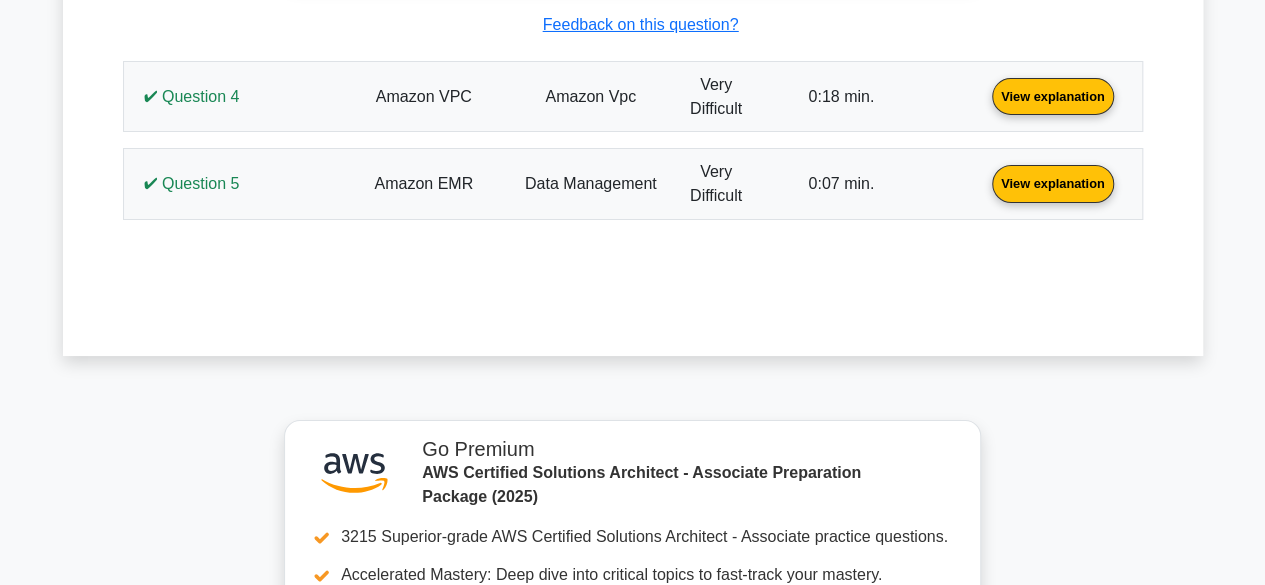 click on "View explanation" at bounding box center [1053, 95] 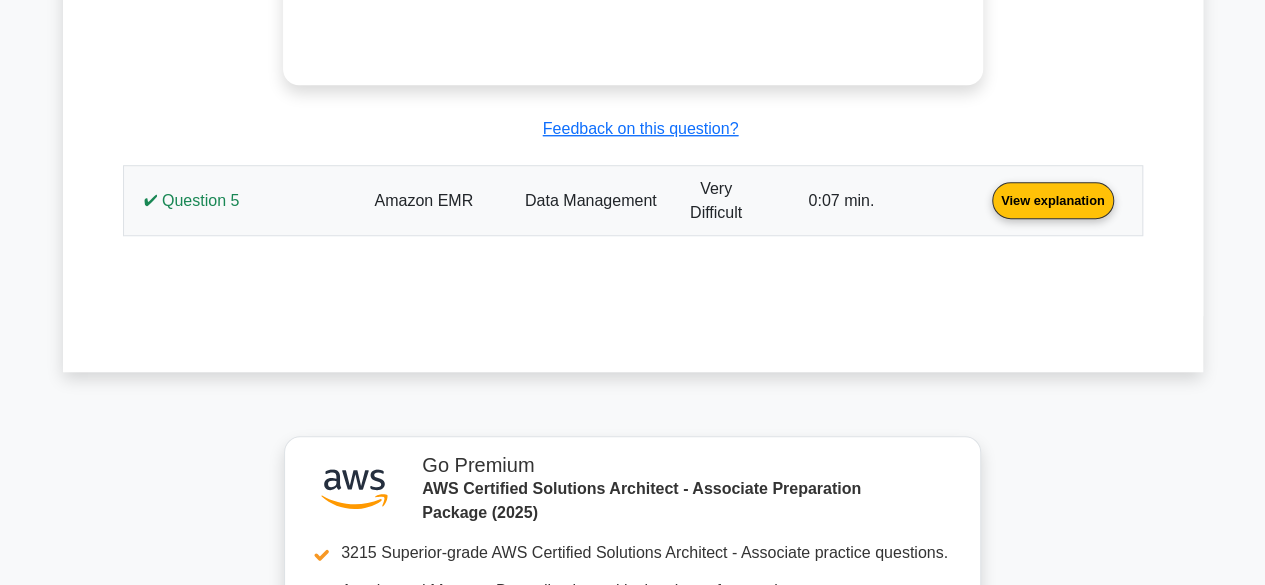 scroll, scrollTop: 4517, scrollLeft: 0, axis: vertical 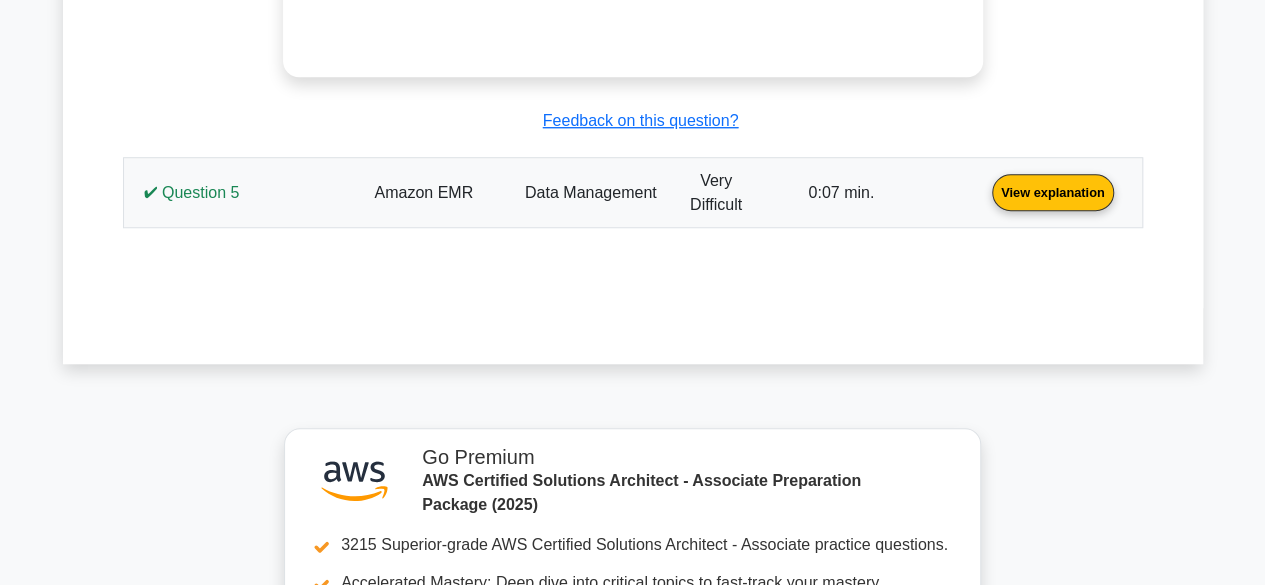click on "View explanation" at bounding box center [1053, 191] 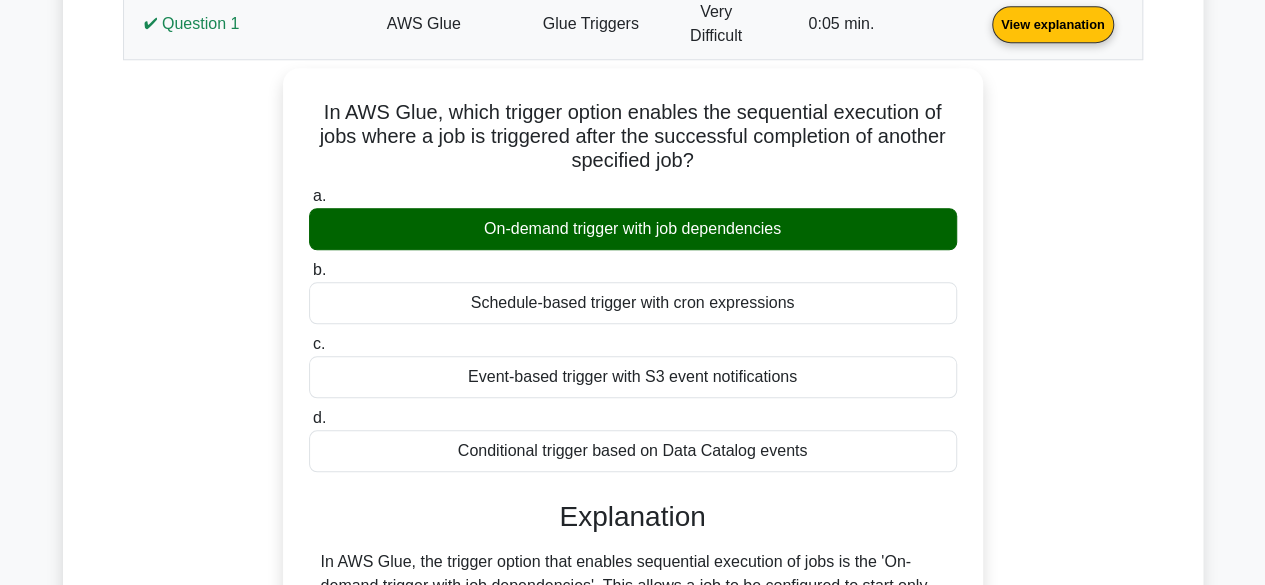 scroll, scrollTop: 847, scrollLeft: 0, axis: vertical 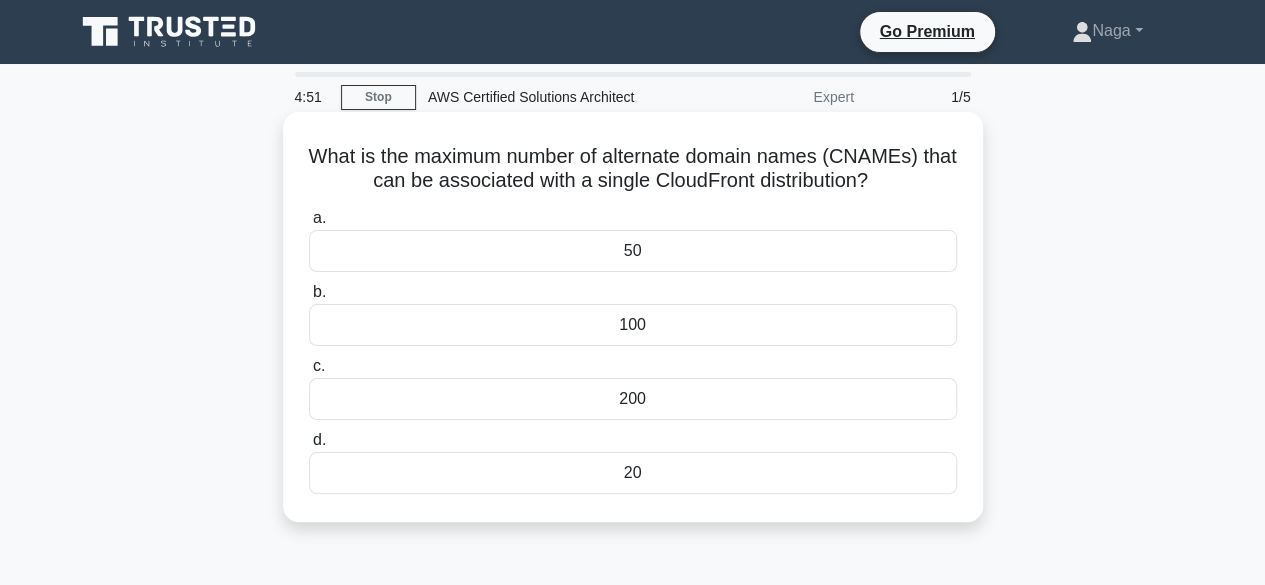 click on "100" at bounding box center [633, 325] 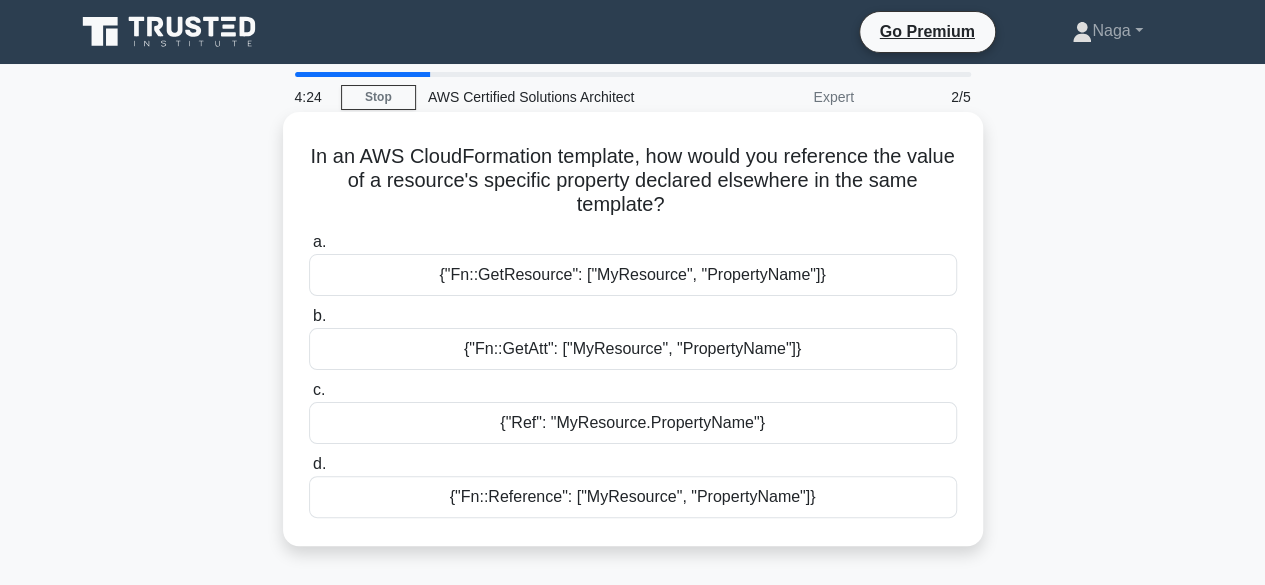 click on "{"Fn::GetResource": ["MyResource", "PropertyName"]}" at bounding box center [633, 275] 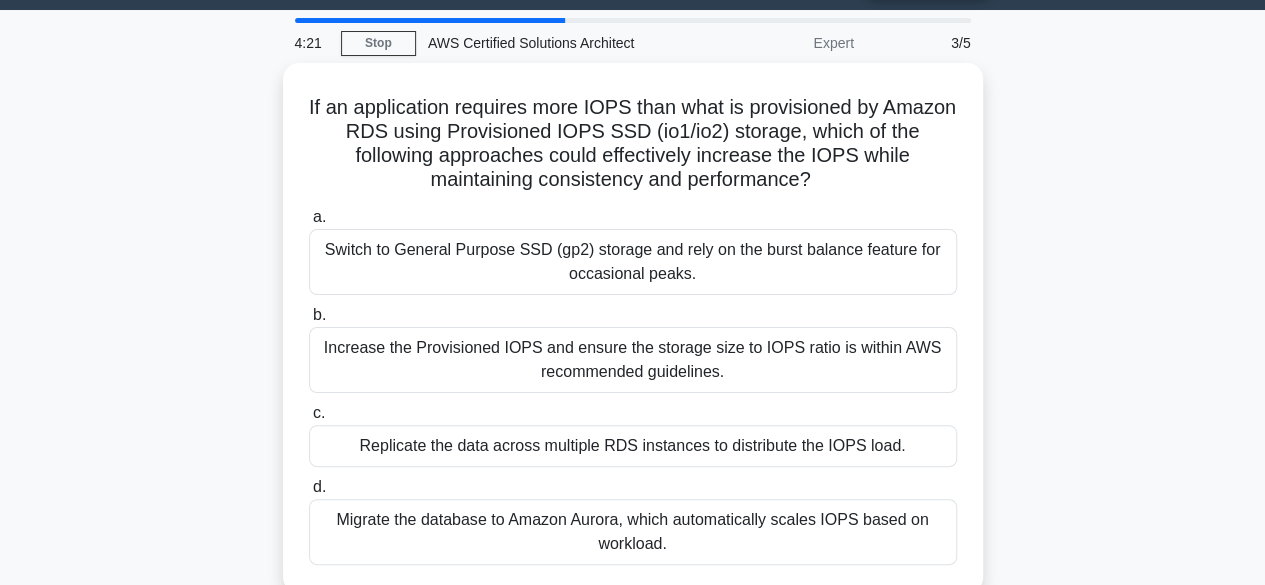 scroll, scrollTop: 58, scrollLeft: 0, axis: vertical 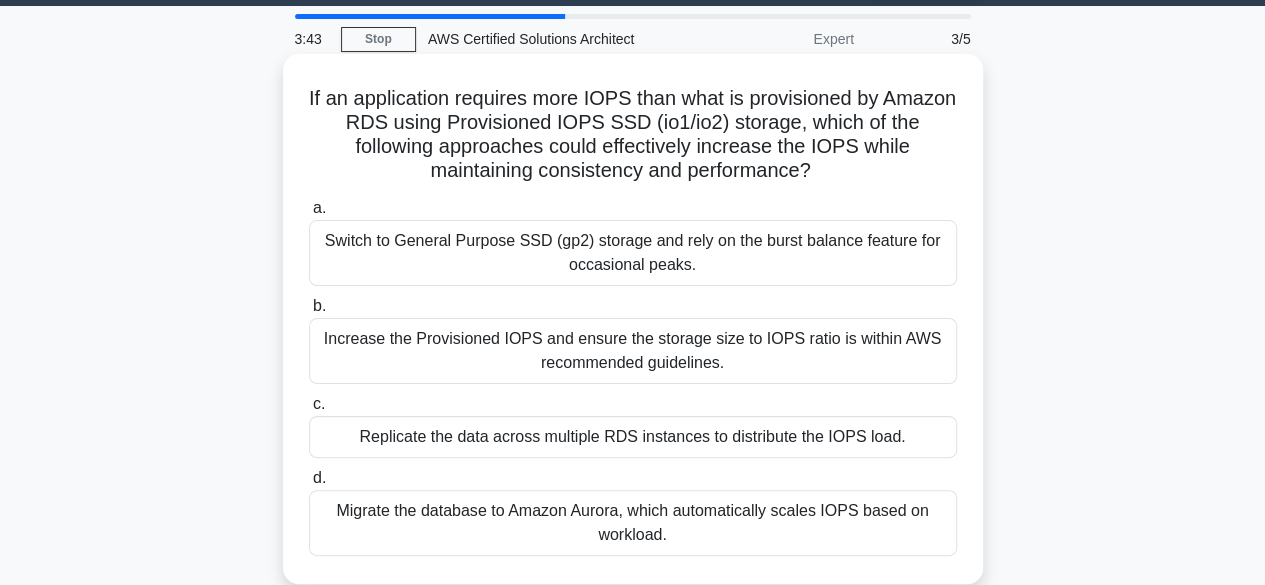 click on "Switch to General Purpose SSD (gp2) storage and rely on the burst balance feature for occasional peaks." at bounding box center (633, 253) 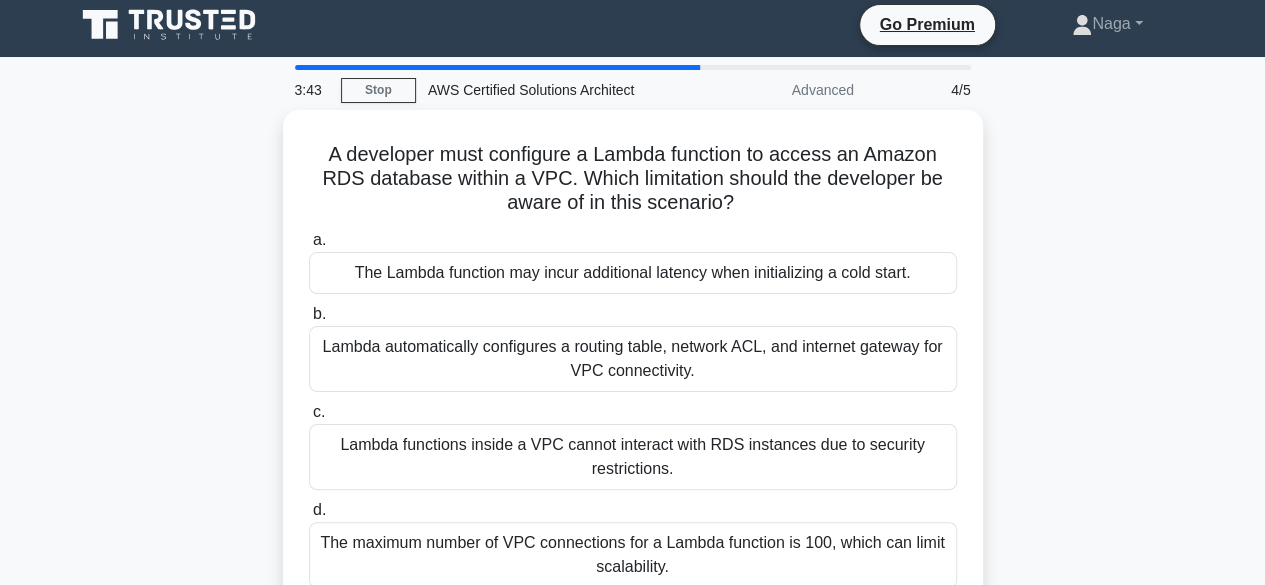 scroll, scrollTop: 0, scrollLeft: 0, axis: both 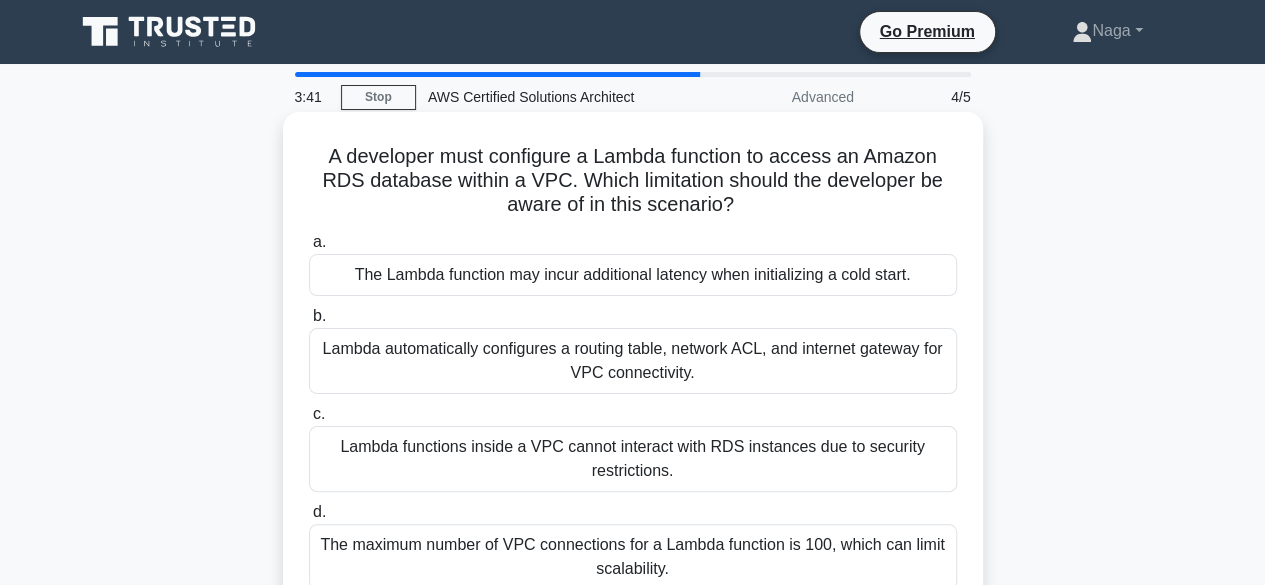 click on "Lambda automatically configures a routing table, network ACL, and internet gateway for VPC connectivity." at bounding box center [633, 361] 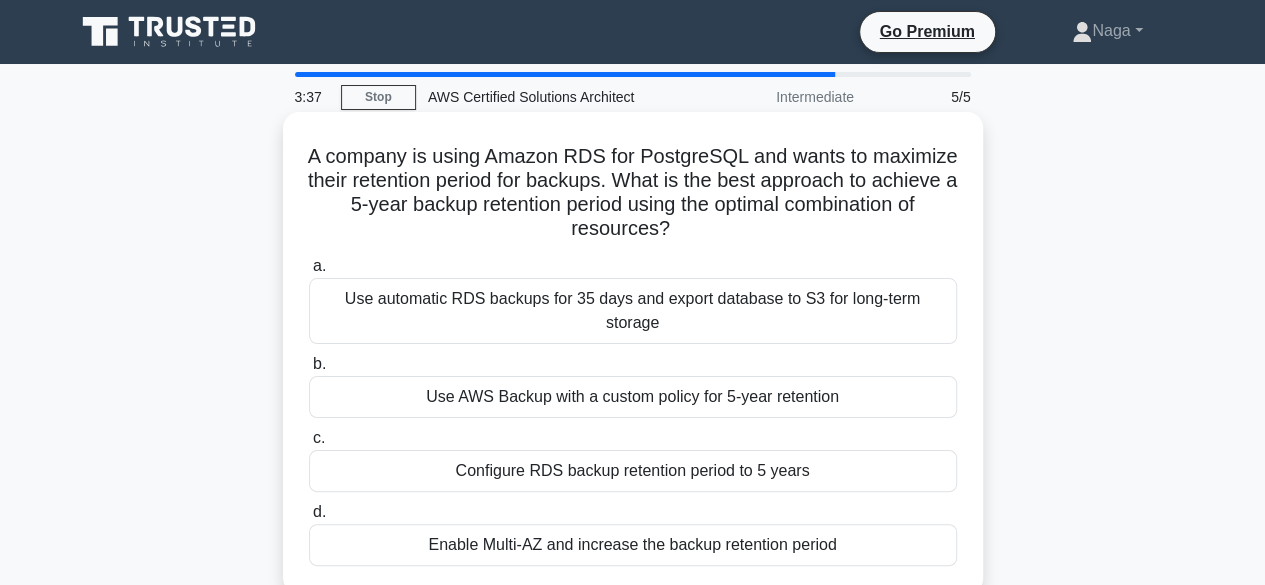 click on "Use AWS Backup with a custom policy for 5-year retention" at bounding box center (633, 397) 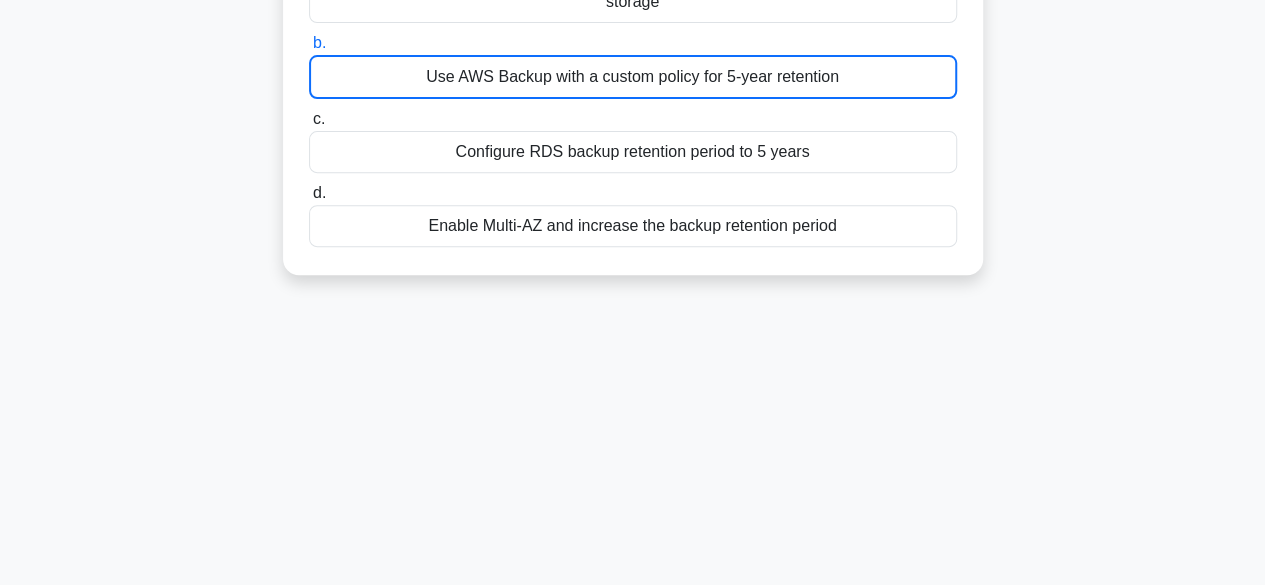 scroll, scrollTop: 495, scrollLeft: 0, axis: vertical 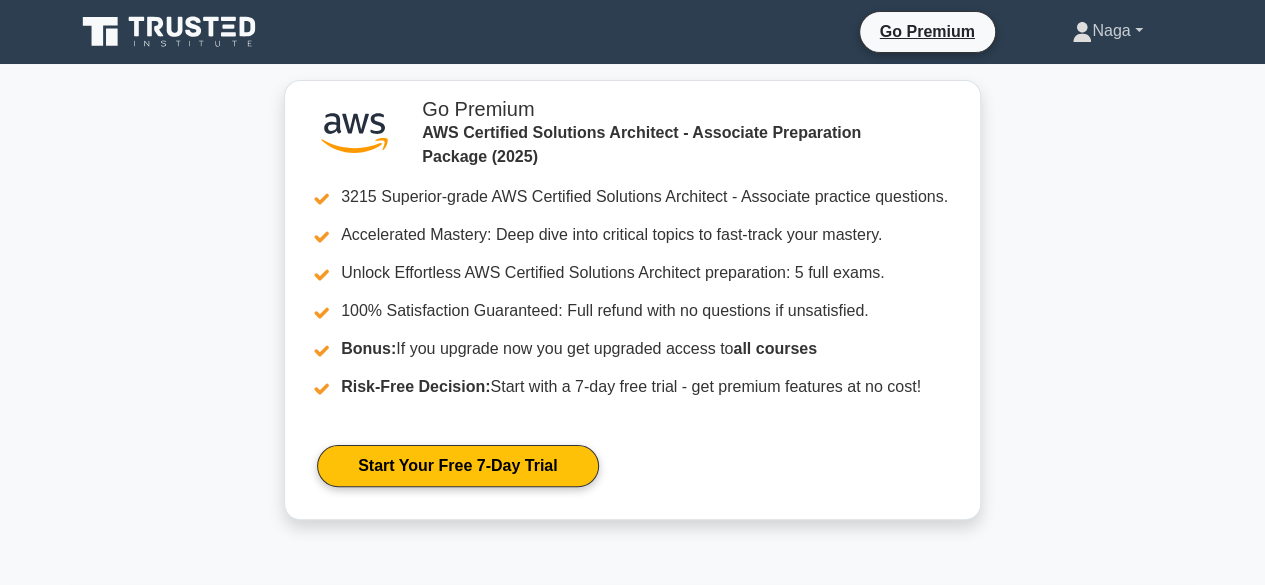 click on "Naga" at bounding box center [1107, 31] 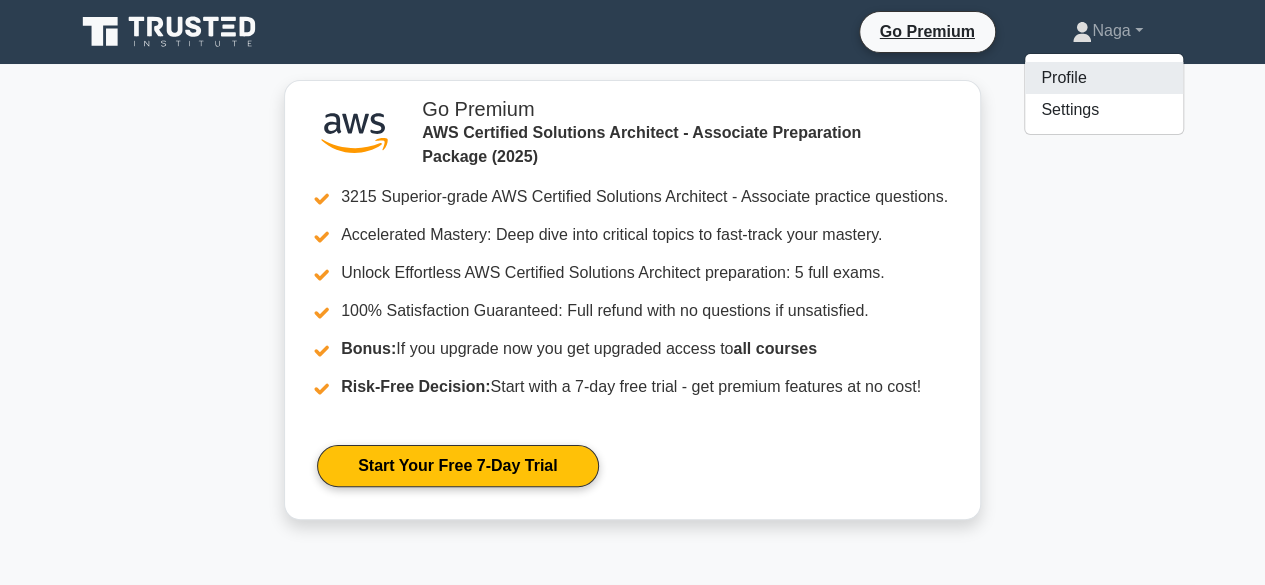 click on "Profile" at bounding box center (1104, 78) 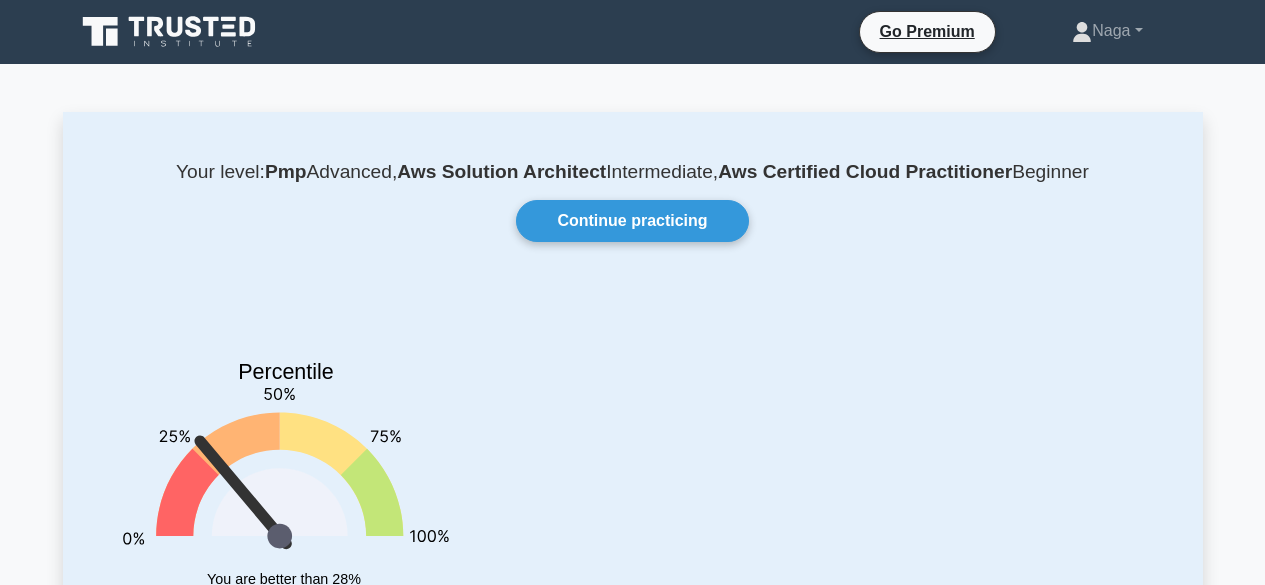 scroll, scrollTop: 283, scrollLeft: 0, axis: vertical 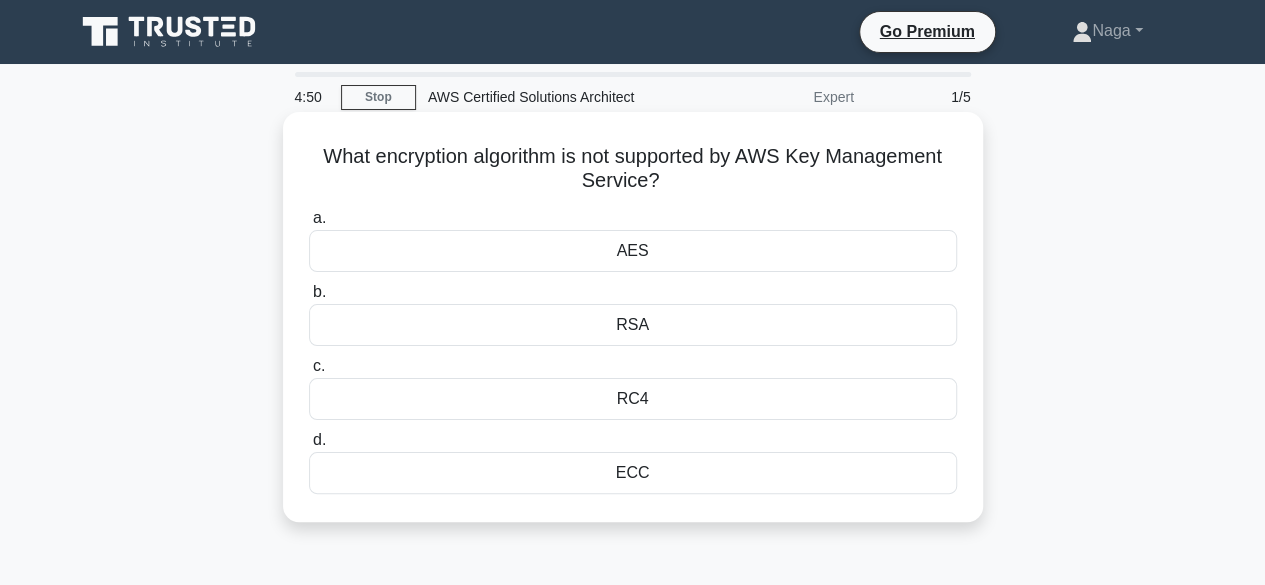click on "AES" at bounding box center [633, 251] 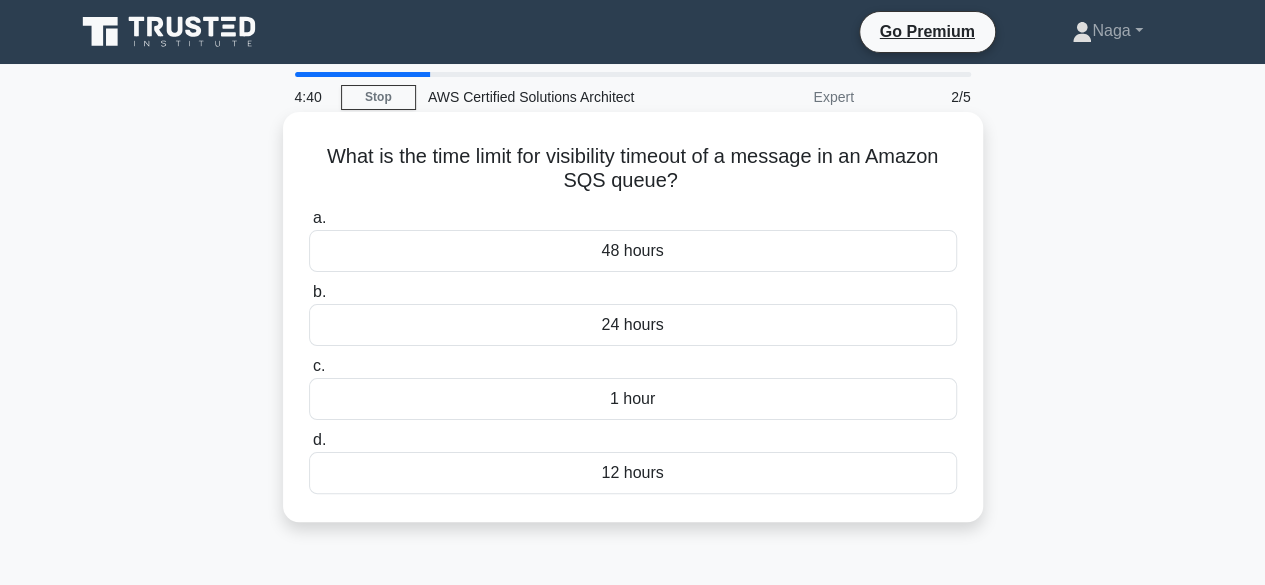 click on "48 hours" at bounding box center [633, 251] 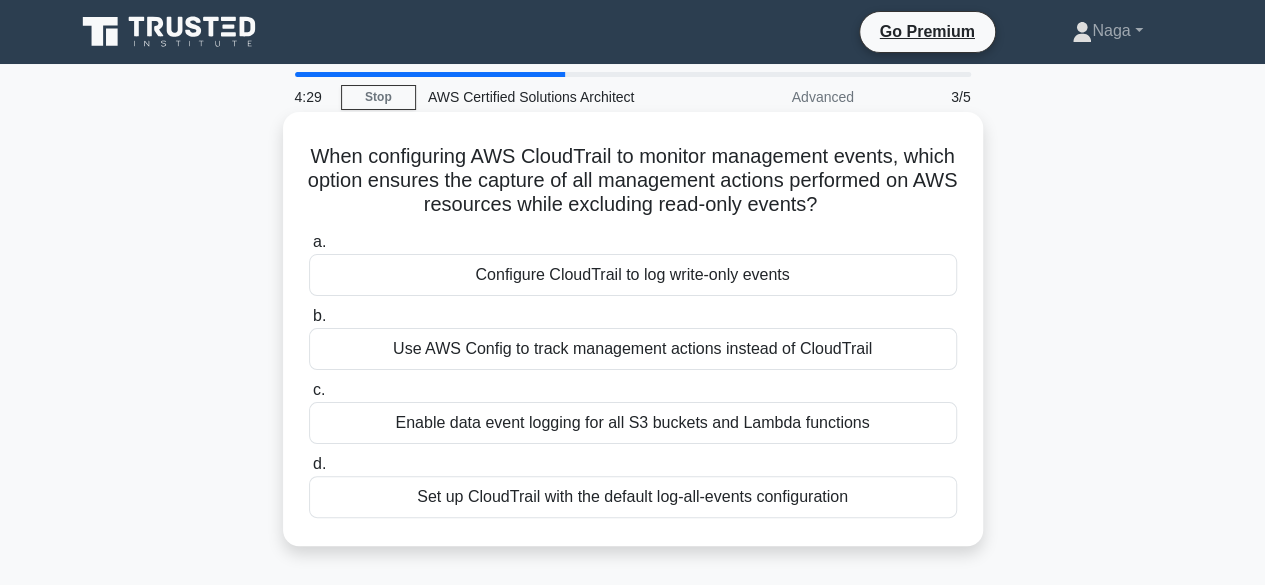 click on "Enable data event logging for all S3 buckets and Lambda functions" at bounding box center [633, 423] 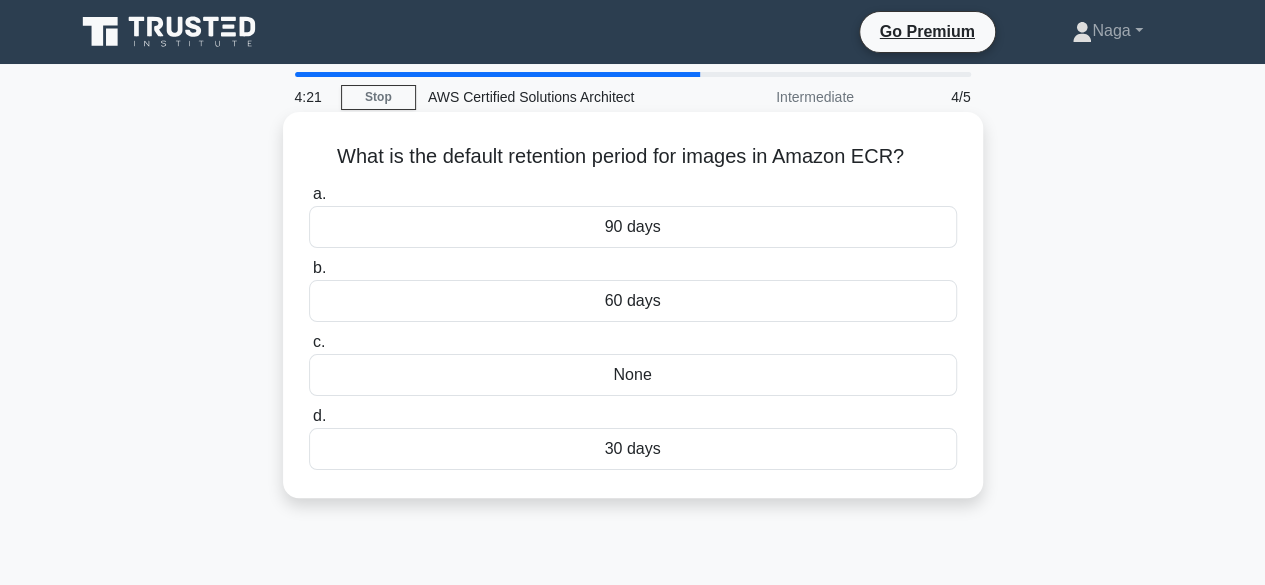 click on "30 days" at bounding box center (633, 449) 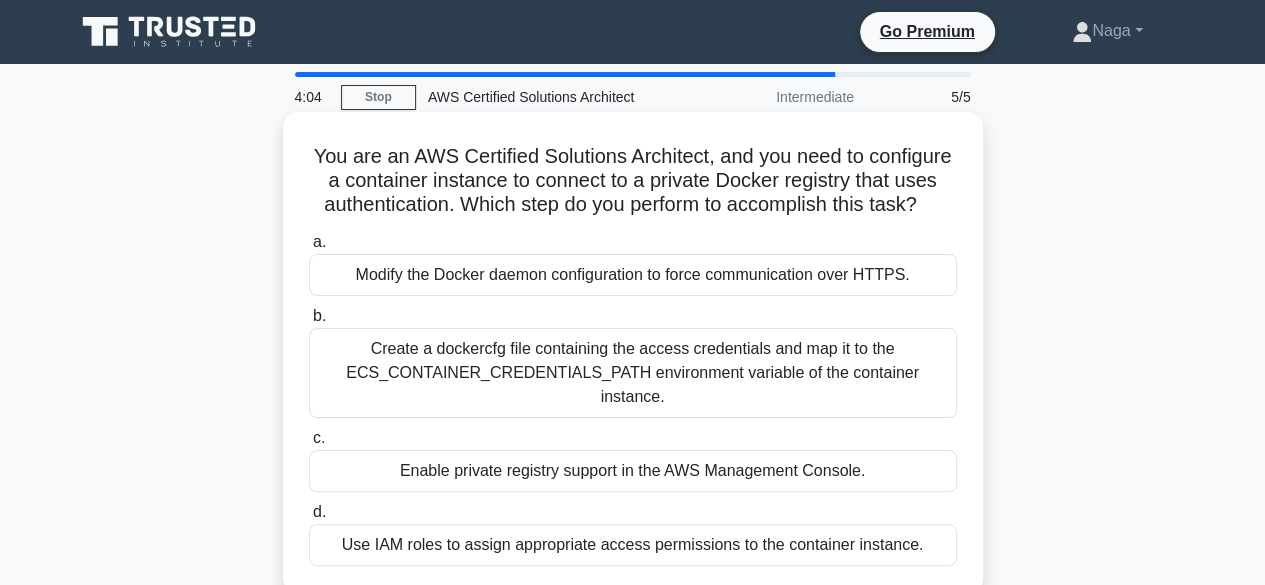 click on "Create a dockercfg file containing the access credentials and map it to the ECS_CONTAINER_CREDENTIALS_PATH environment variable of the container instance." at bounding box center (633, 373) 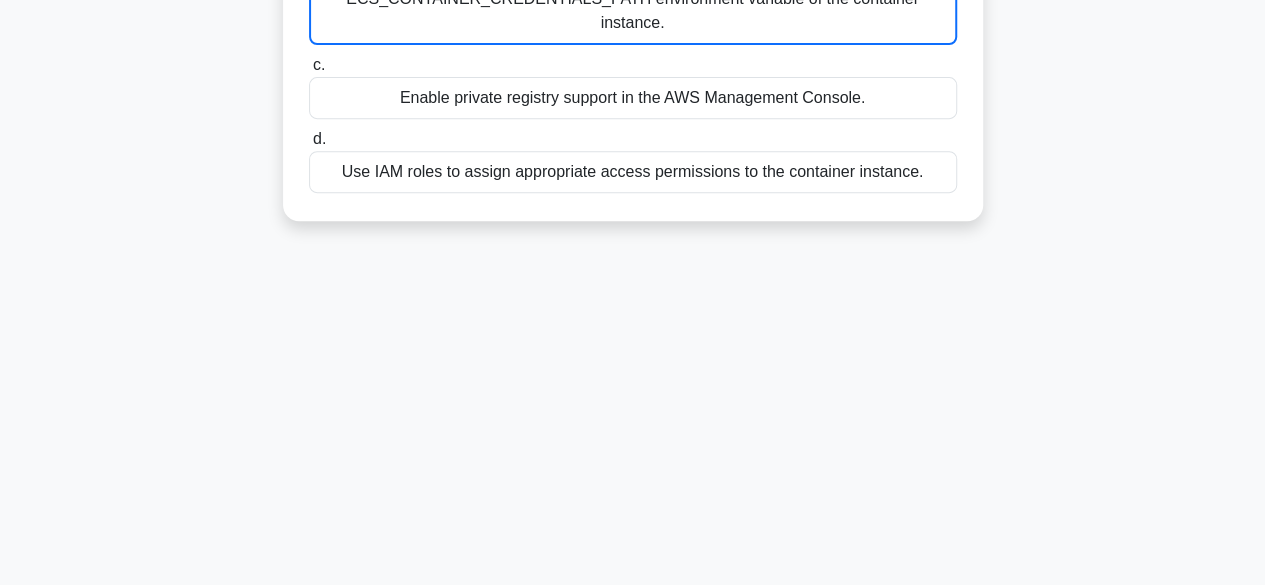 scroll, scrollTop: 495, scrollLeft: 0, axis: vertical 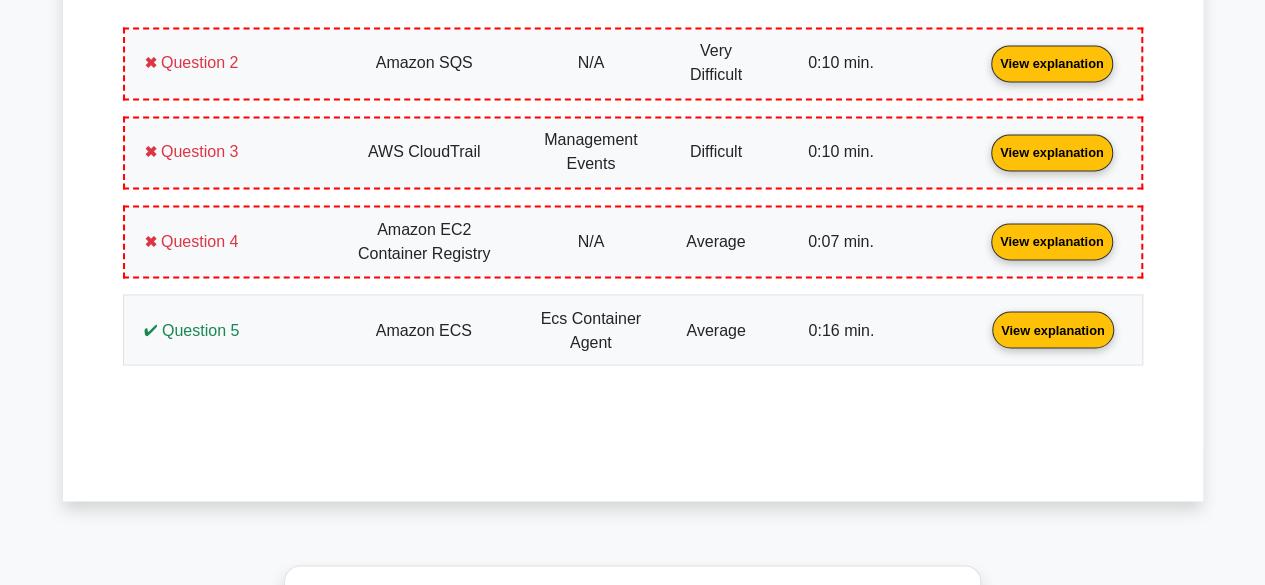 click on "View explanation" at bounding box center (1053, 328) 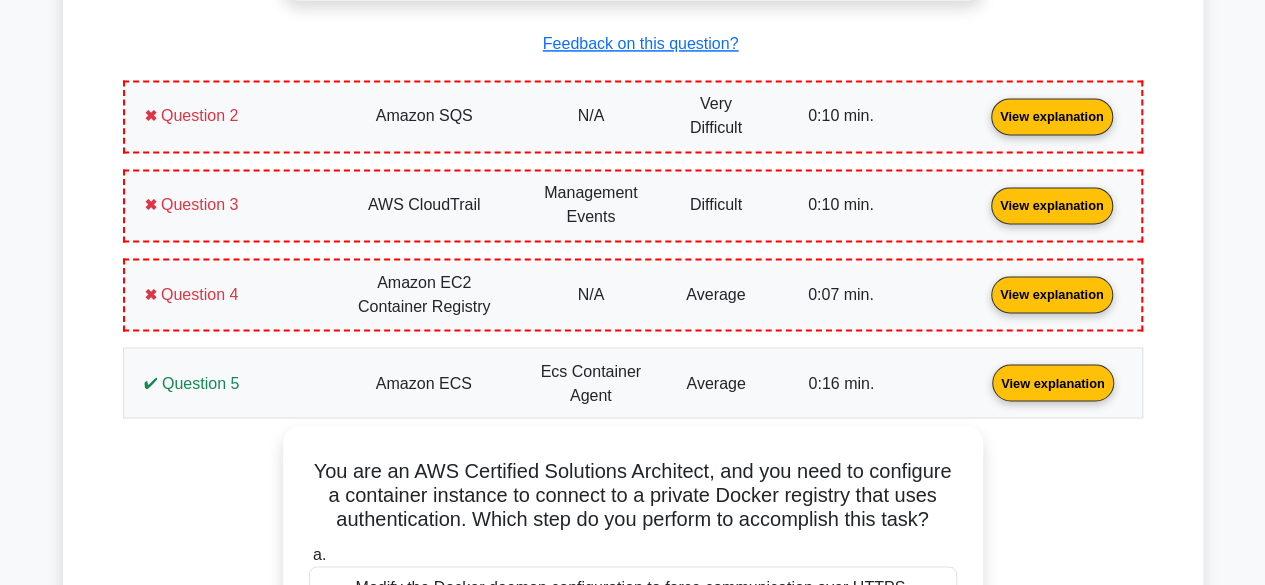 scroll, scrollTop: 1518, scrollLeft: 0, axis: vertical 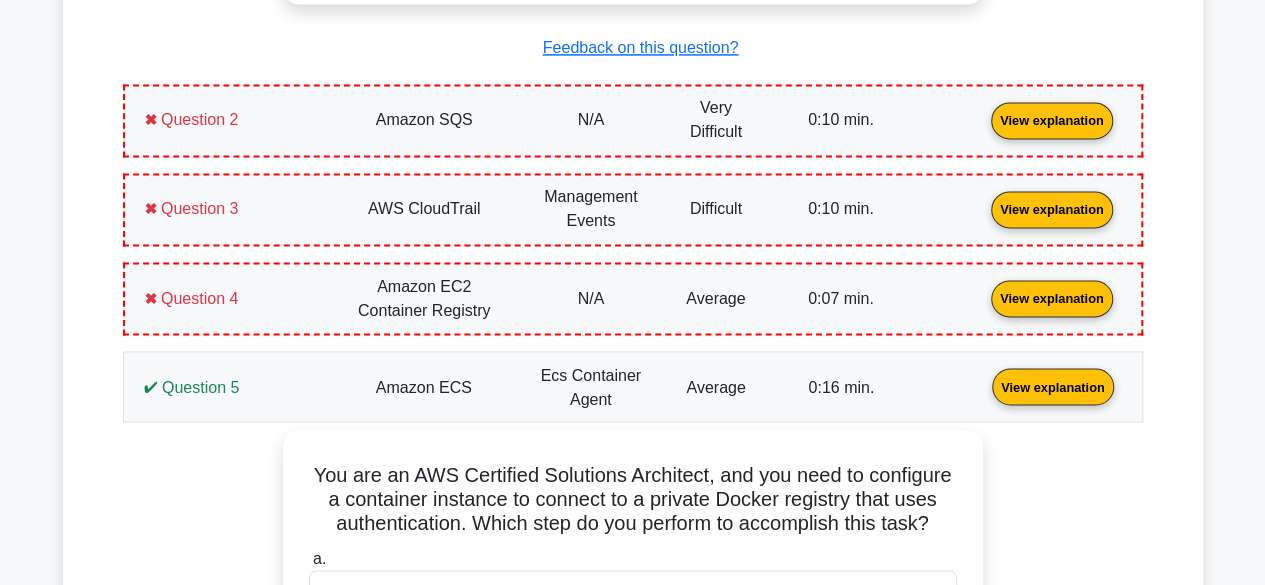 click on "View explanation" at bounding box center [1052, 297] 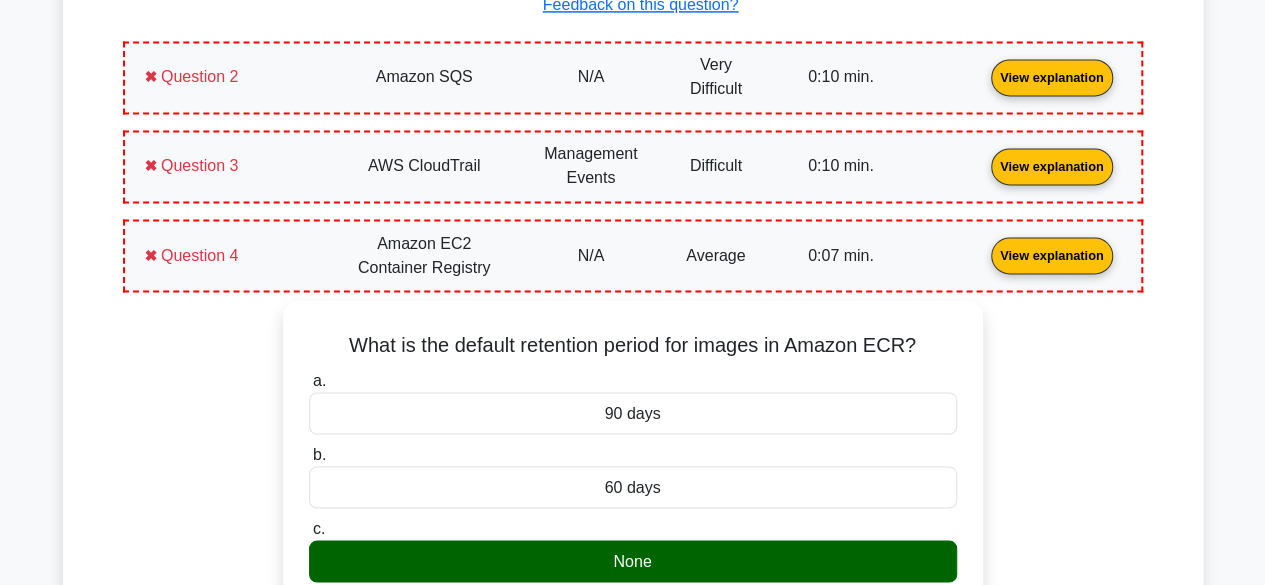 scroll, scrollTop: 1611, scrollLeft: 0, axis: vertical 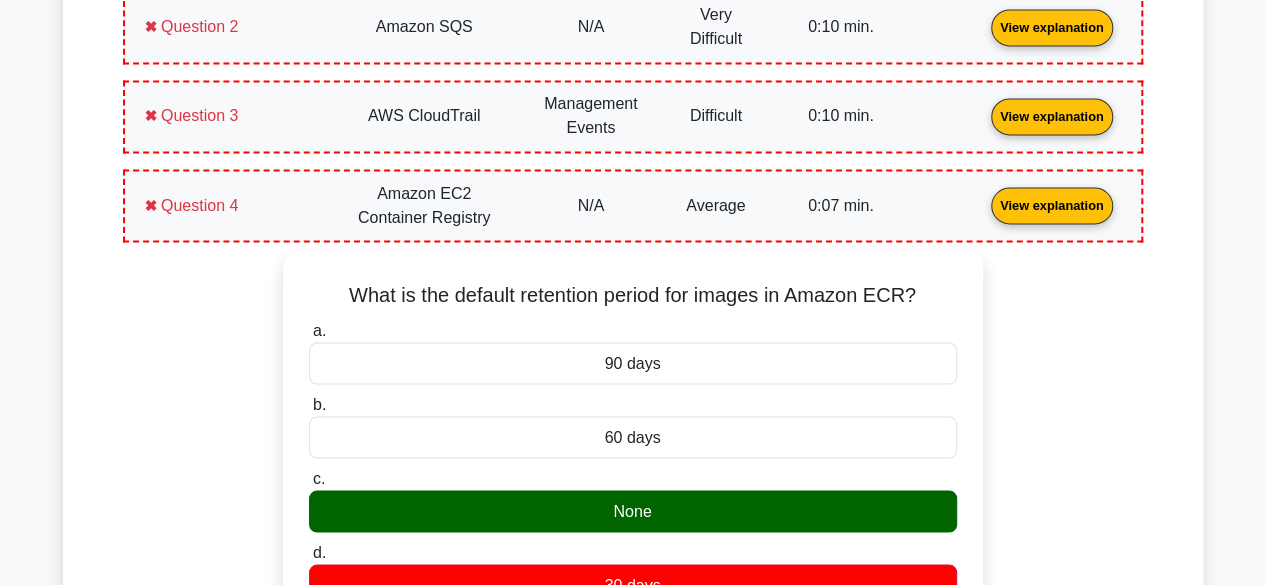 click on "View explanation" at bounding box center [1052, 115] 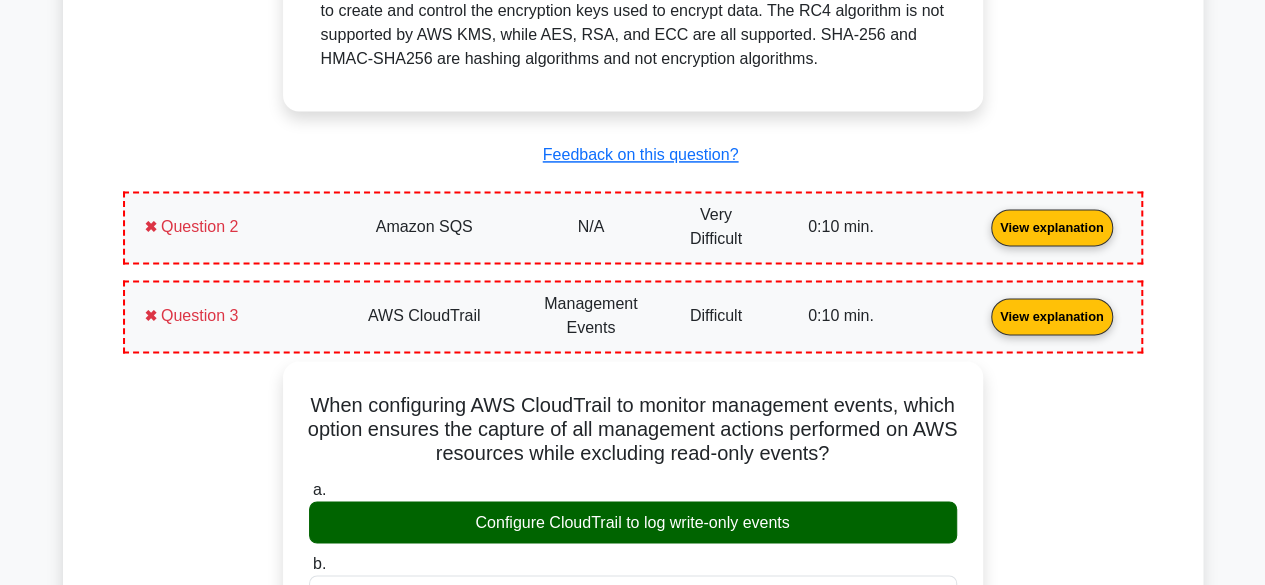 scroll, scrollTop: 1409, scrollLeft: 0, axis: vertical 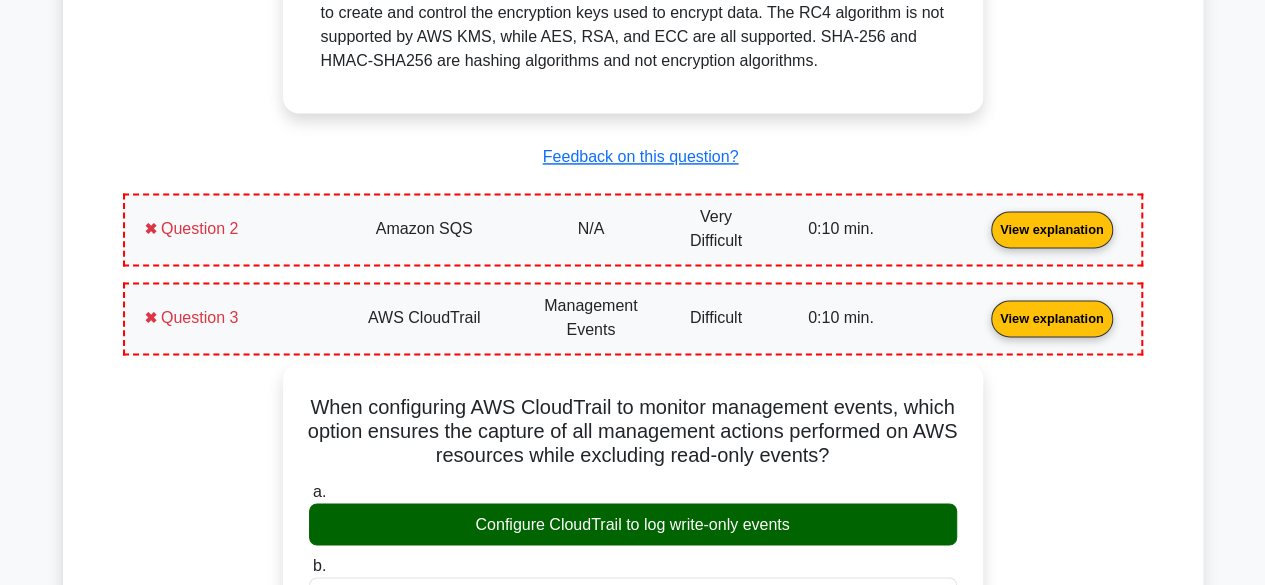 click on "View explanation" at bounding box center [1052, 227] 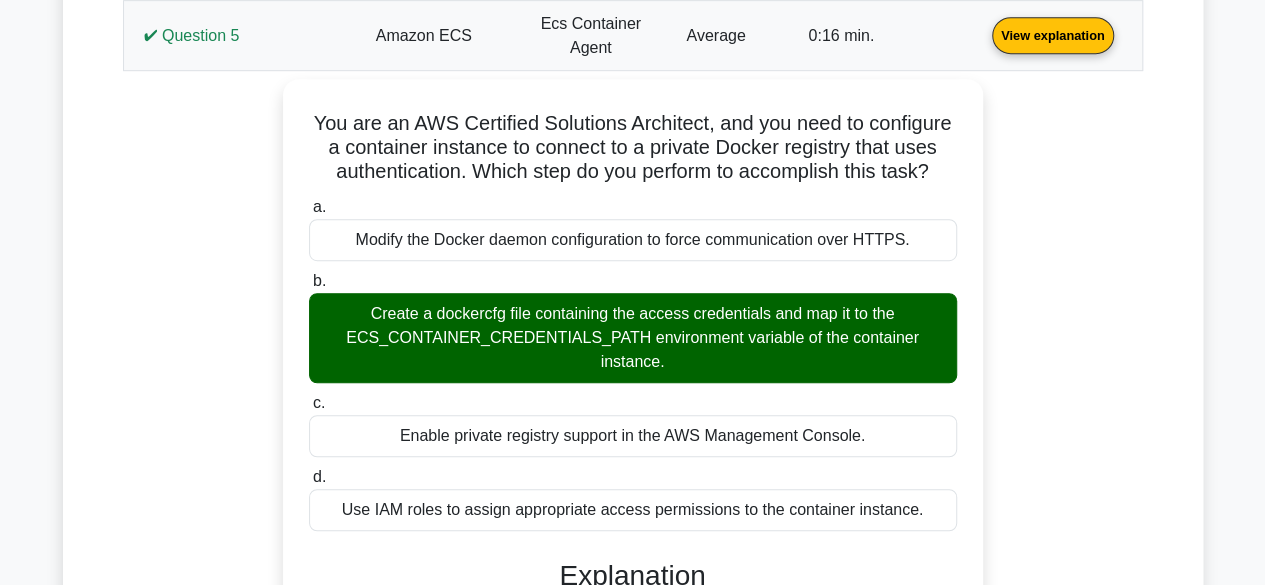 scroll, scrollTop: 4348, scrollLeft: 0, axis: vertical 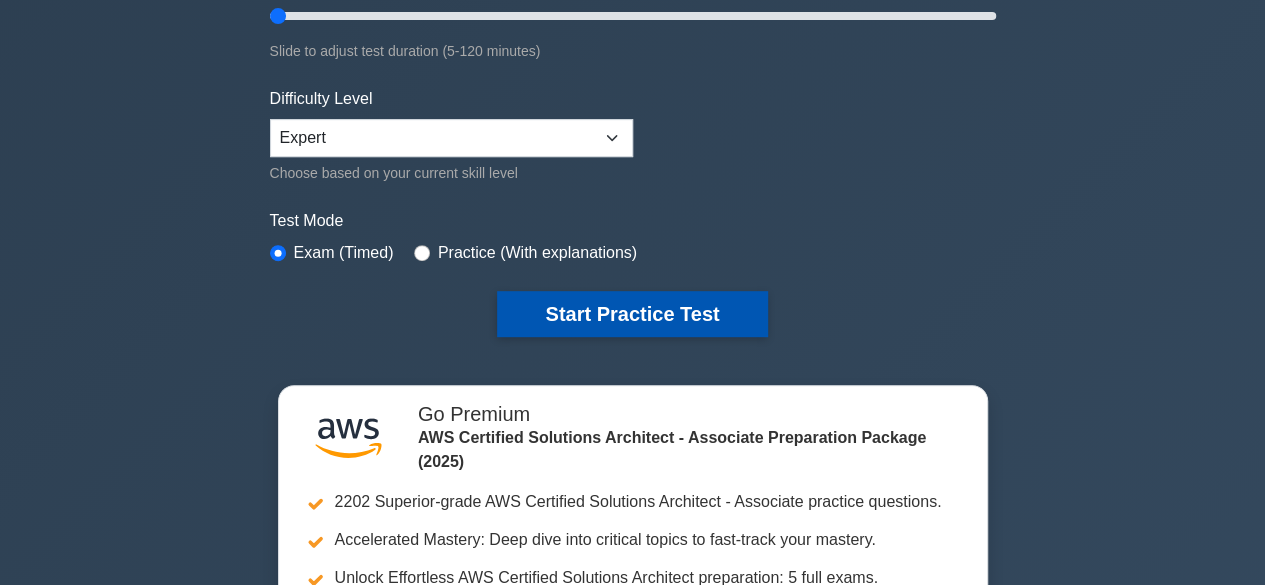click on "Start Practice Test" at bounding box center (632, 314) 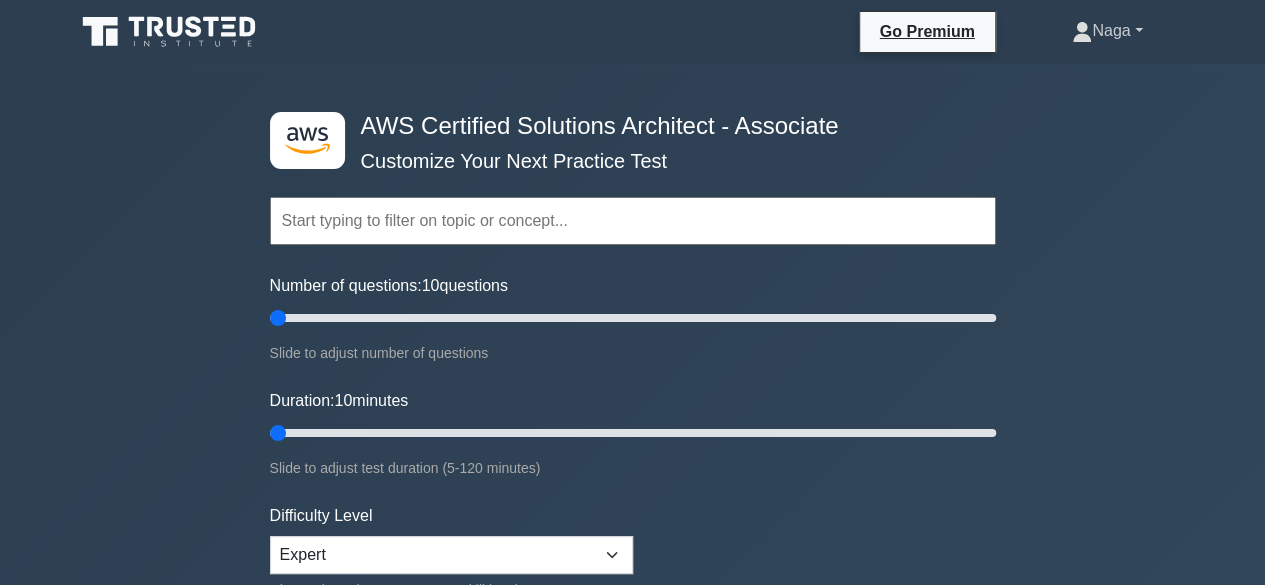click on "Naga" at bounding box center [1107, 31] 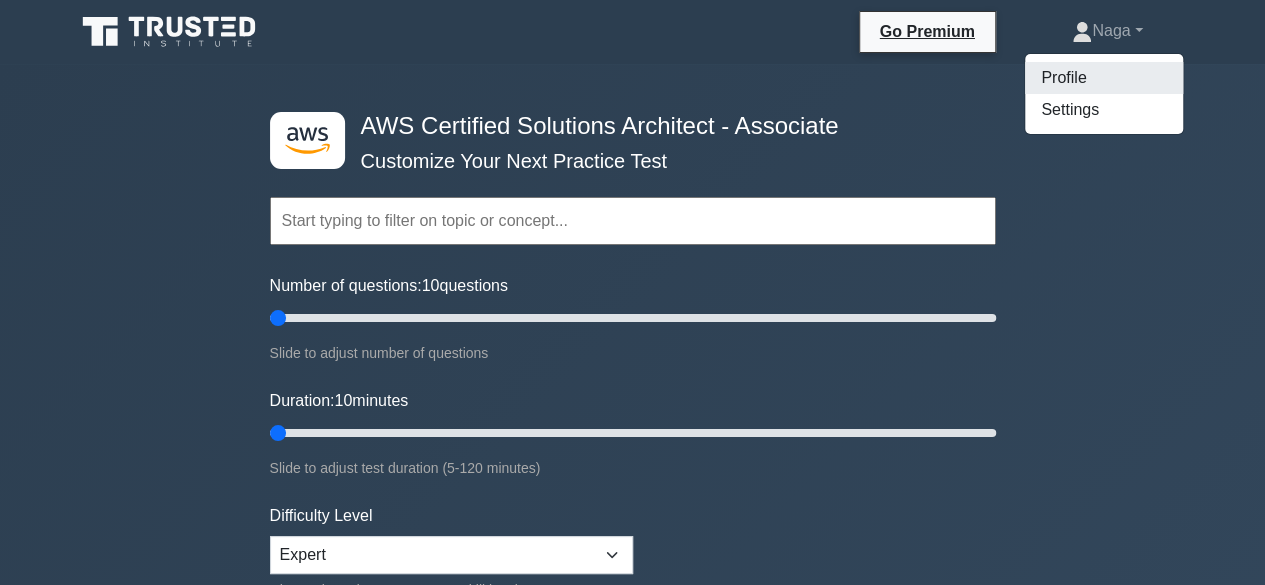 click on "Profile" at bounding box center (1104, 78) 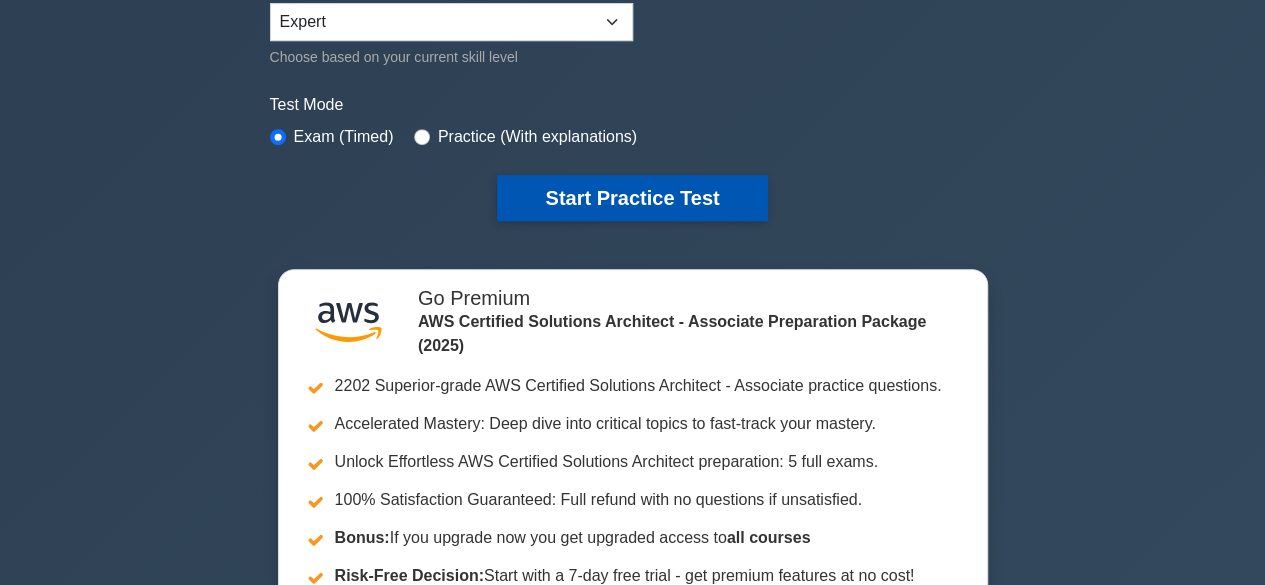 scroll, scrollTop: 532, scrollLeft: 0, axis: vertical 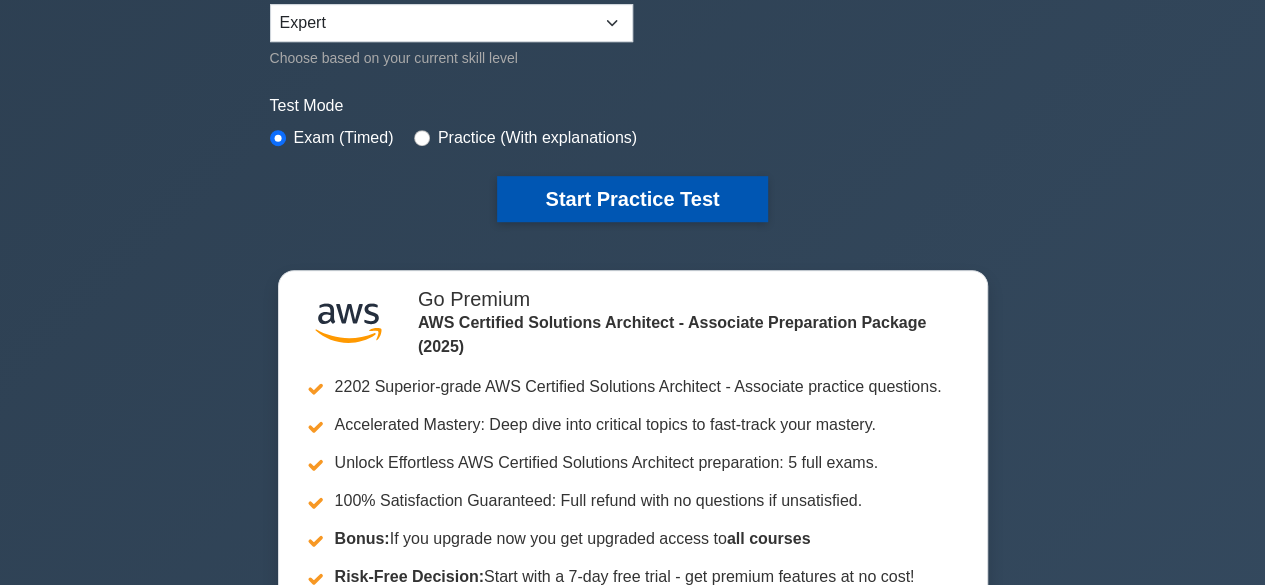 click on "Start Practice Test" at bounding box center [632, 199] 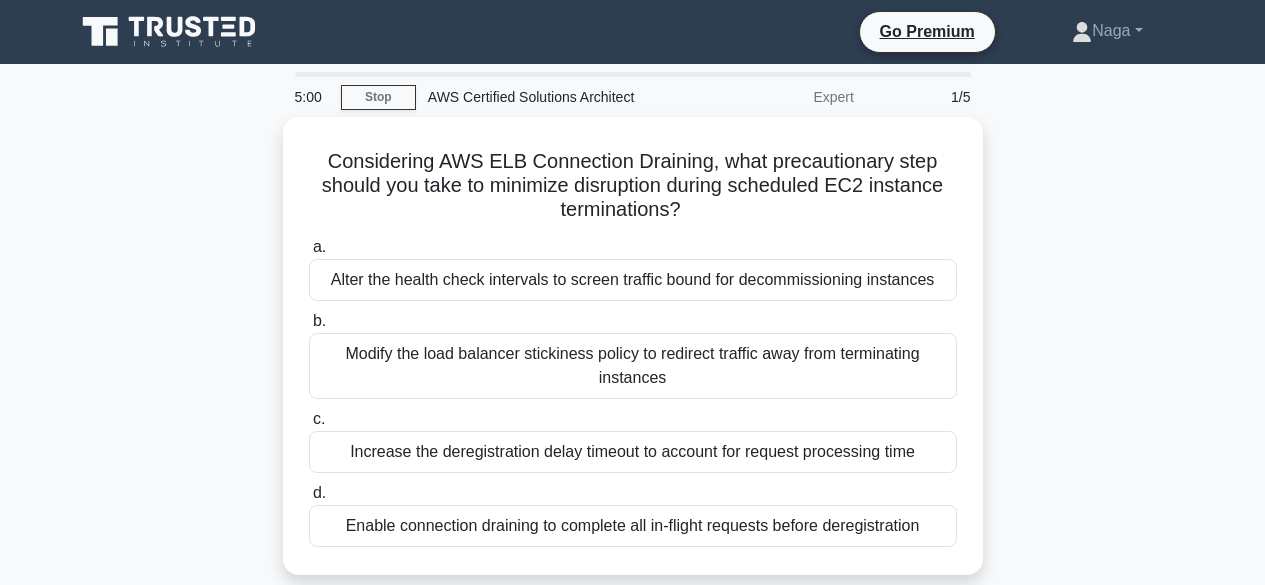 scroll, scrollTop: 0, scrollLeft: 0, axis: both 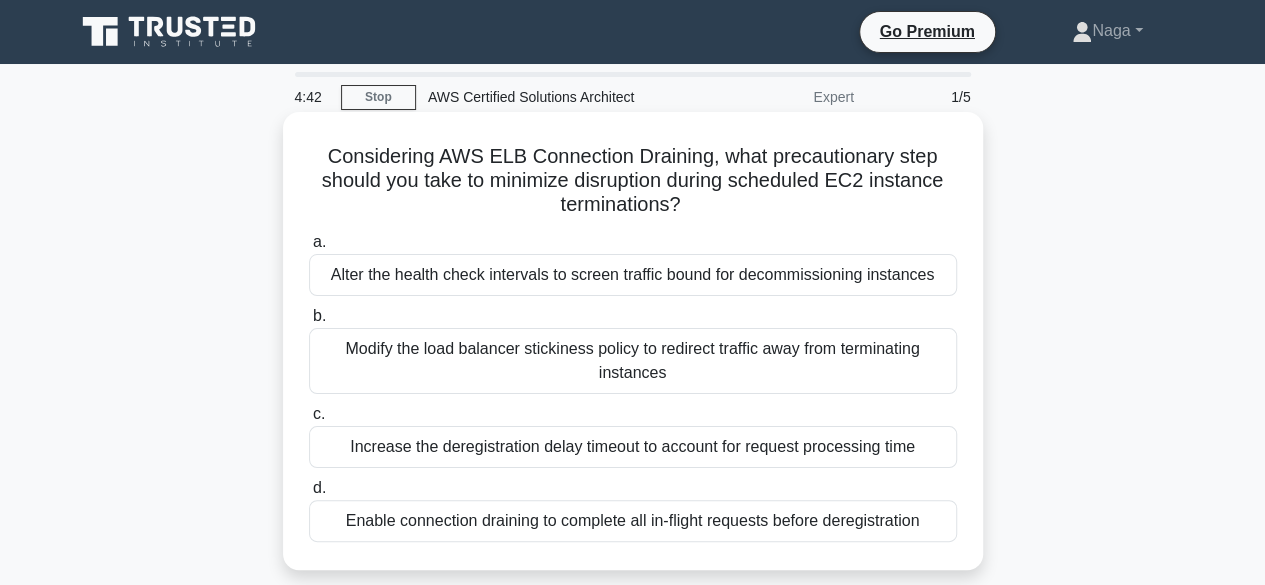 click on "Alter the health check intervals to screen traffic bound for decommissioning instances" at bounding box center (633, 275) 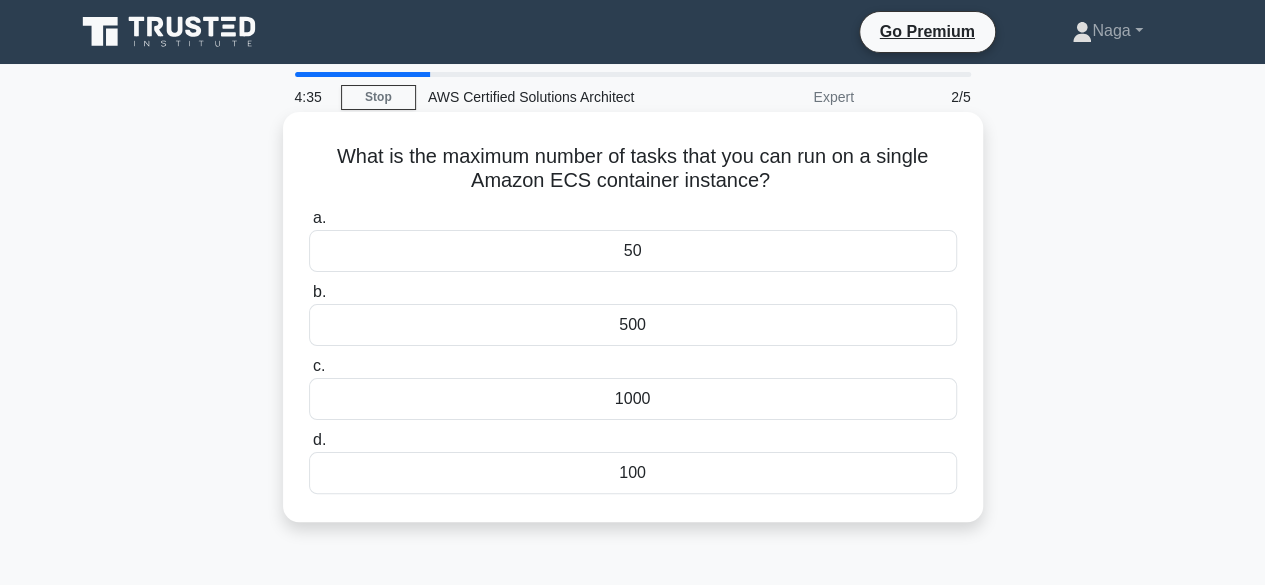 click on "50" at bounding box center [633, 251] 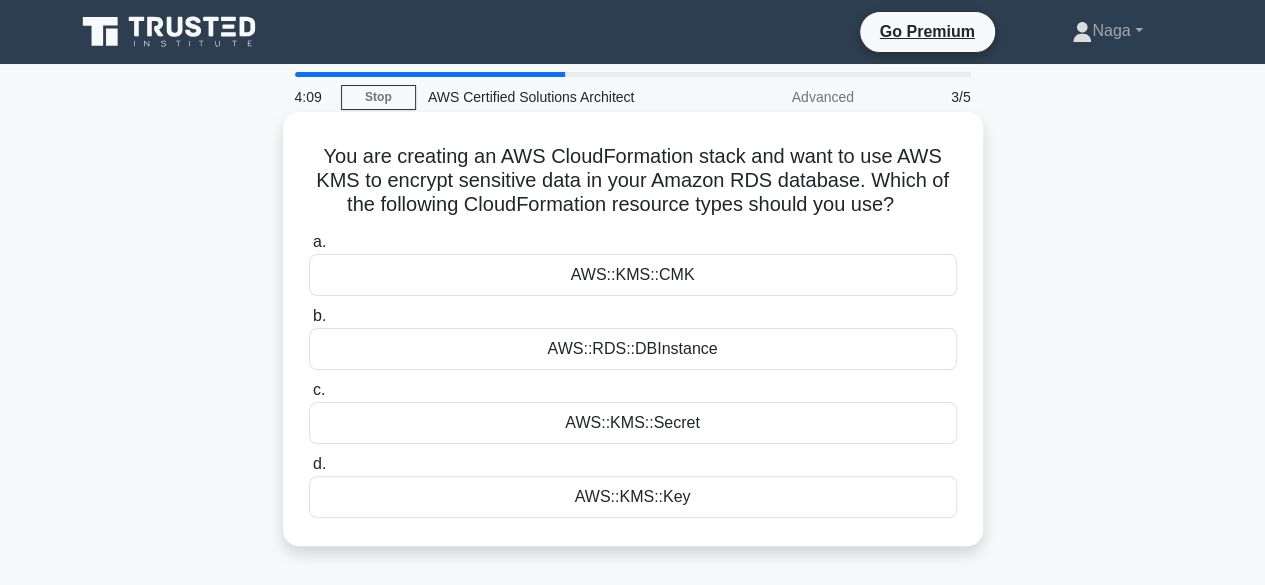 click on "AWS::RDS::DBInstance" at bounding box center [633, 349] 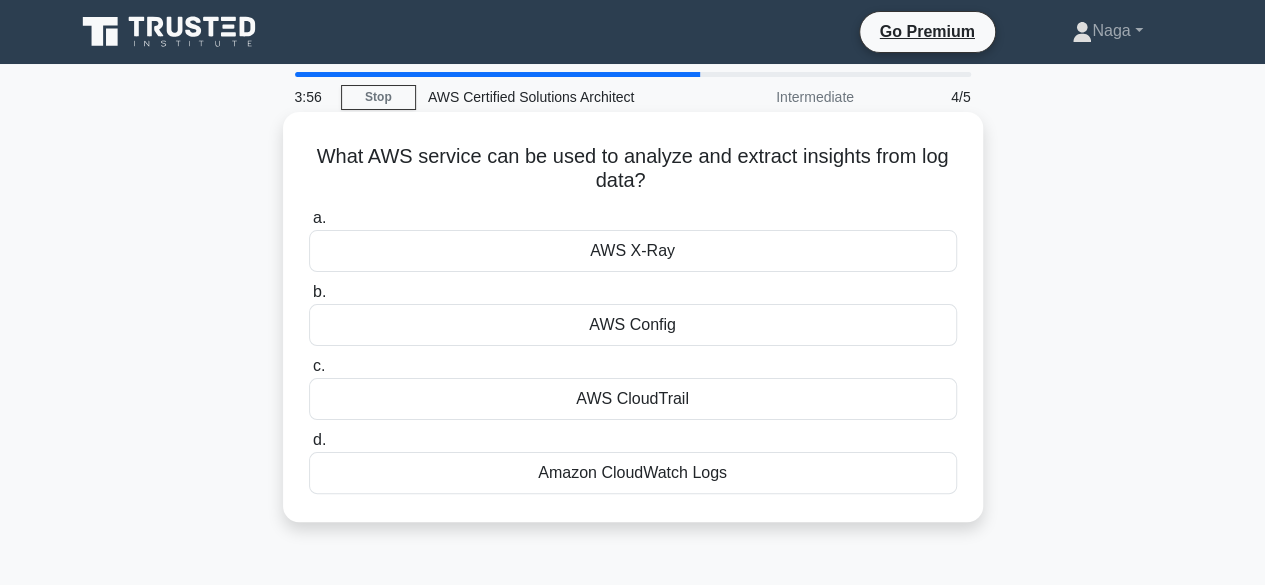 click on "AWS Config" at bounding box center (633, 325) 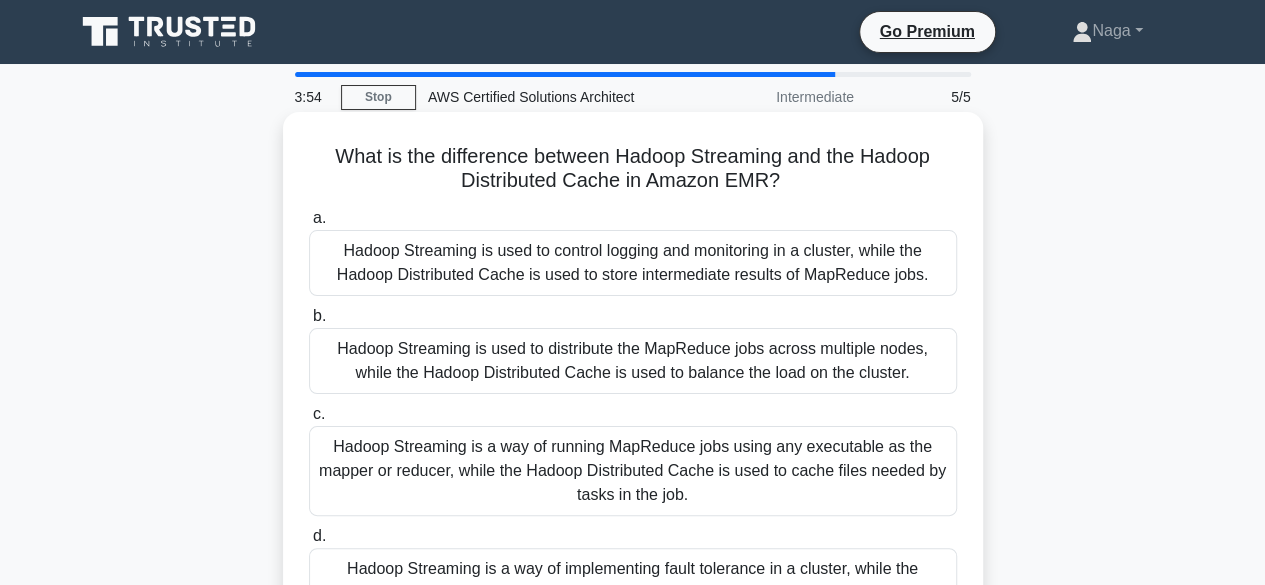 click on "Hadoop Streaming is used to distribute the MapReduce jobs across multiple nodes, while the Hadoop Distributed Cache is used to balance the load on the cluster." at bounding box center (633, 361) 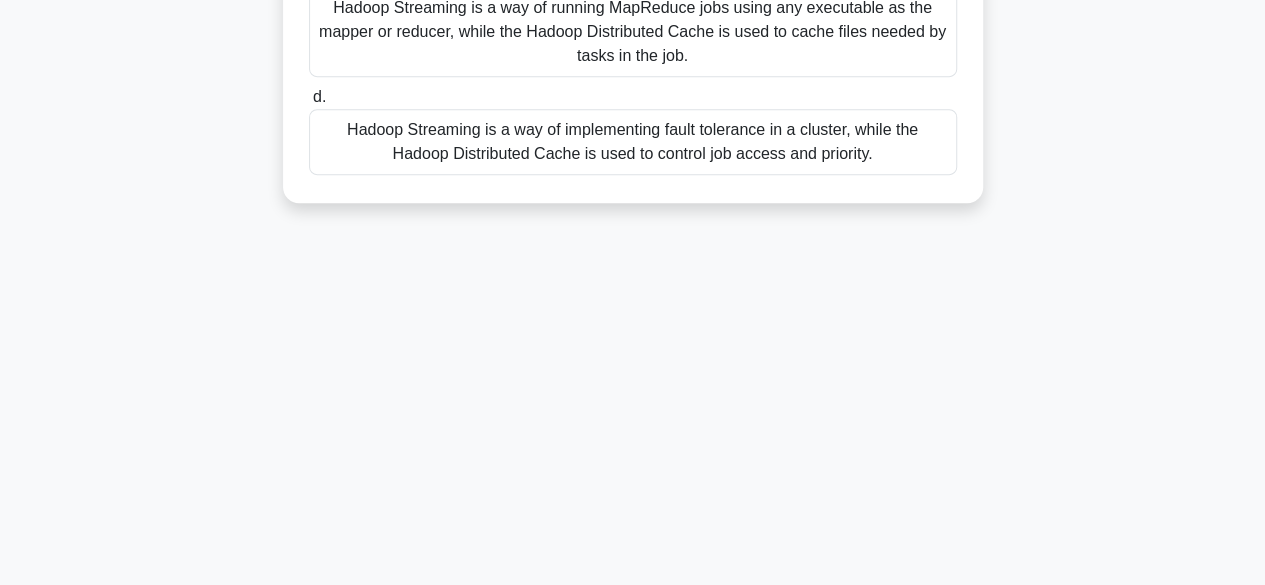 scroll, scrollTop: 495, scrollLeft: 0, axis: vertical 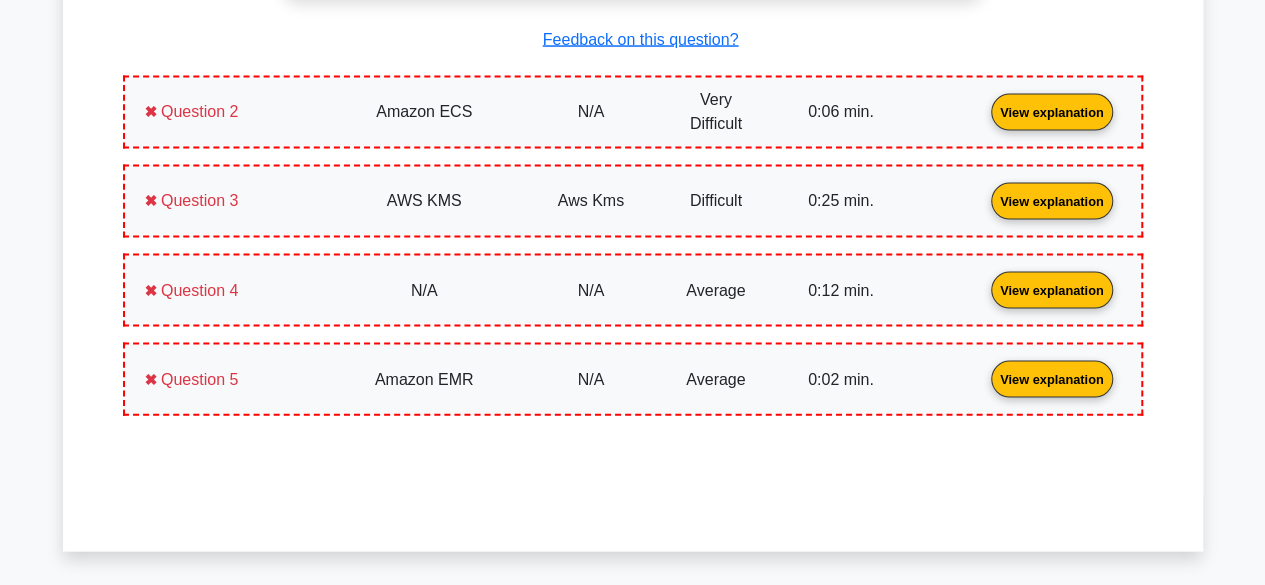 click on "View explanation" at bounding box center [1052, 378] 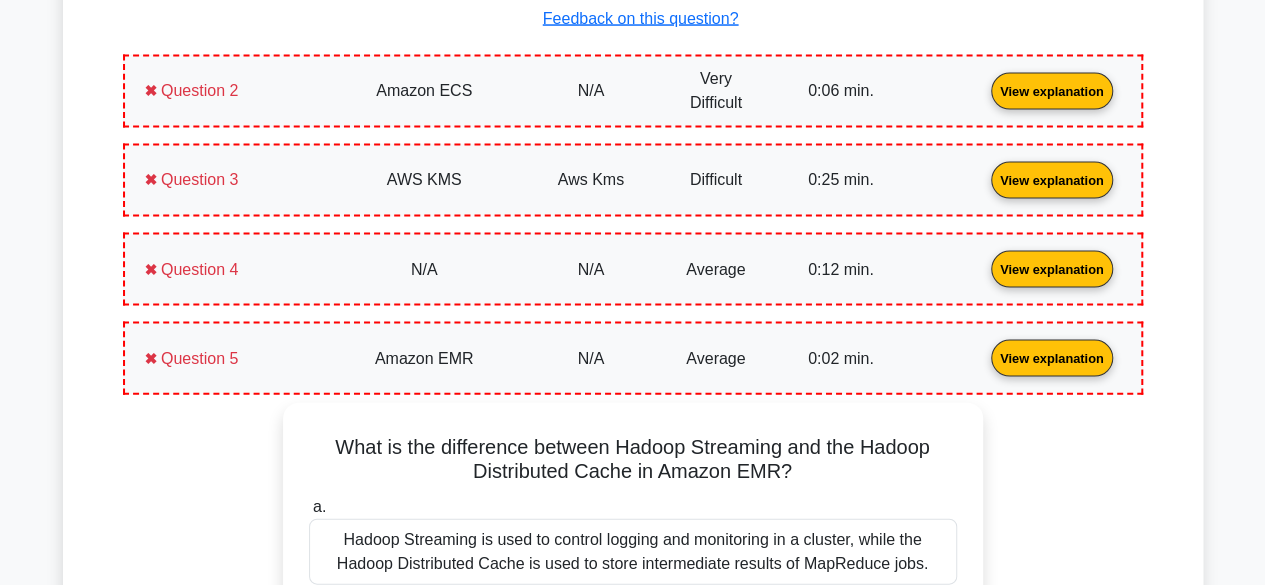 scroll, scrollTop: 1978, scrollLeft: 0, axis: vertical 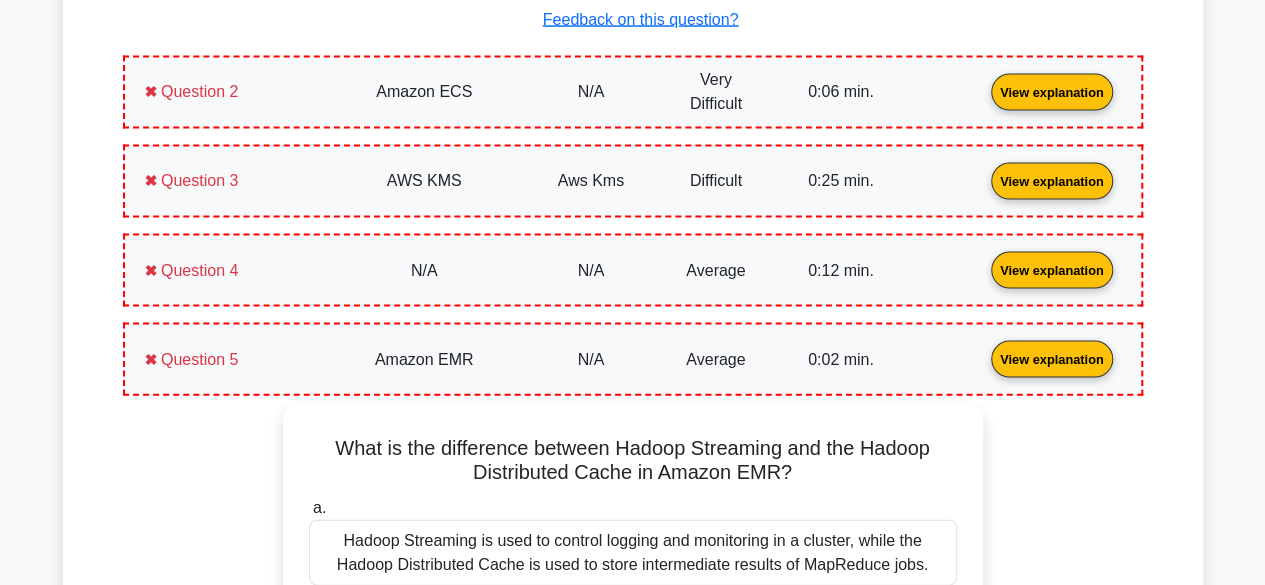 click on "View explanation" at bounding box center (1052, 269) 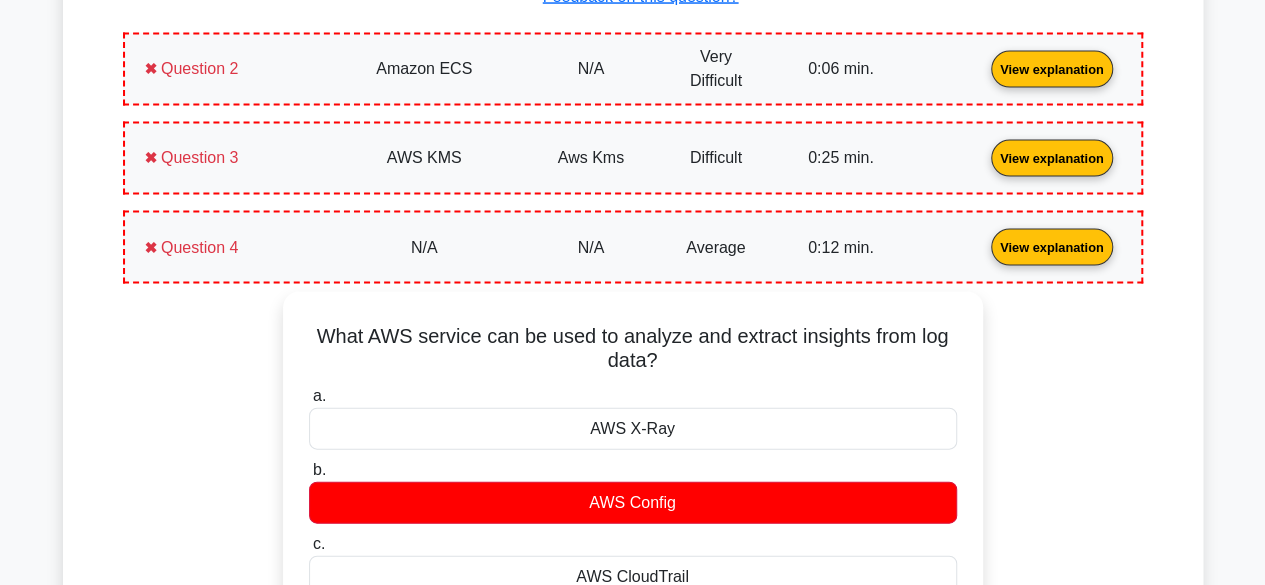 scroll, scrollTop: 2004, scrollLeft: 0, axis: vertical 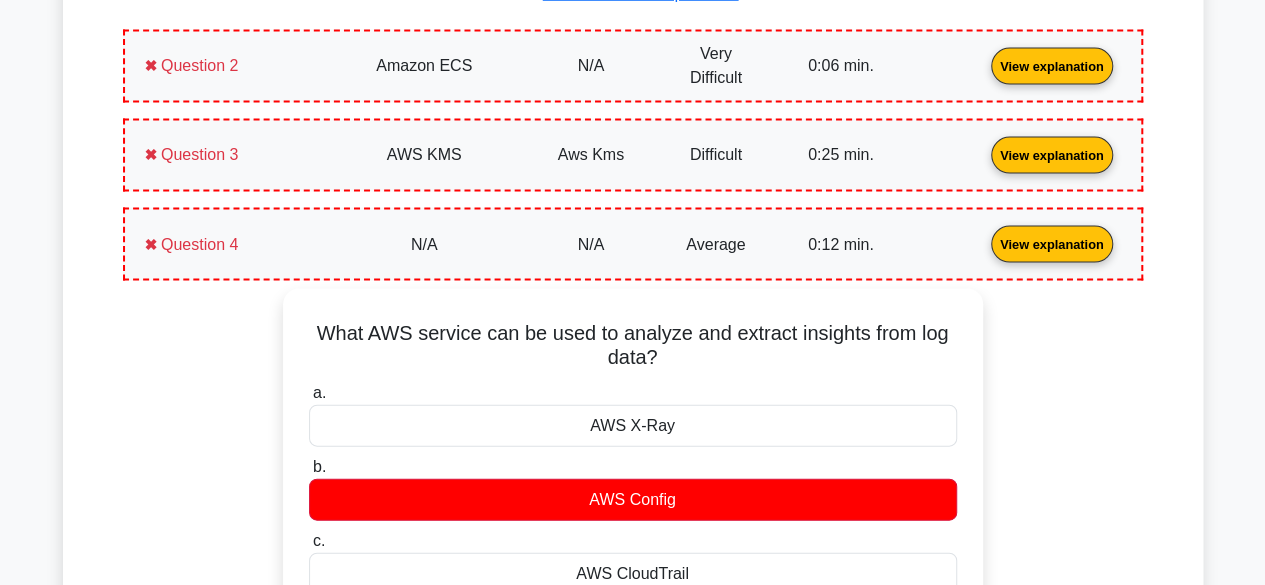 click on "View explanation" at bounding box center [1052, 154] 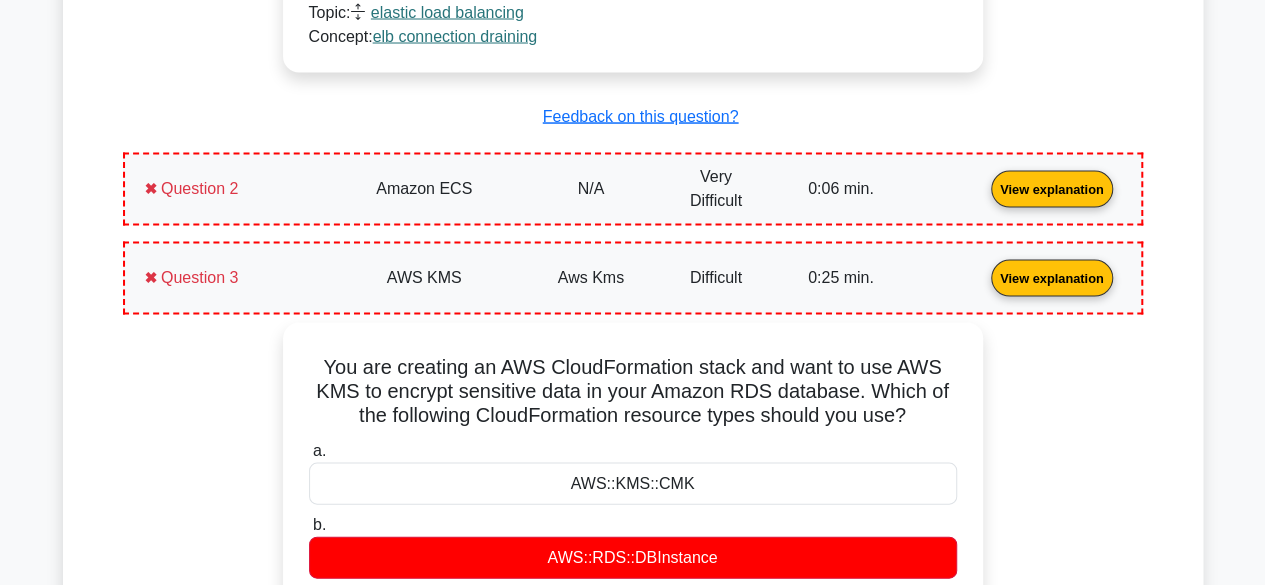 scroll, scrollTop: 1855, scrollLeft: 0, axis: vertical 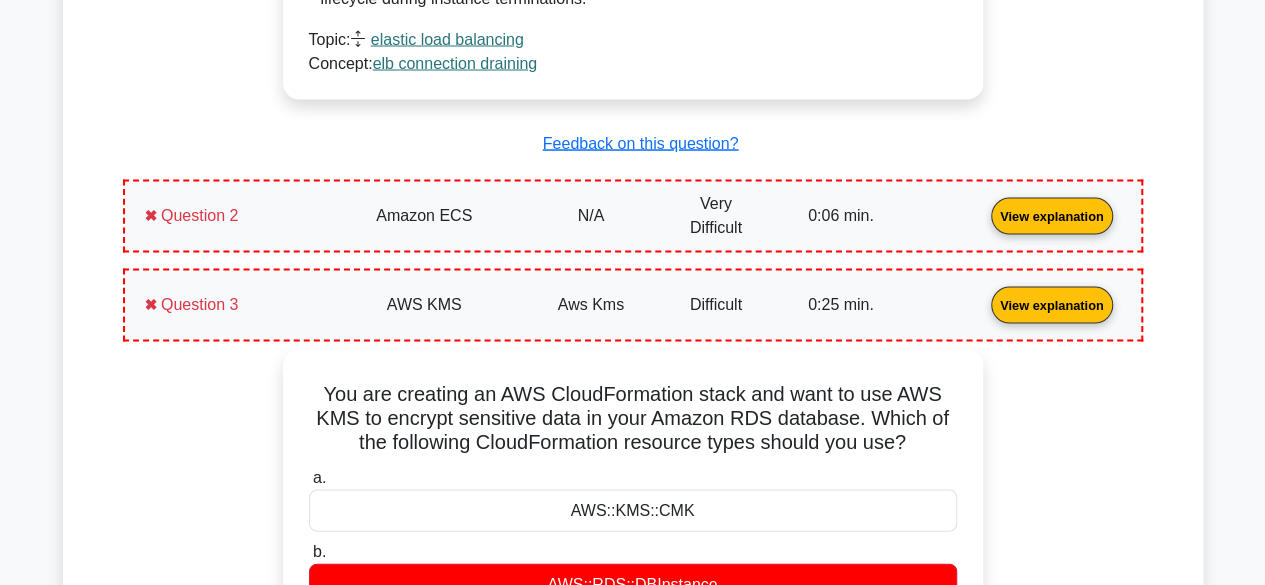 click on "View explanation" at bounding box center [1052, 213] 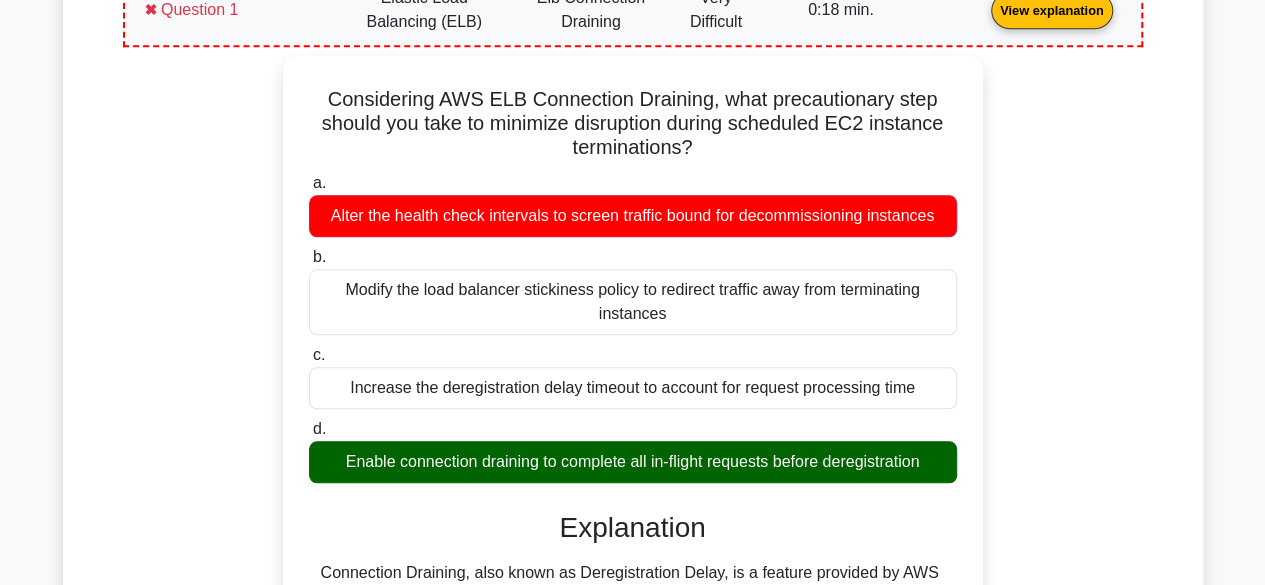 scroll, scrollTop: 872, scrollLeft: 0, axis: vertical 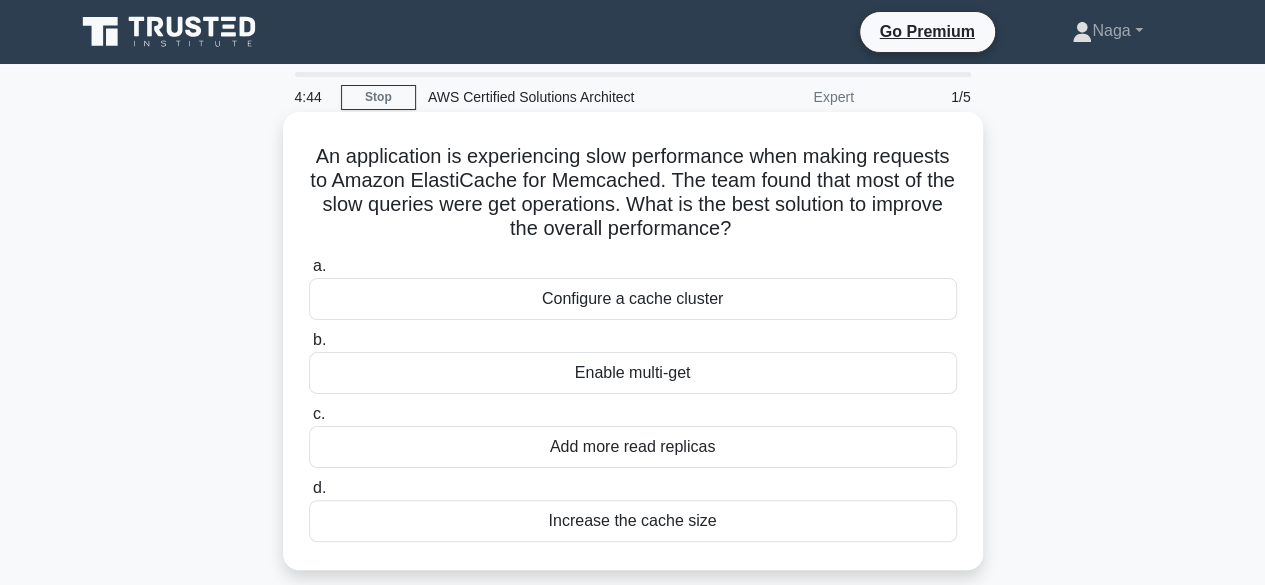 click on "Configure a cache cluster" at bounding box center (633, 299) 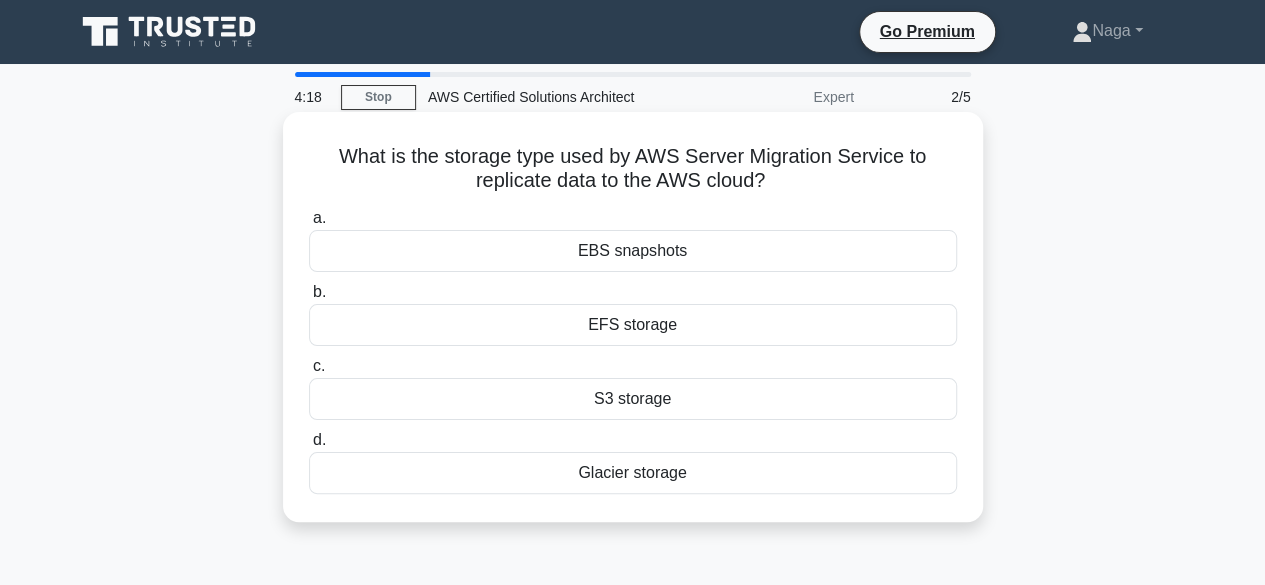 click on "EFS storage" at bounding box center [633, 325] 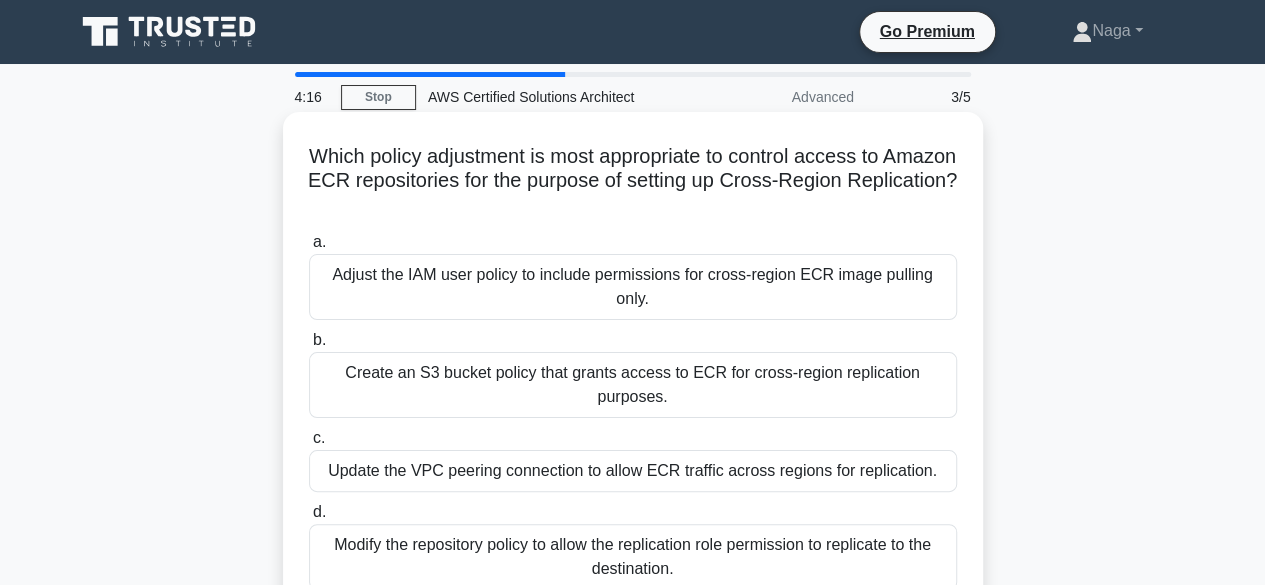 click on "Create an S3 bucket policy that grants access to ECR for cross-region replication purposes." at bounding box center (633, 385) 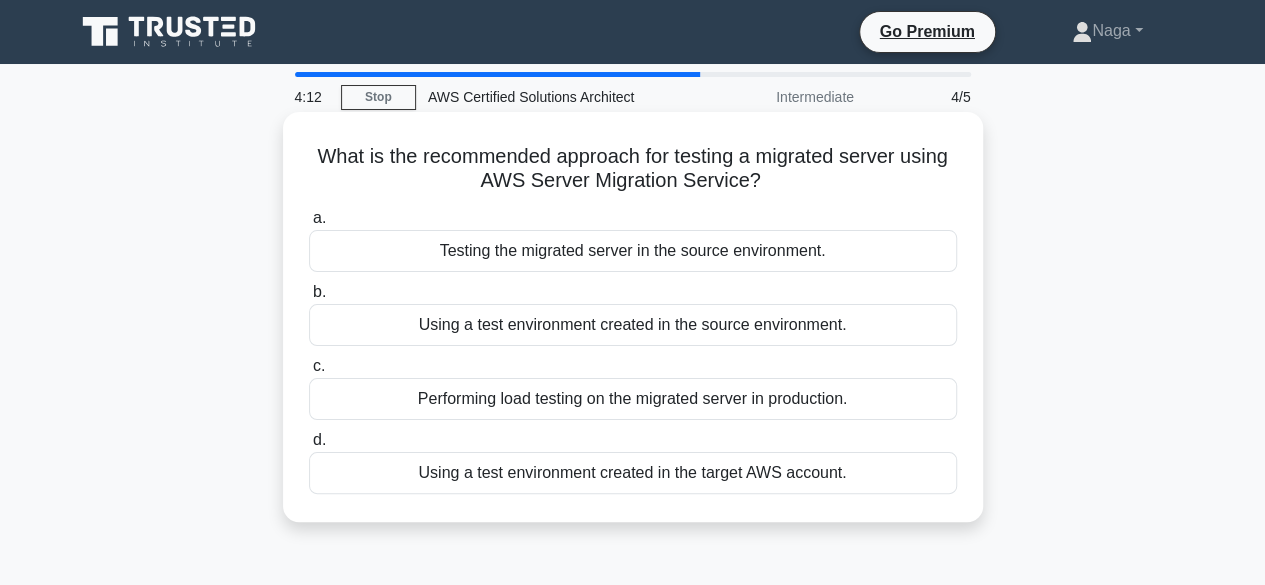 click on "Using a test environment created in the source environment." at bounding box center [633, 325] 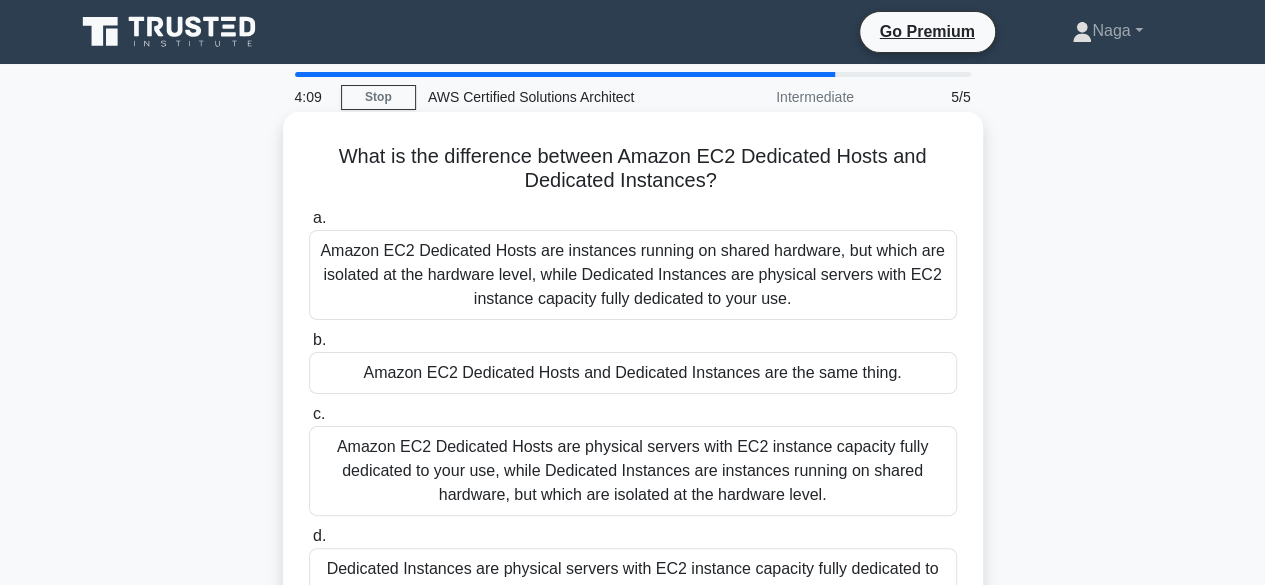 click on "Amazon EC2 Dedicated Hosts and Dedicated Instances are the same thing." at bounding box center [633, 373] 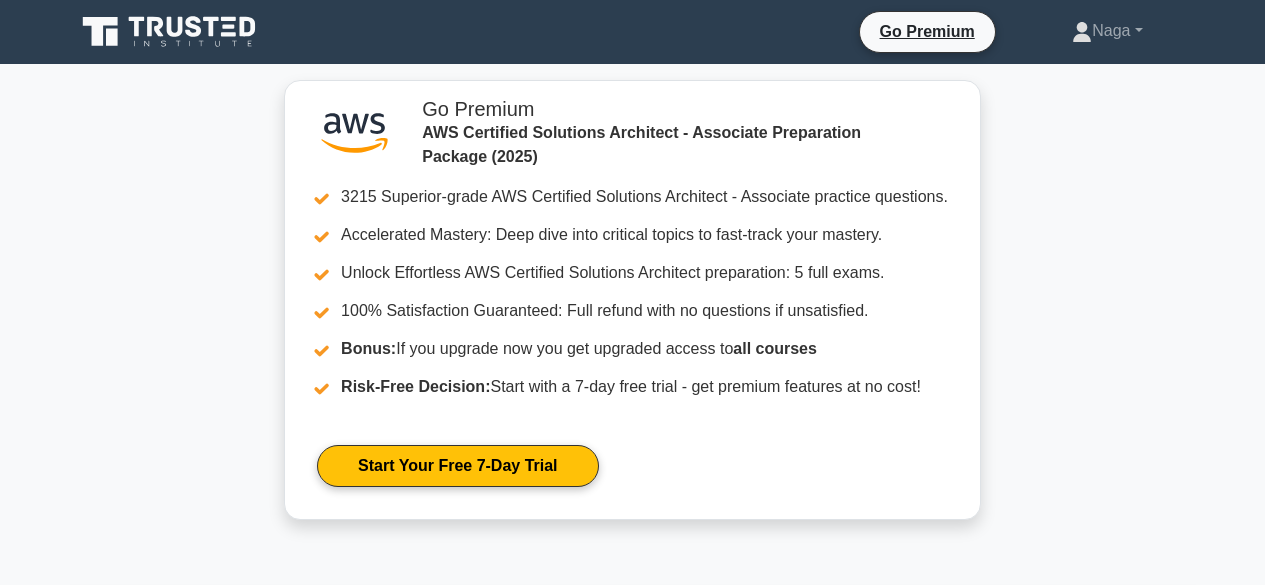 scroll, scrollTop: 0, scrollLeft: 0, axis: both 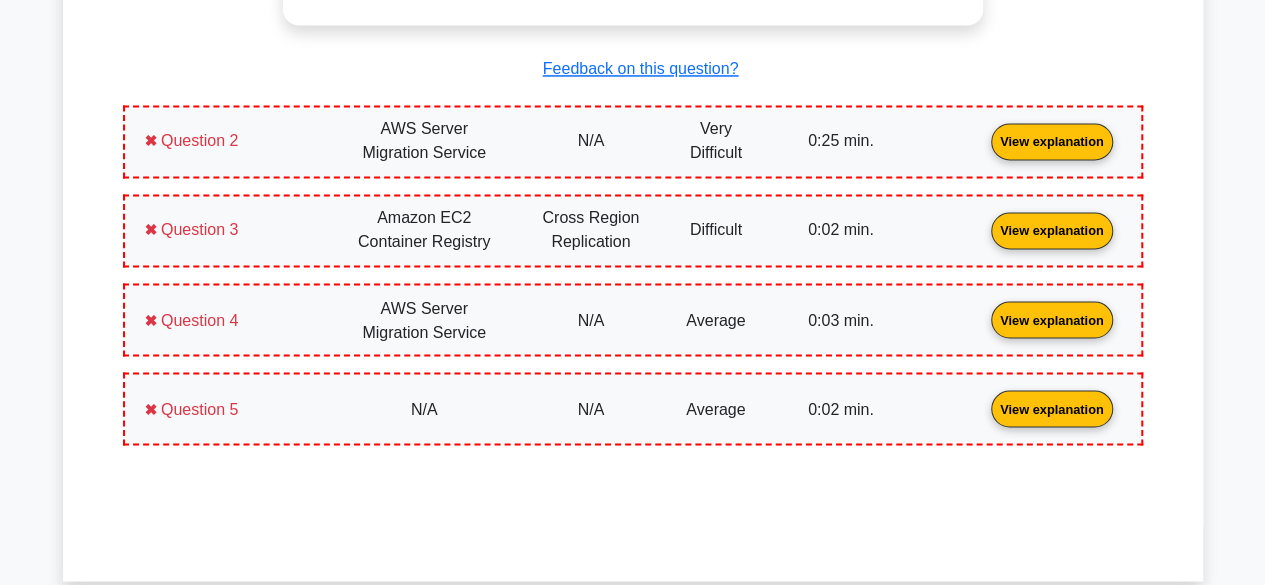 click on "View explanation" at bounding box center (1052, 139) 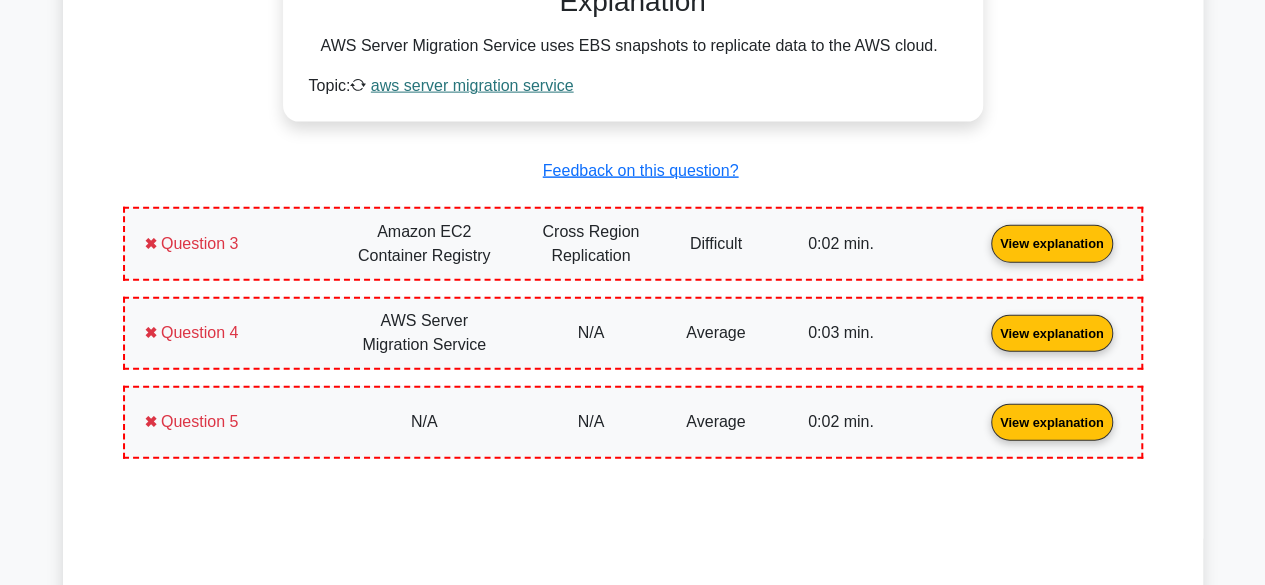 scroll, scrollTop: 2223, scrollLeft: 0, axis: vertical 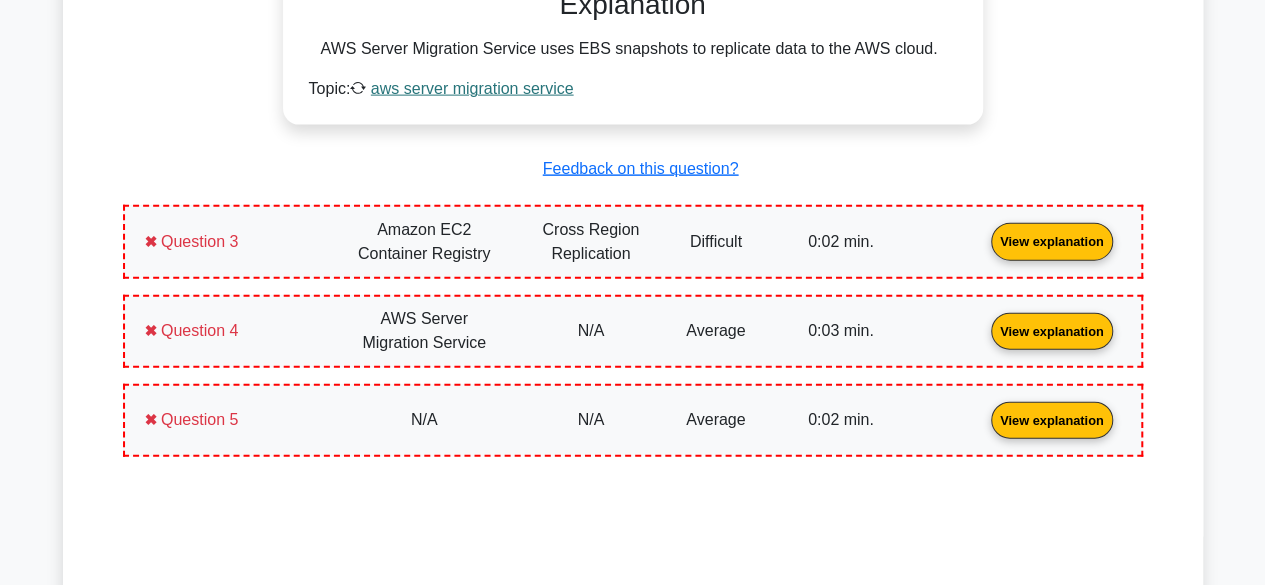 click on "View explanation" at bounding box center [1052, 240] 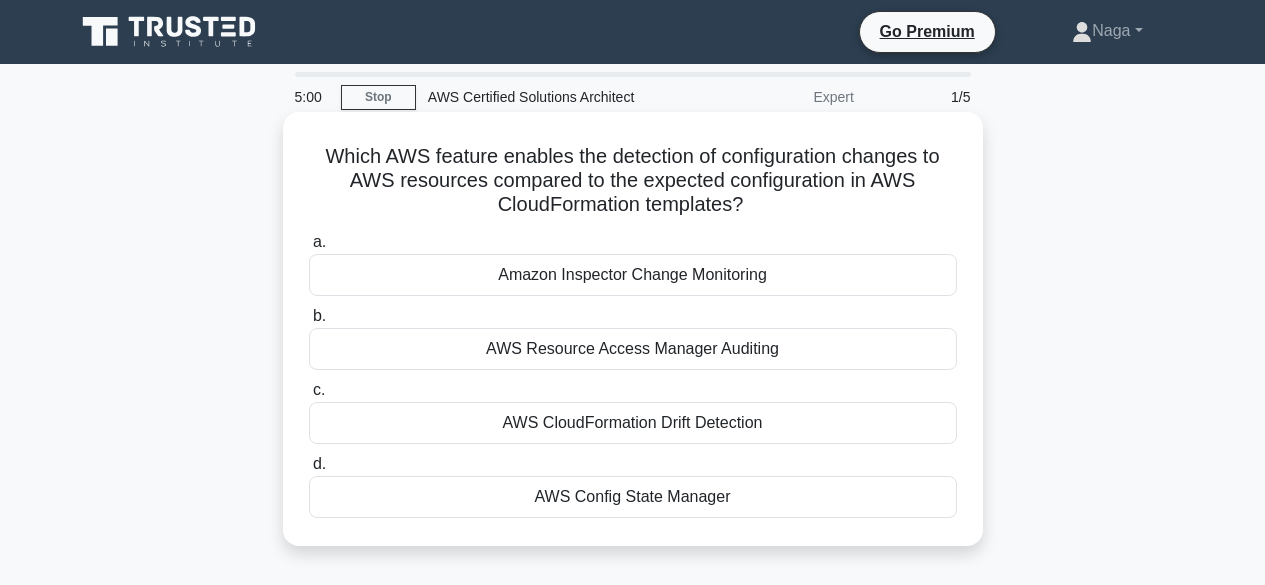 scroll, scrollTop: 0, scrollLeft: 0, axis: both 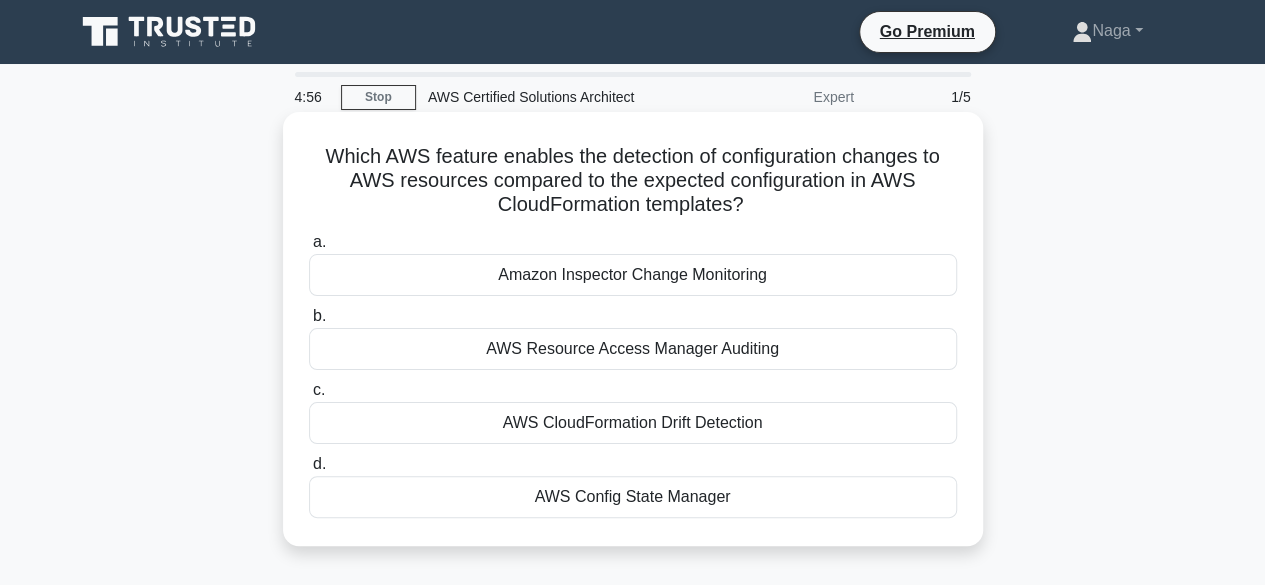 click on "Amazon Inspector Change Monitoring" at bounding box center [633, 275] 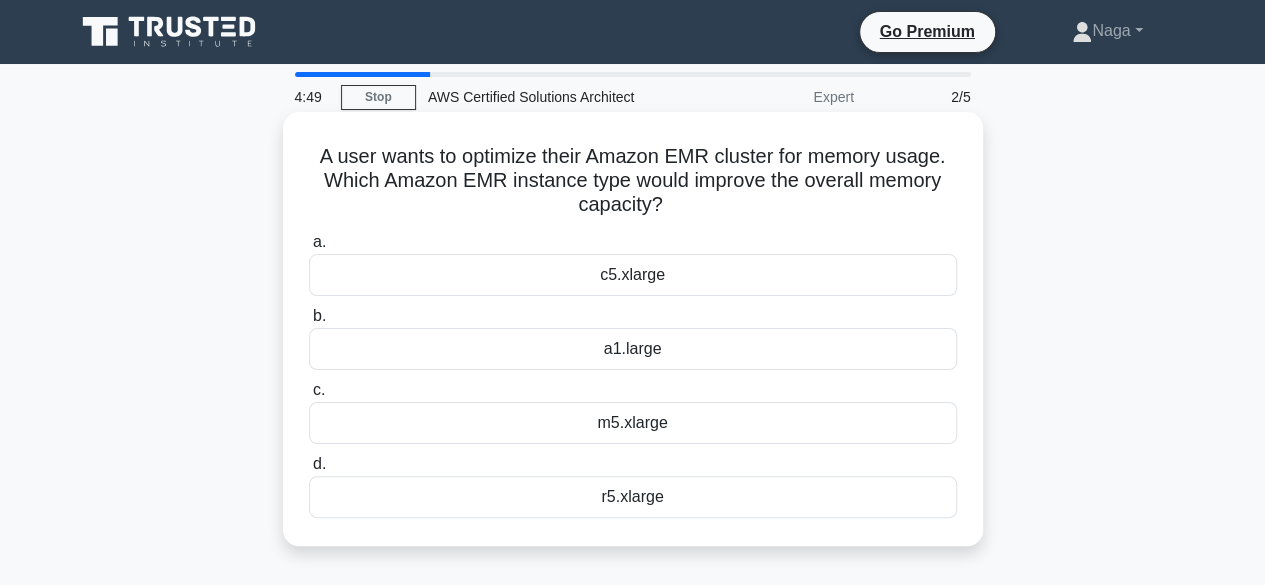 click on "r5.xlarge" at bounding box center (633, 497) 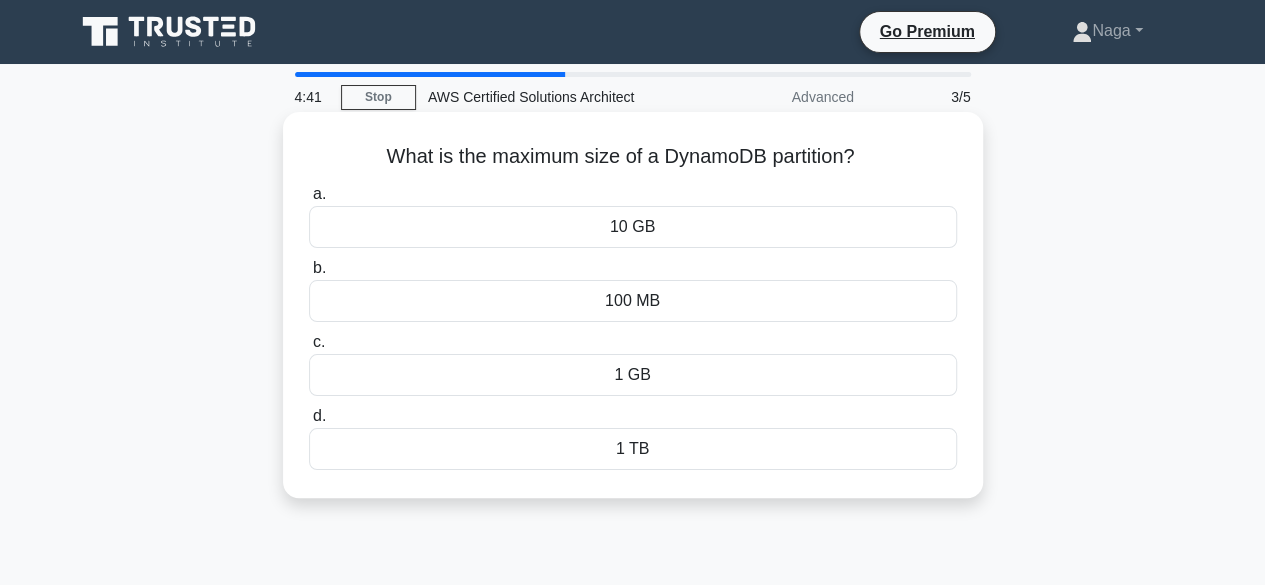 click on "1 TB" at bounding box center (633, 449) 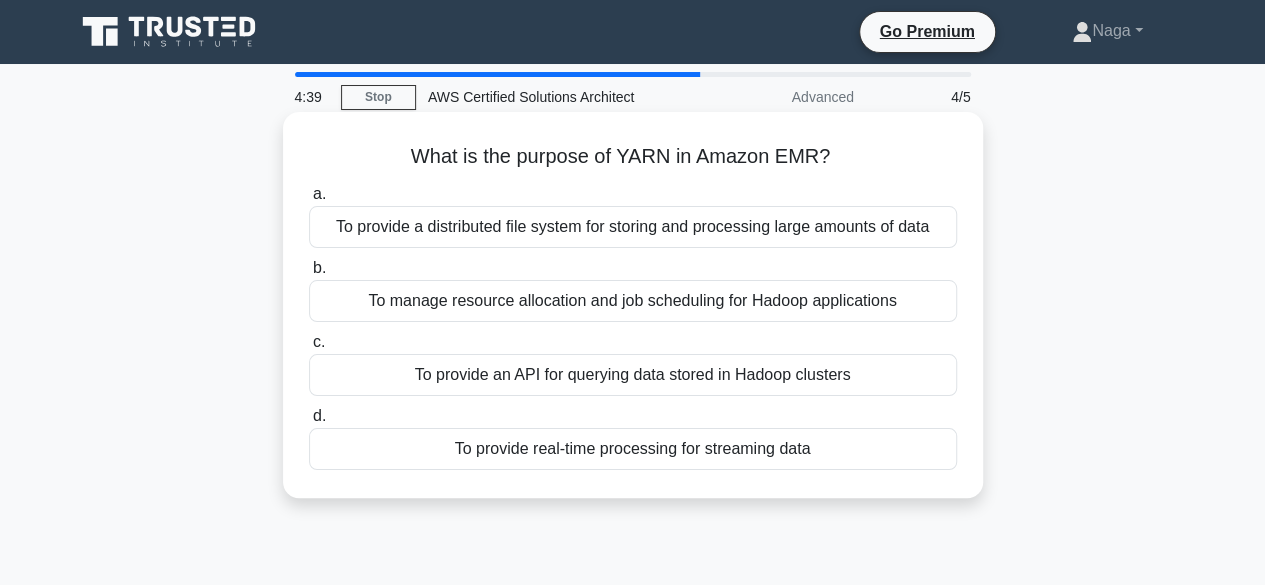 click on "To provide an API for querying data stored in Hadoop clusters" at bounding box center (633, 375) 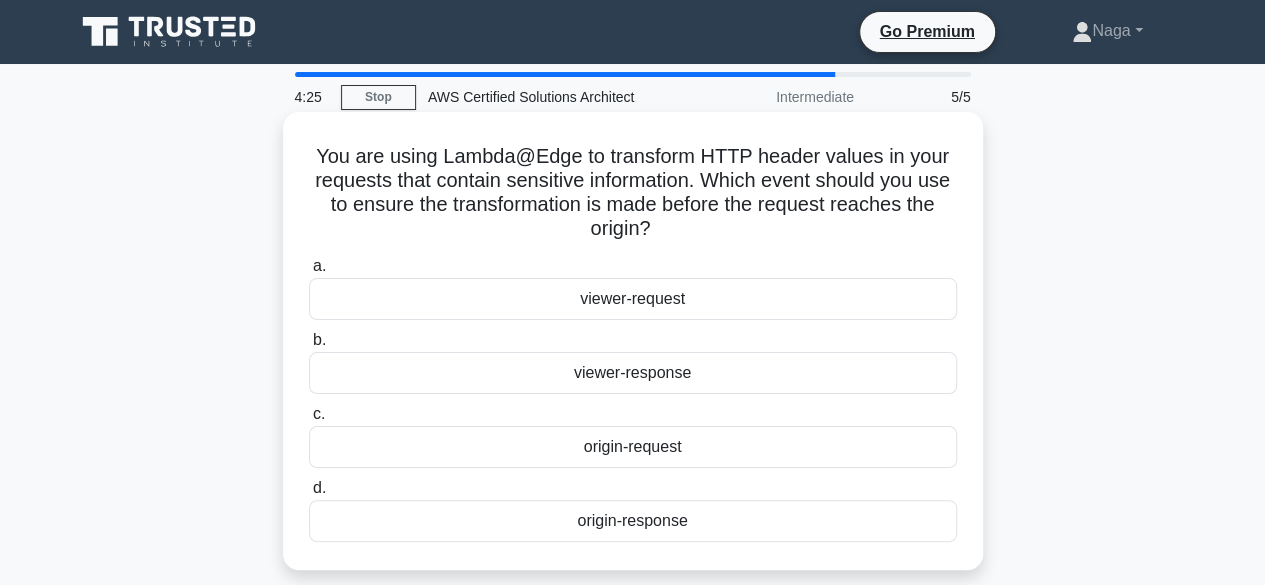 click on "b.
viewer-response" at bounding box center (633, 361) 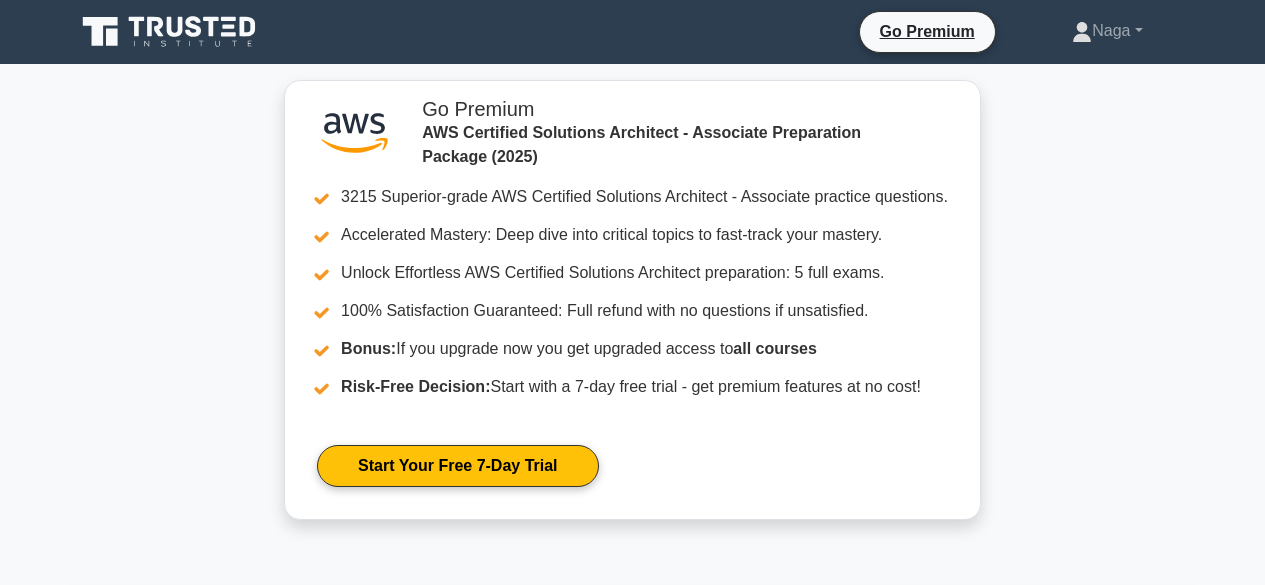 scroll, scrollTop: 193, scrollLeft: 0, axis: vertical 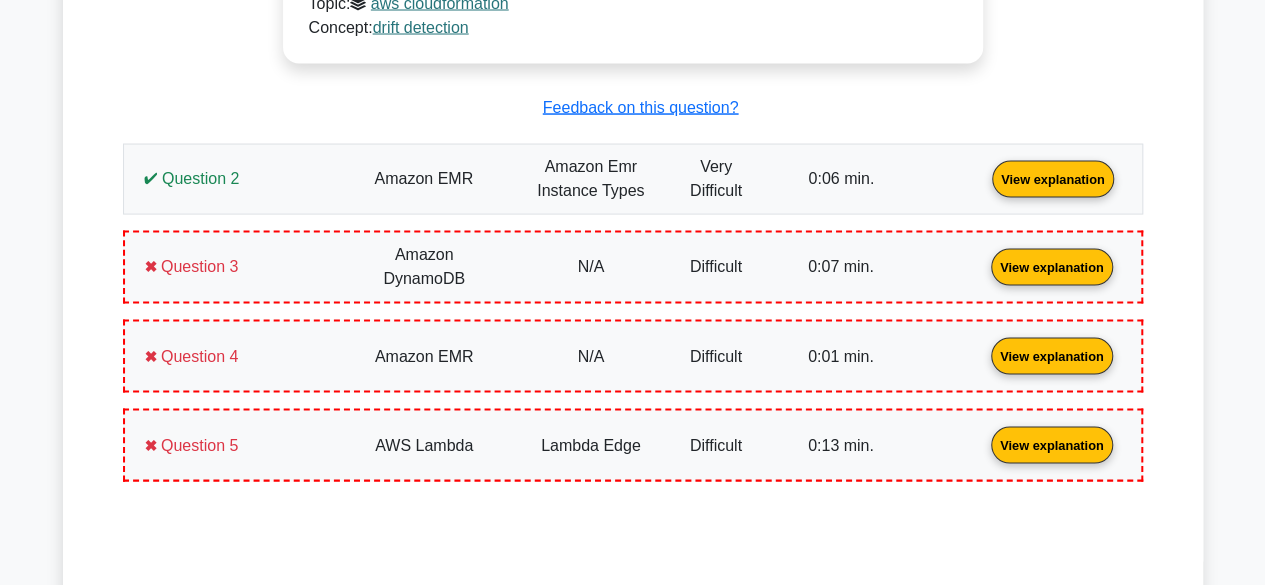 click on "View explanation" at bounding box center (1053, 176) 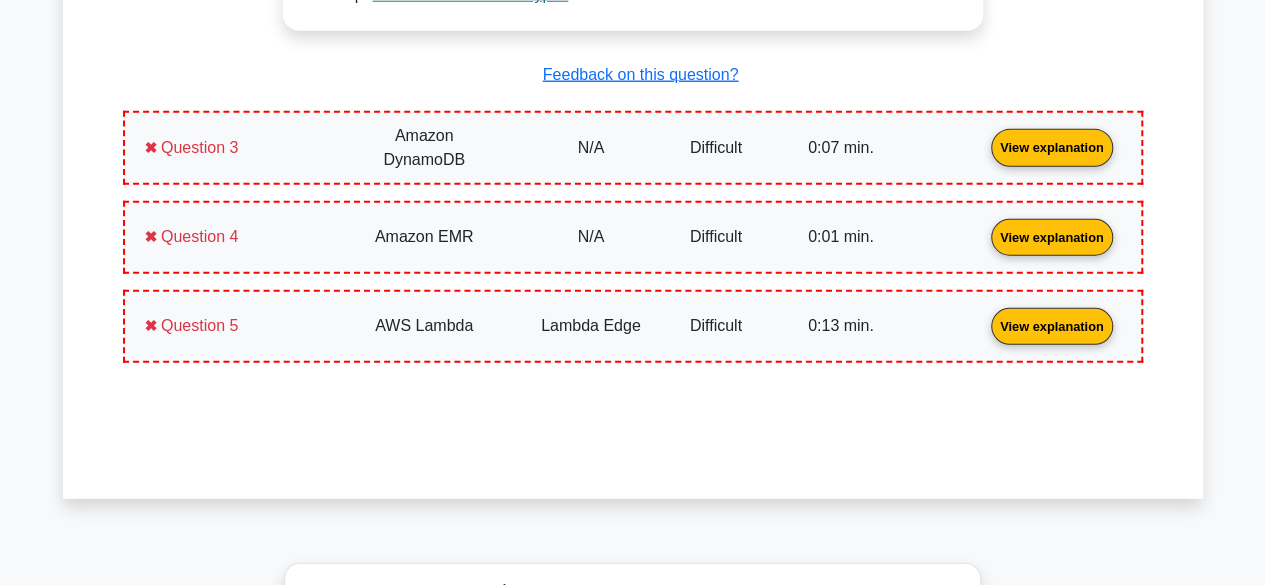 scroll, scrollTop: 2716, scrollLeft: 0, axis: vertical 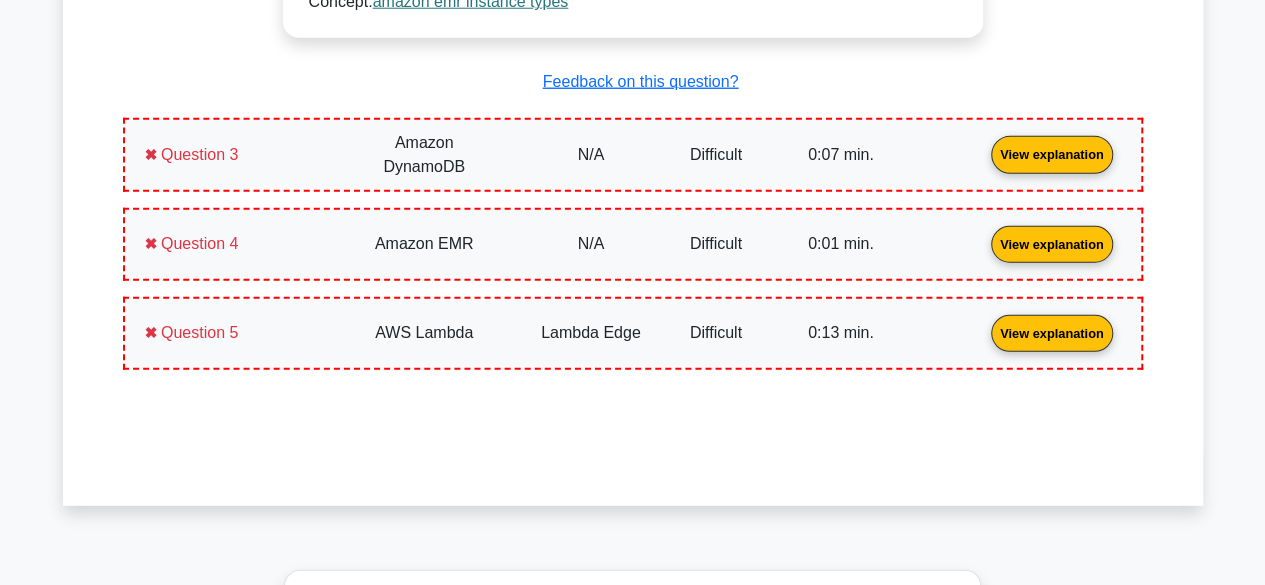 click on "View explanation" at bounding box center (1052, 153) 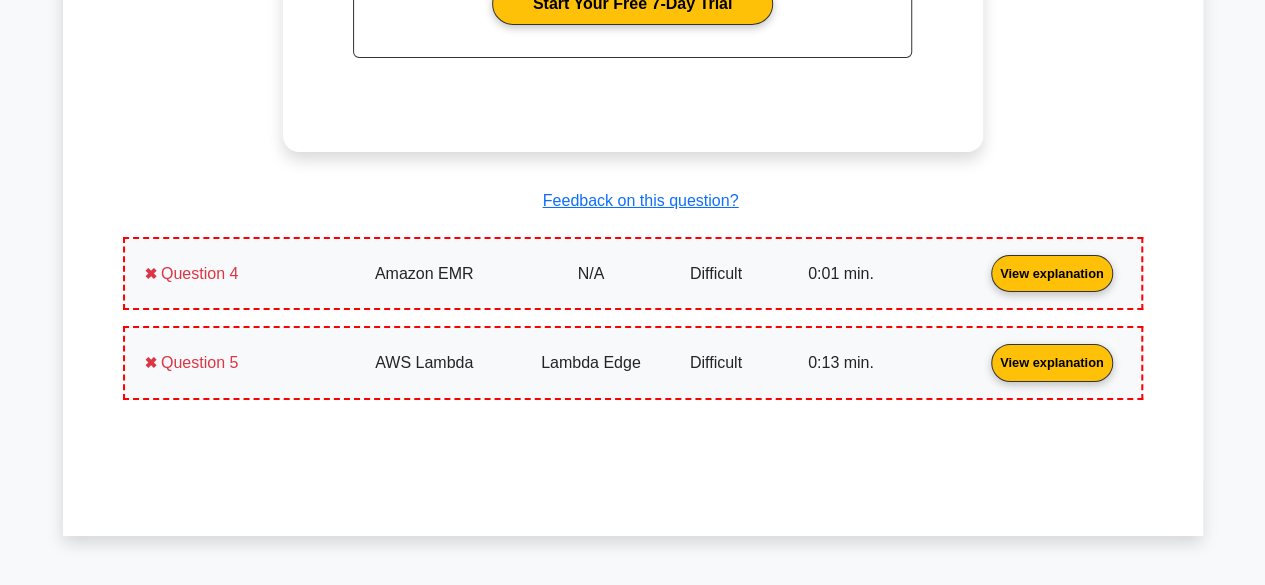 scroll, scrollTop: 3501, scrollLeft: 0, axis: vertical 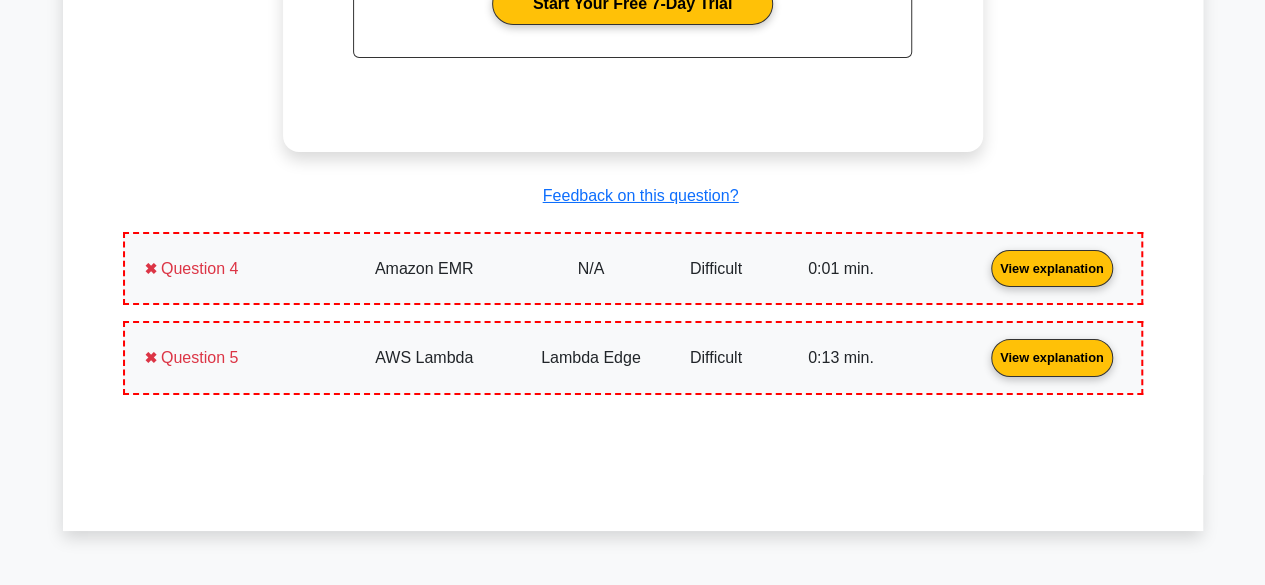 click on "View explanation" at bounding box center [1052, 267] 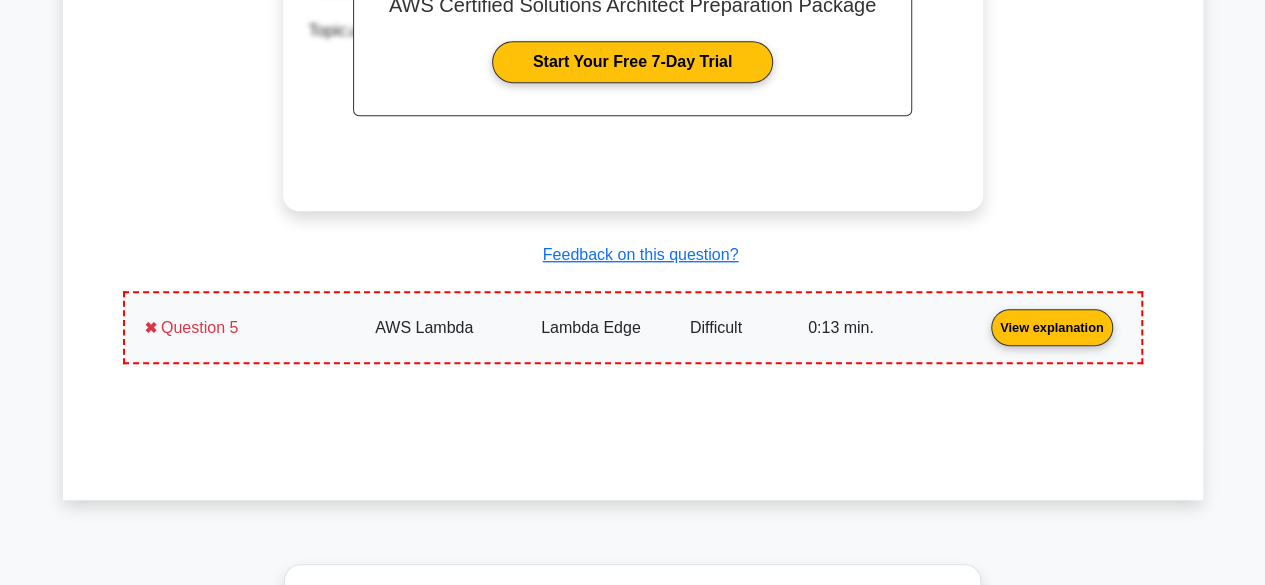 scroll, scrollTop: 4342, scrollLeft: 0, axis: vertical 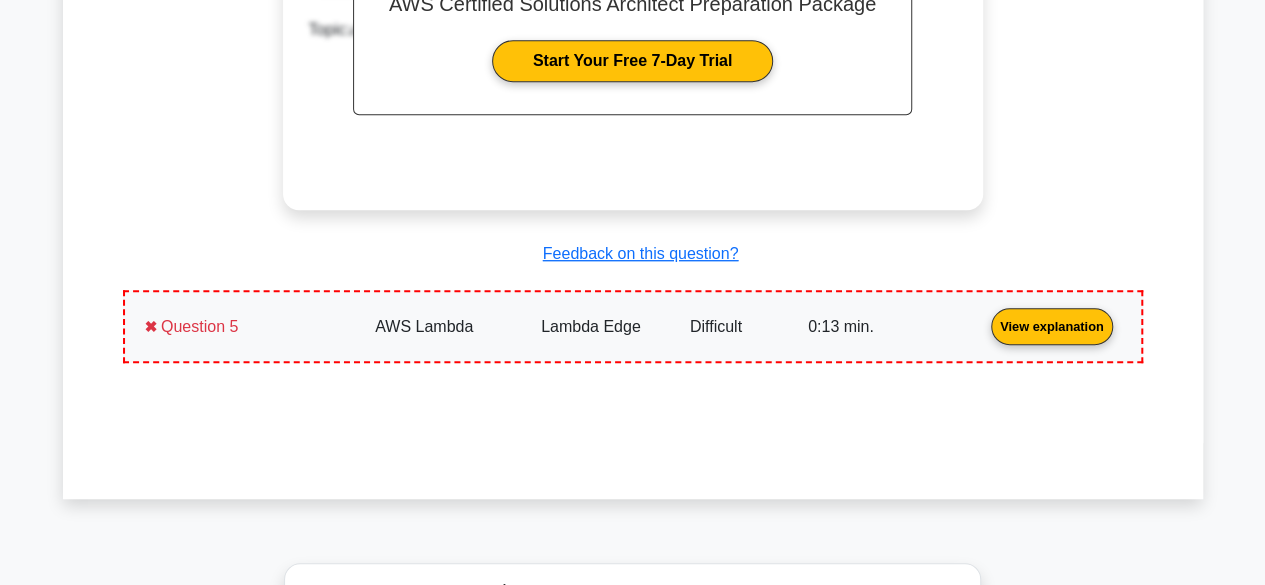 click on "View explanation" at bounding box center [1052, 325] 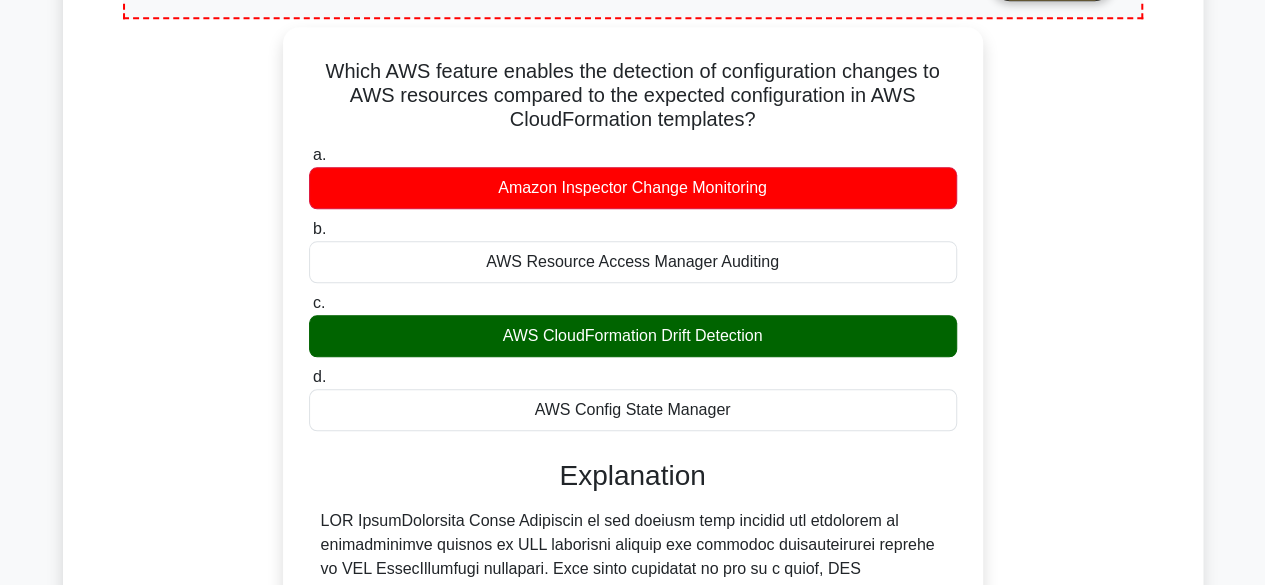 scroll, scrollTop: 895, scrollLeft: 0, axis: vertical 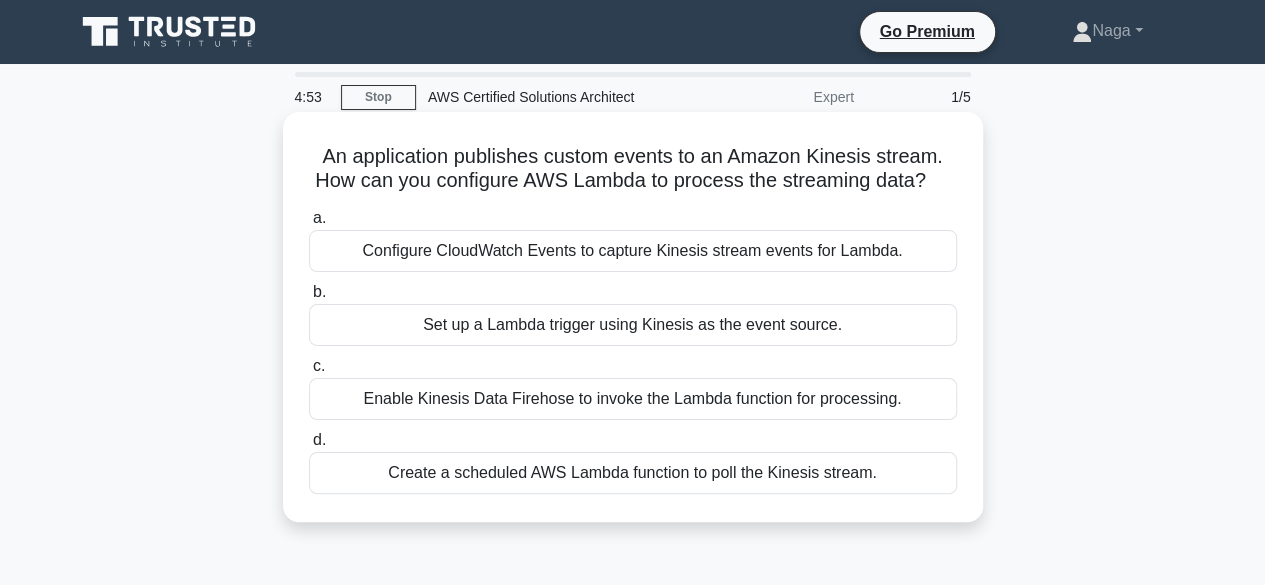 click on "Configure CloudWatch Events to capture Kinesis stream events for Lambda." at bounding box center [633, 251] 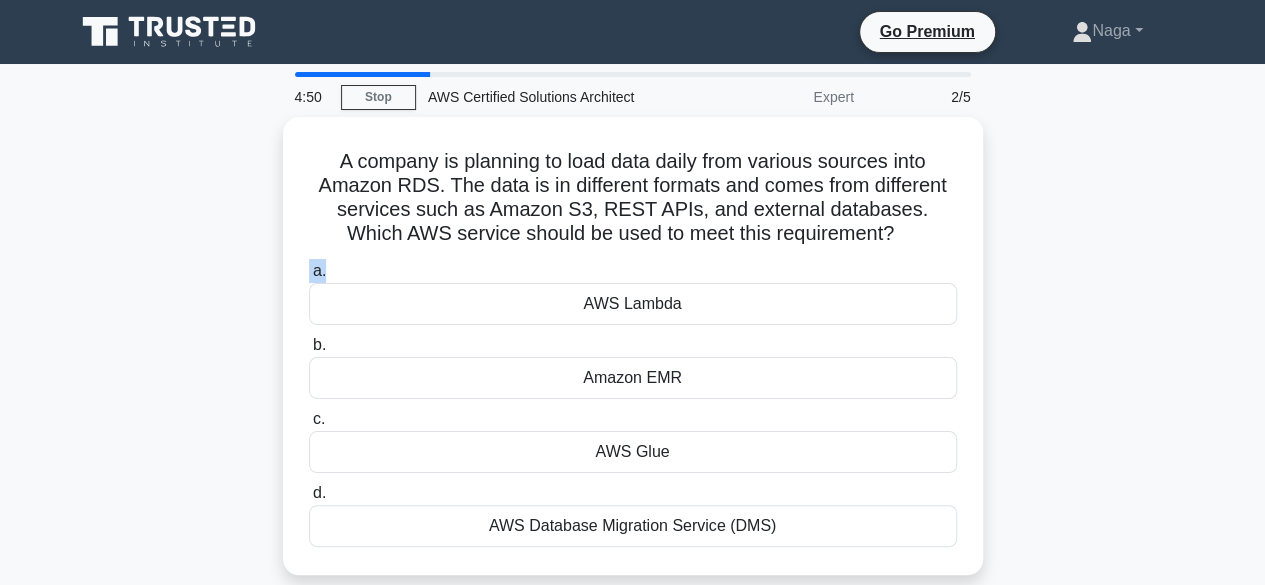 drag, startPoint x: 492, startPoint y: 258, endPoint x: 196, endPoint y: 263, distance: 296.04224 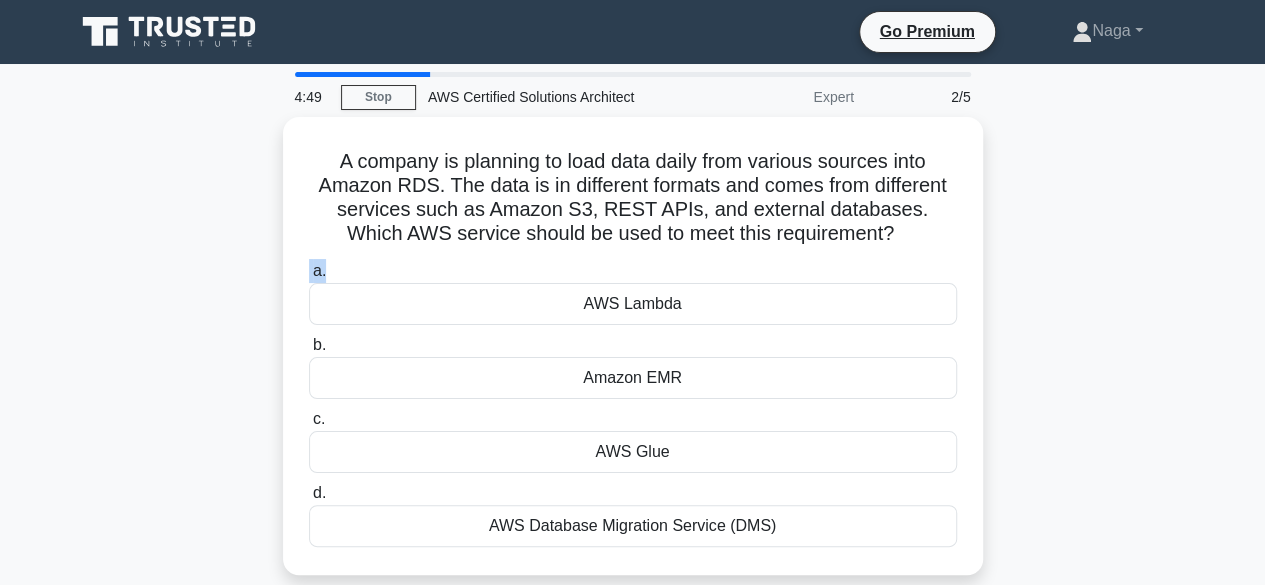 click on "A company is planning to load data daily from various sources into Amazon RDS. The data is in different formats and comes from different services such as Amazon S3, REST APIs, and external databases. Which AWS service should be used to meet this requirement?
.spinner_0XTQ{transform-origin:center;animation:spinner_y6GP .75s linear infinite}@keyframes spinner_y6GP{100%{transform:rotate(360deg)}}
a.
b. c. d." at bounding box center [633, 358] 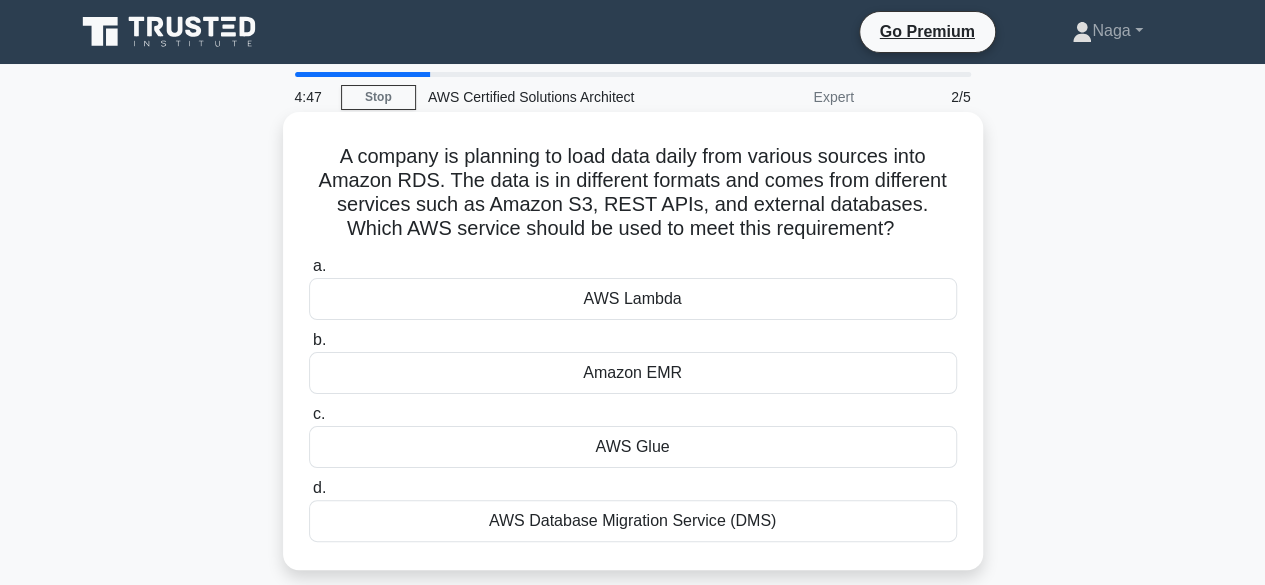 drag, startPoint x: 326, startPoint y: 113, endPoint x: 454, endPoint y: 193, distance: 150.9437 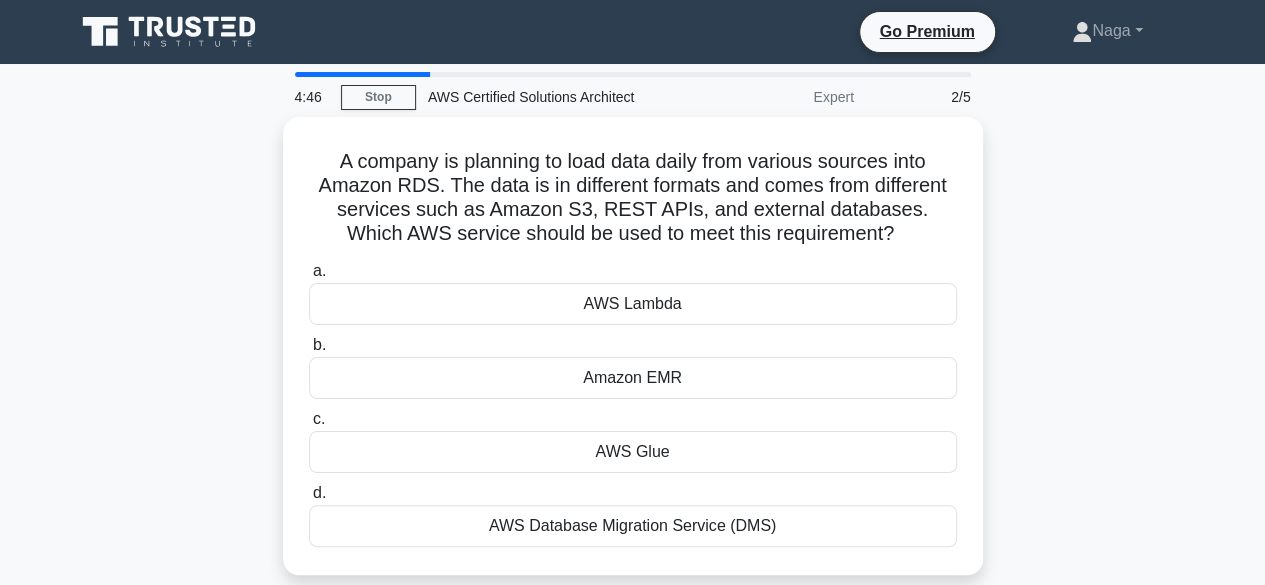 click on "A company is planning to load data daily from various sources into Amazon RDS. The data is in different formats and comes from different services such as Amazon S3, REST APIs, and external databases. Which AWS service should be used to meet this requirement?
.spinner_0XTQ{transform-origin:center;animation:spinner_y6GP .75s linear infinite}@keyframes spinner_y6GP{100%{transform:rotate(360deg)}}
a.
b. c. d." at bounding box center [633, 358] 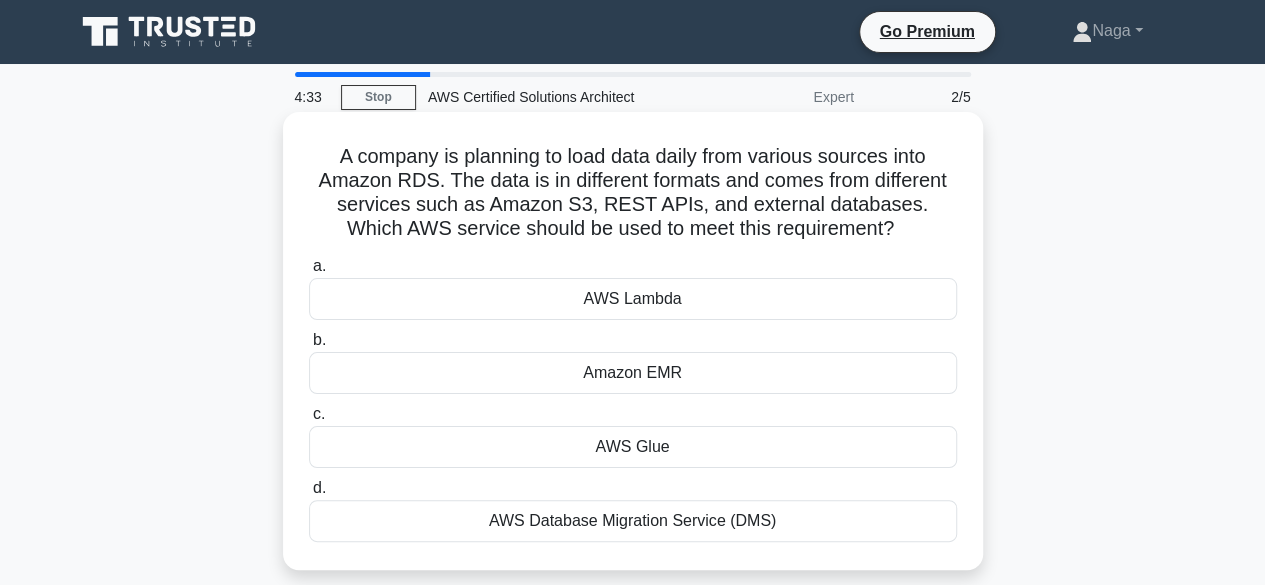 click on "AWS Lambda" at bounding box center [633, 299] 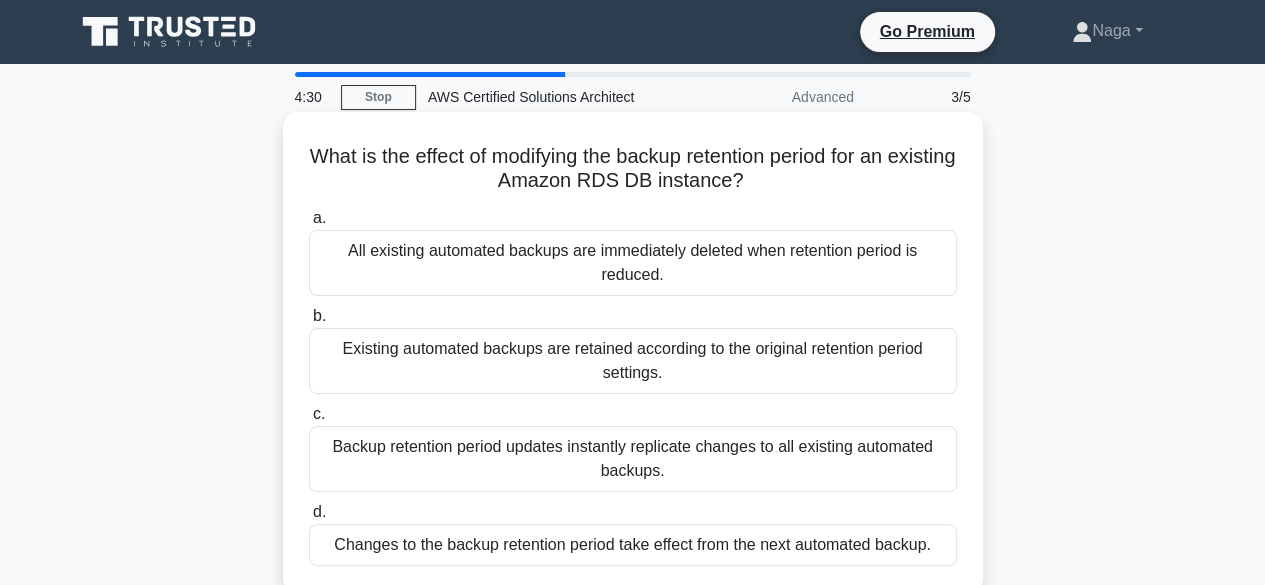 click on "All existing automated backups are immediately deleted when retention period is reduced." at bounding box center (633, 263) 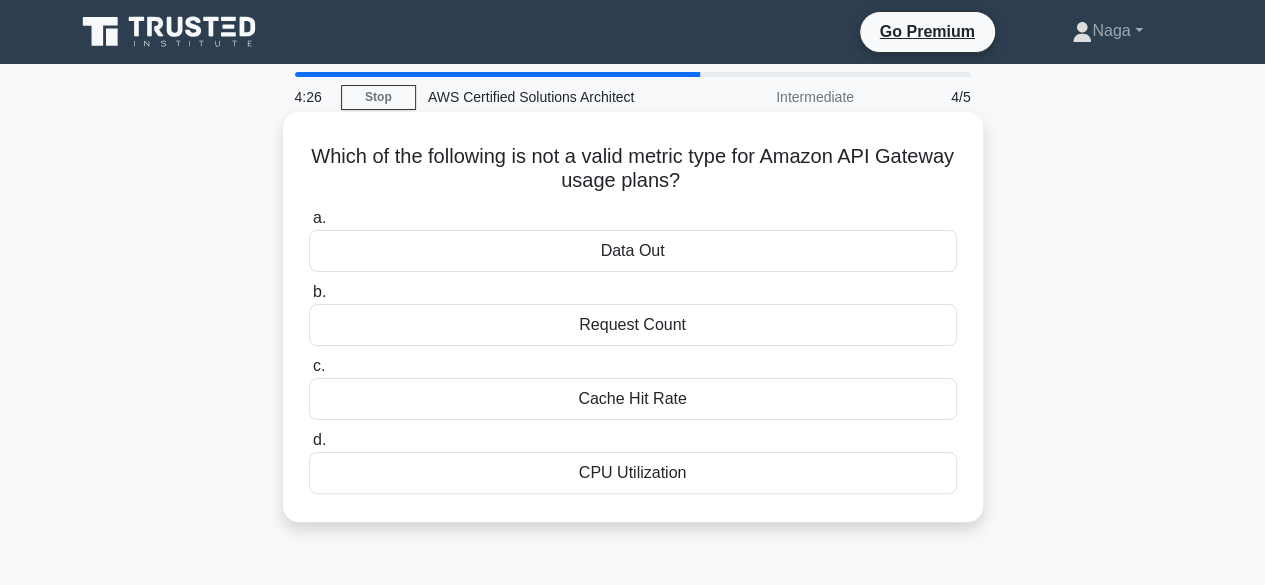click on "CPU Utilization" at bounding box center (633, 473) 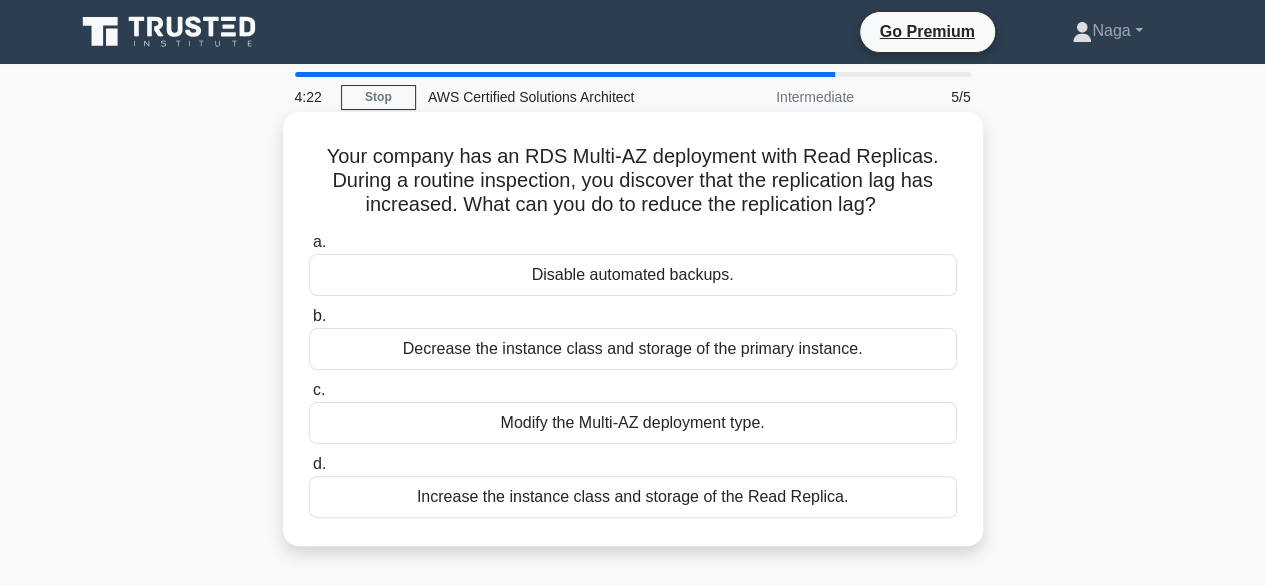click on "Decrease the instance class and storage of the primary instance." at bounding box center (633, 349) 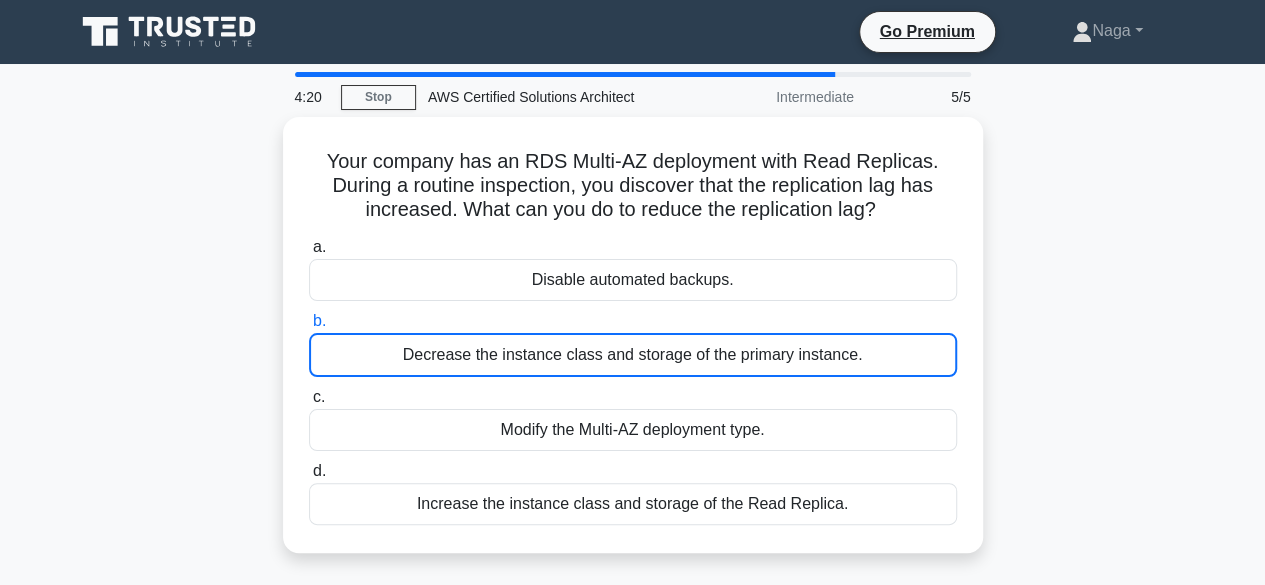 scroll, scrollTop: 495, scrollLeft: 0, axis: vertical 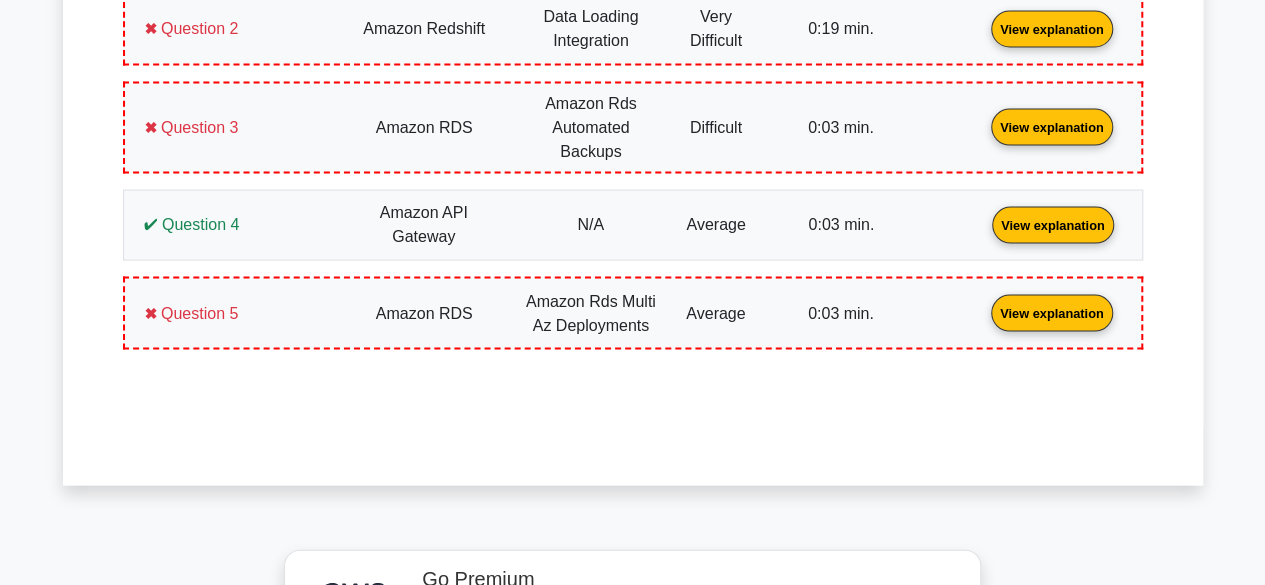 click on "View explanation" at bounding box center [1053, 224] 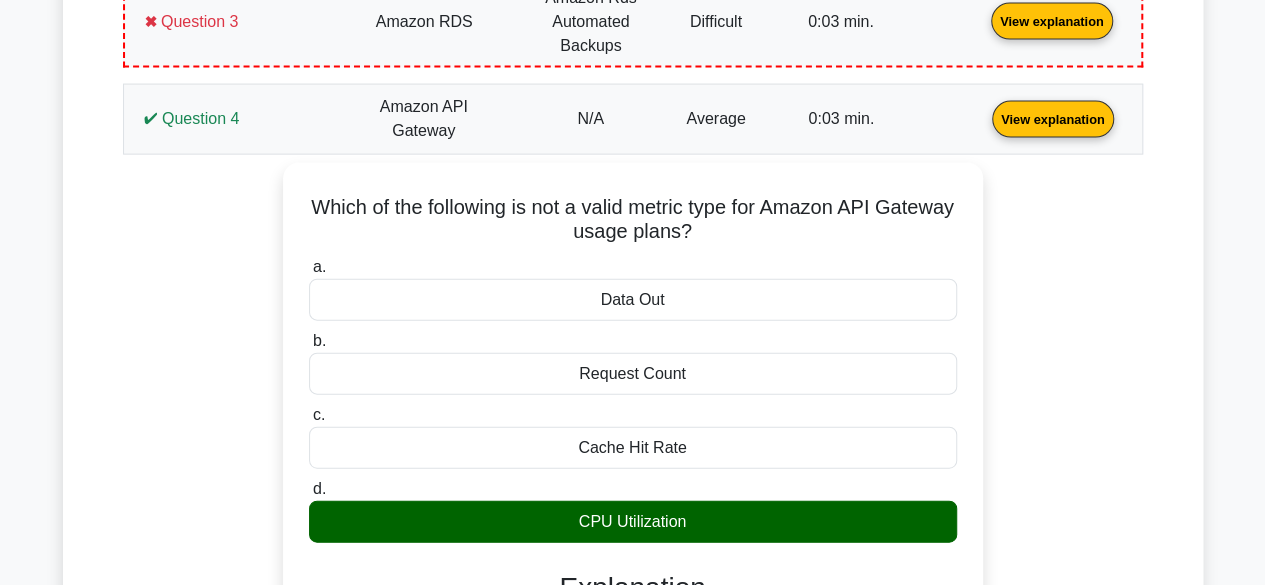 scroll, scrollTop: 2126, scrollLeft: 0, axis: vertical 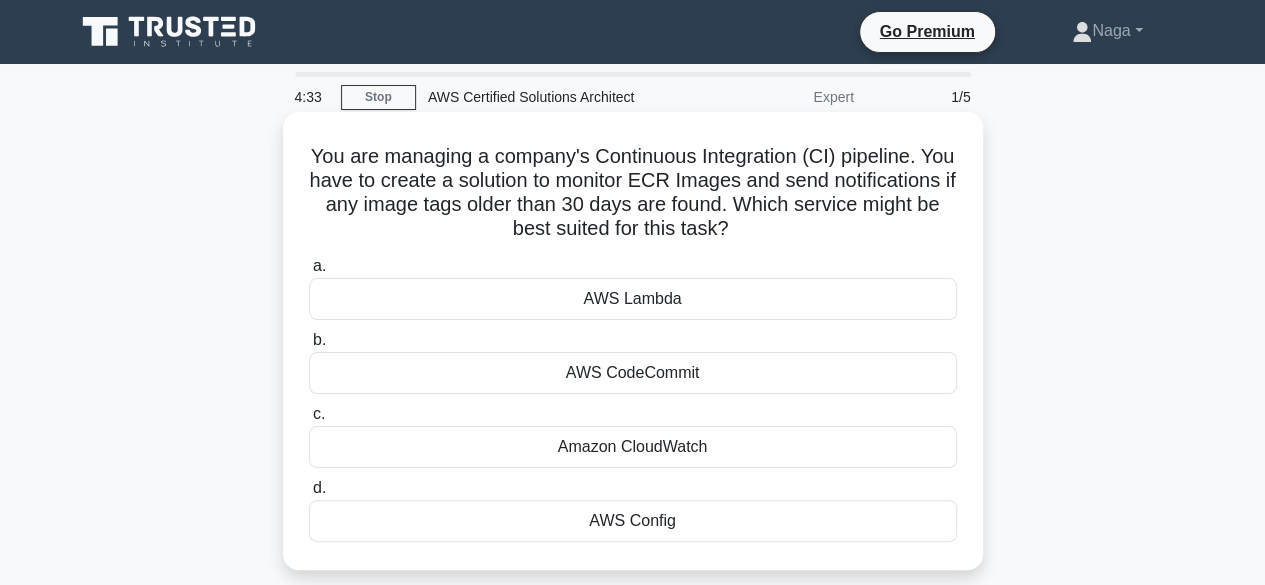 click on "Amazon CloudWatch" at bounding box center (633, 447) 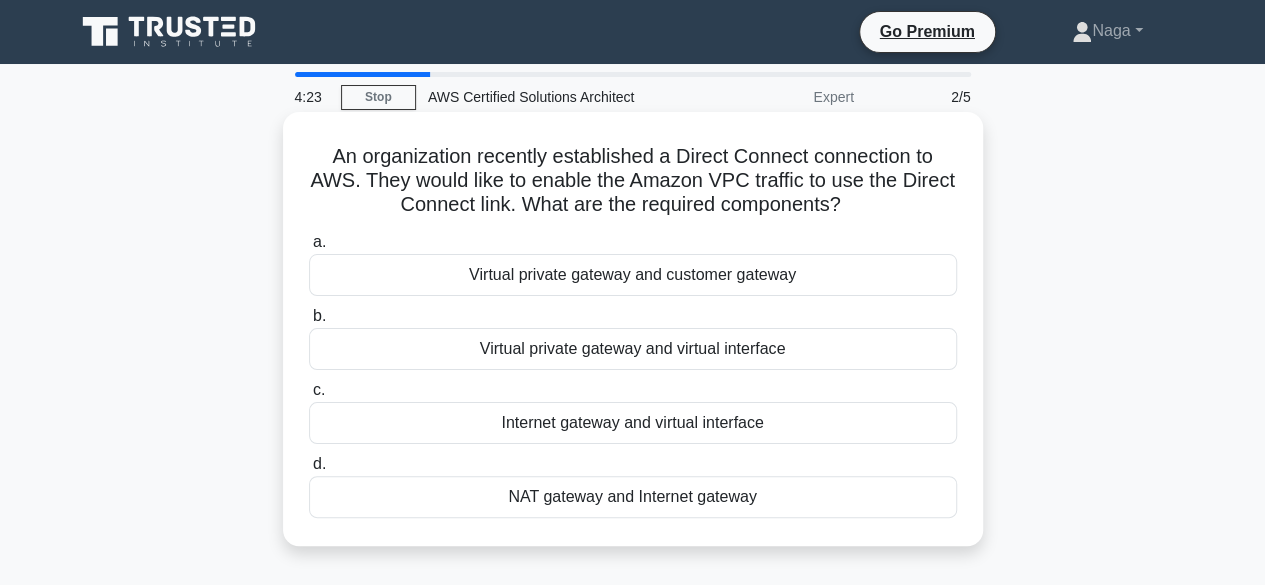 click on "Virtual private gateway and virtual interface" at bounding box center (633, 349) 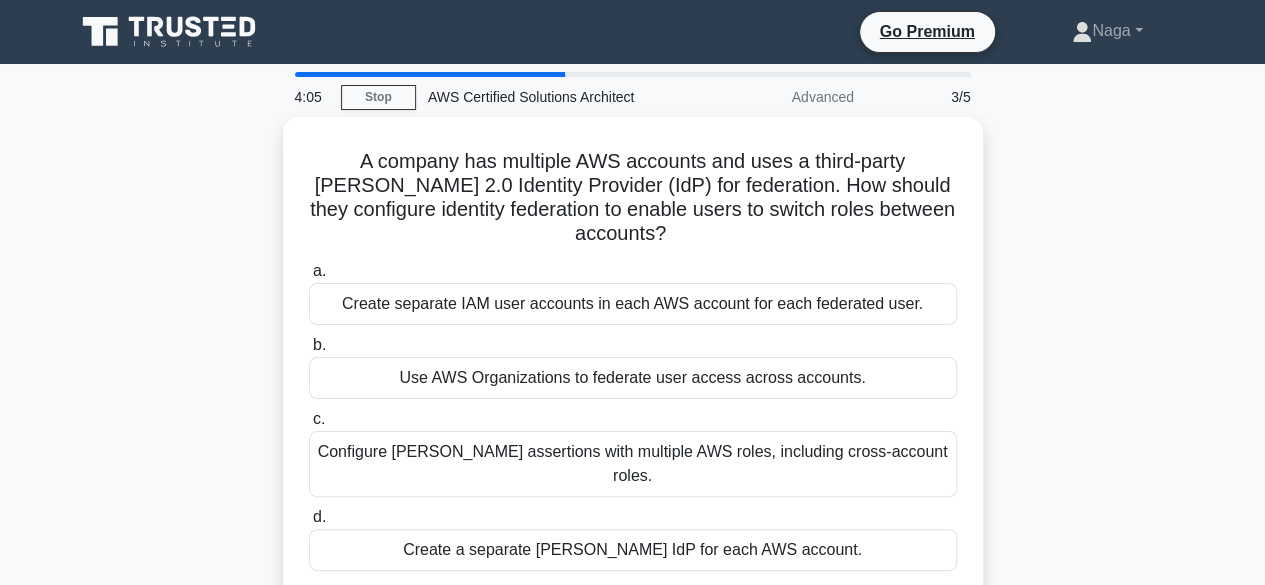 scroll, scrollTop: 17, scrollLeft: 0, axis: vertical 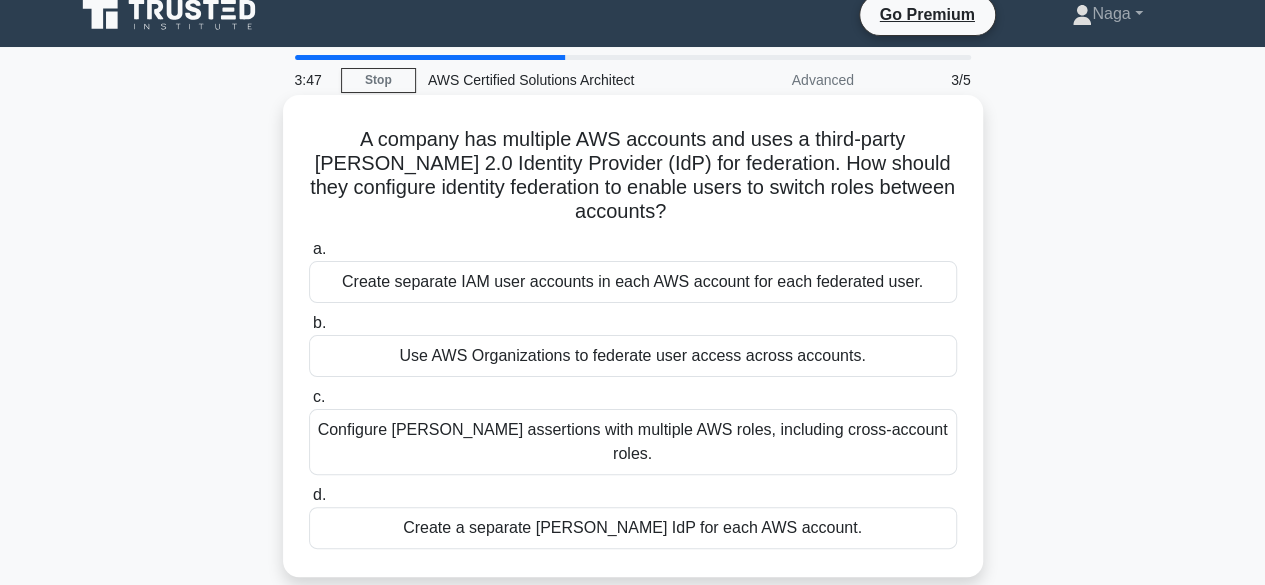 click on "Create separate IAM user accounts in each AWS account for each federated user." at bounding box center [633, 282] 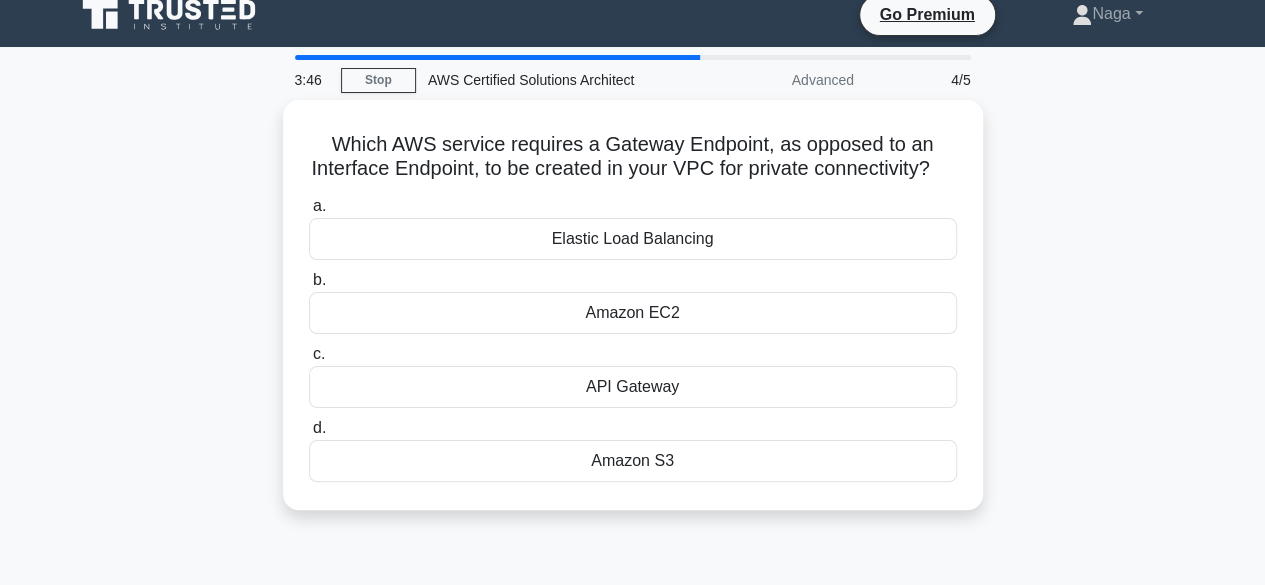 scroll, scrollTop: 0, scrollLeft: 0, axis: both 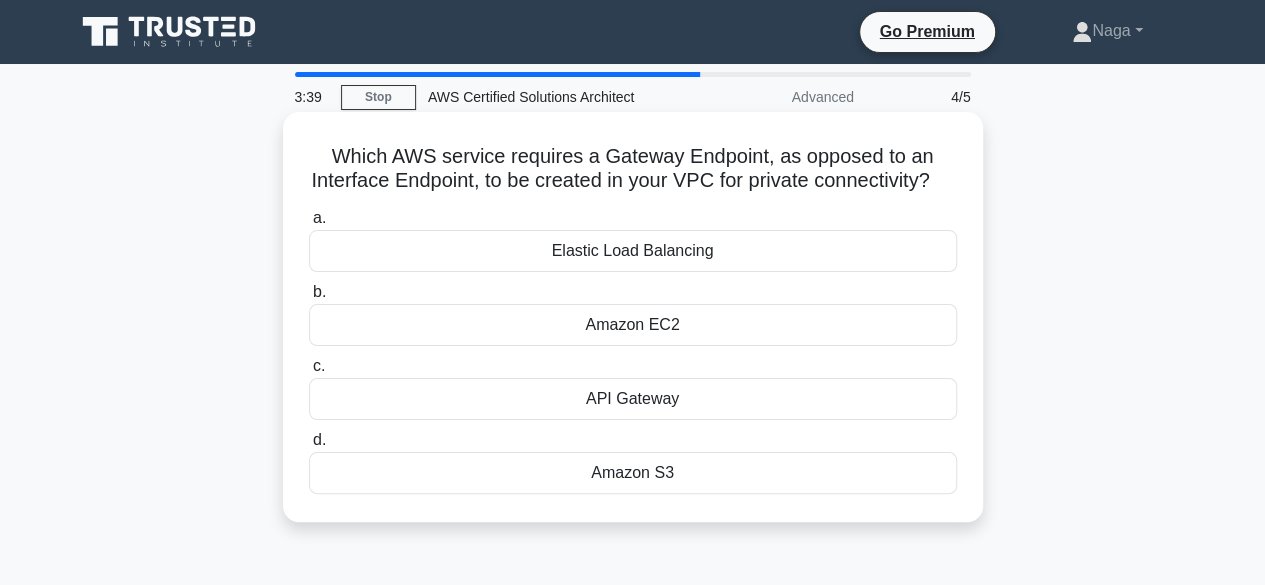 click on "API Gateway" at bounding box center (633, 399) 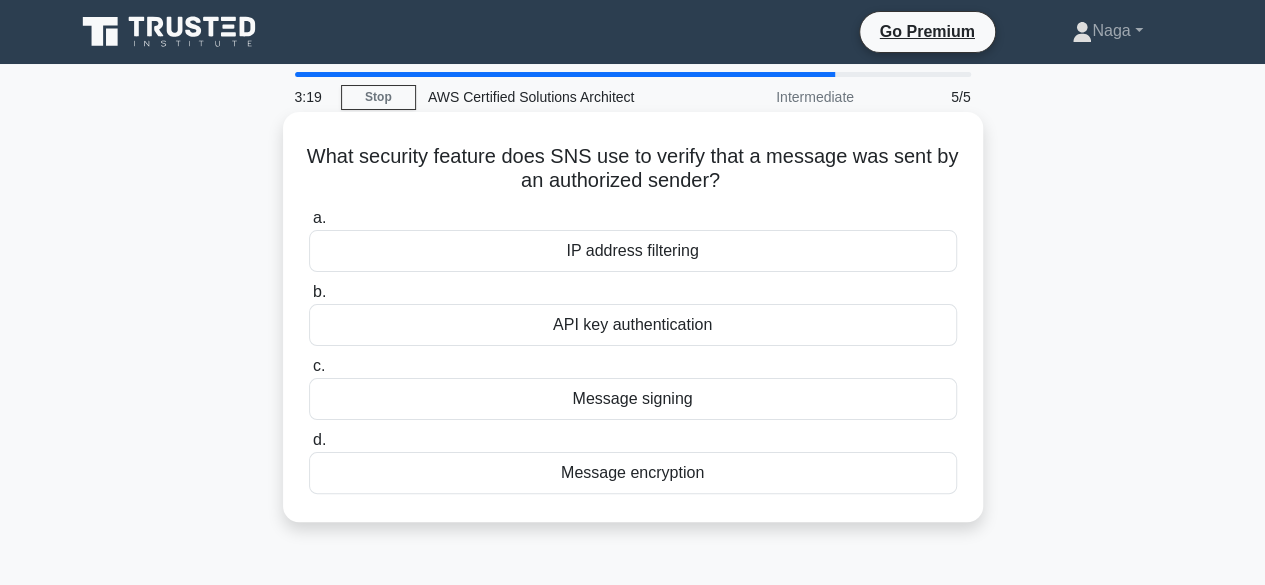 click on "IP address filtering" at bounding box center [633, 251] 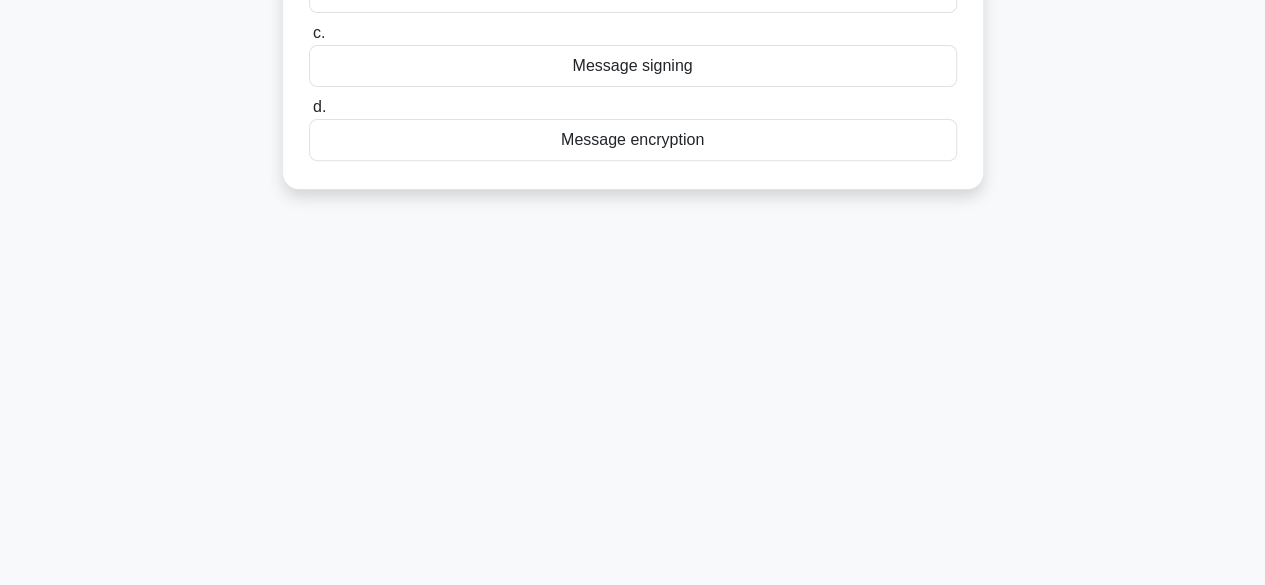 scroll, scrollTop: 495, scrollLeft: 0, axis: vertical 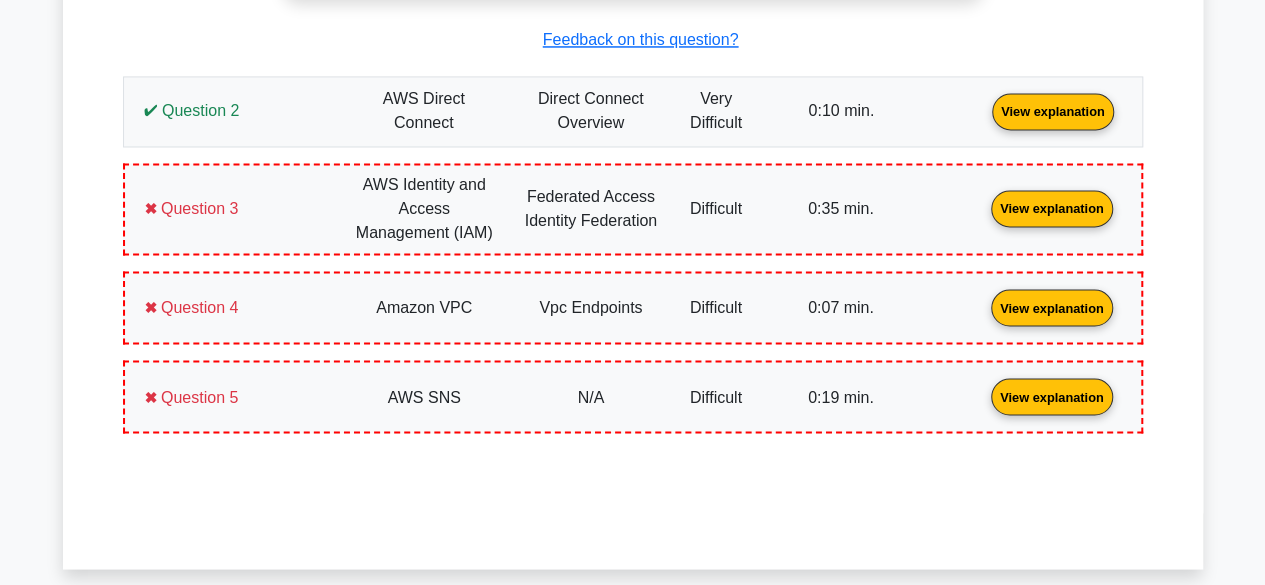 click on "View explanation" at bounding box center [1053, 109] 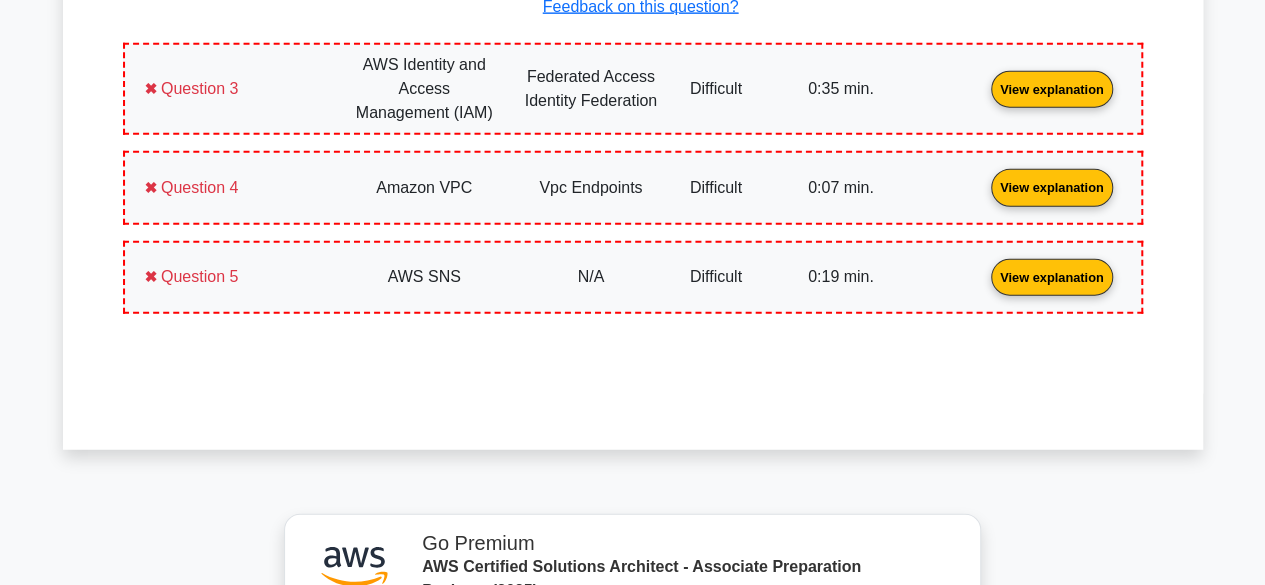scroll, scrollTop: 2480, scrollLeft: 0, axis: vertical 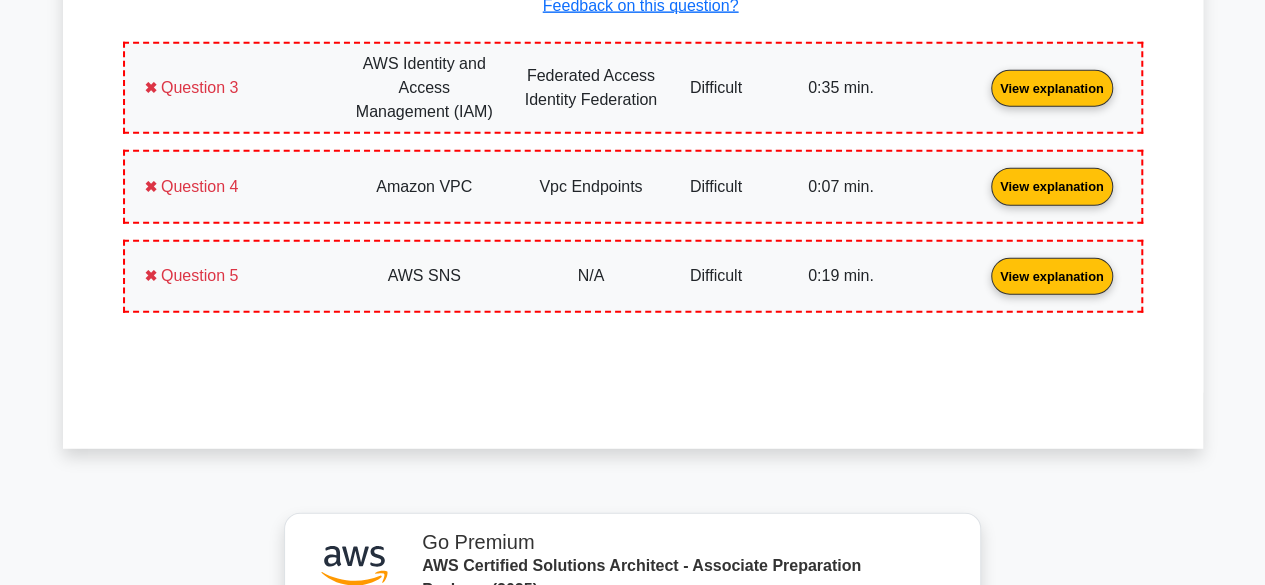 click on "View explanation" at bounding box center [1052, 87] 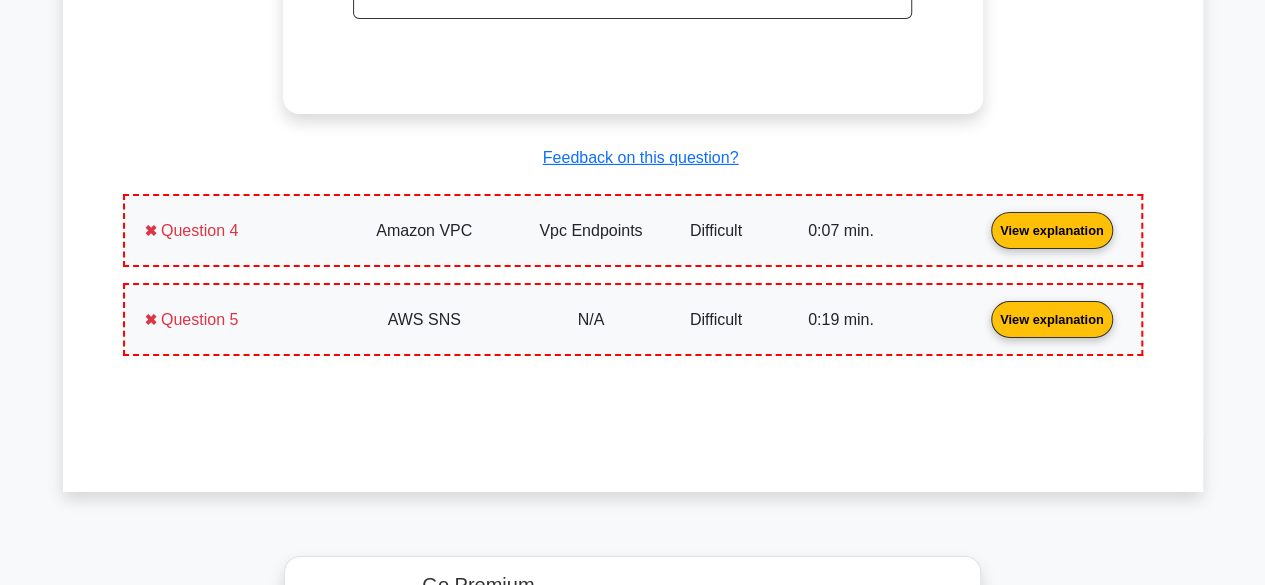 scroll, scrollTop: 3346, scrollLeft: 0, axis: vertical 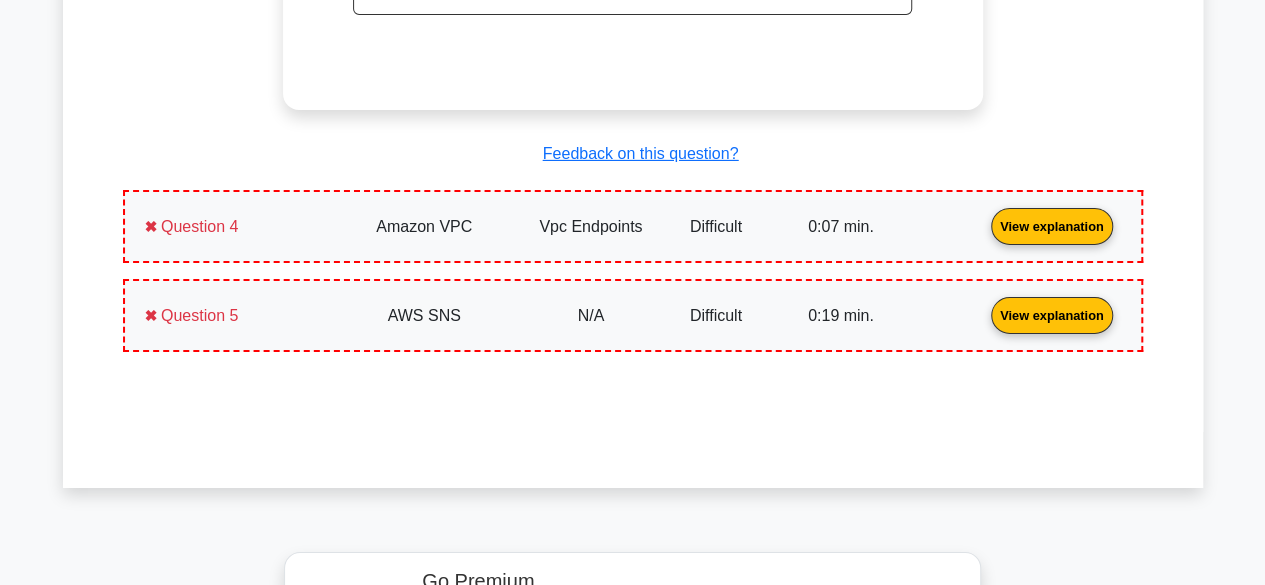 click on "View explanation" at bounding box center (1052, 225) 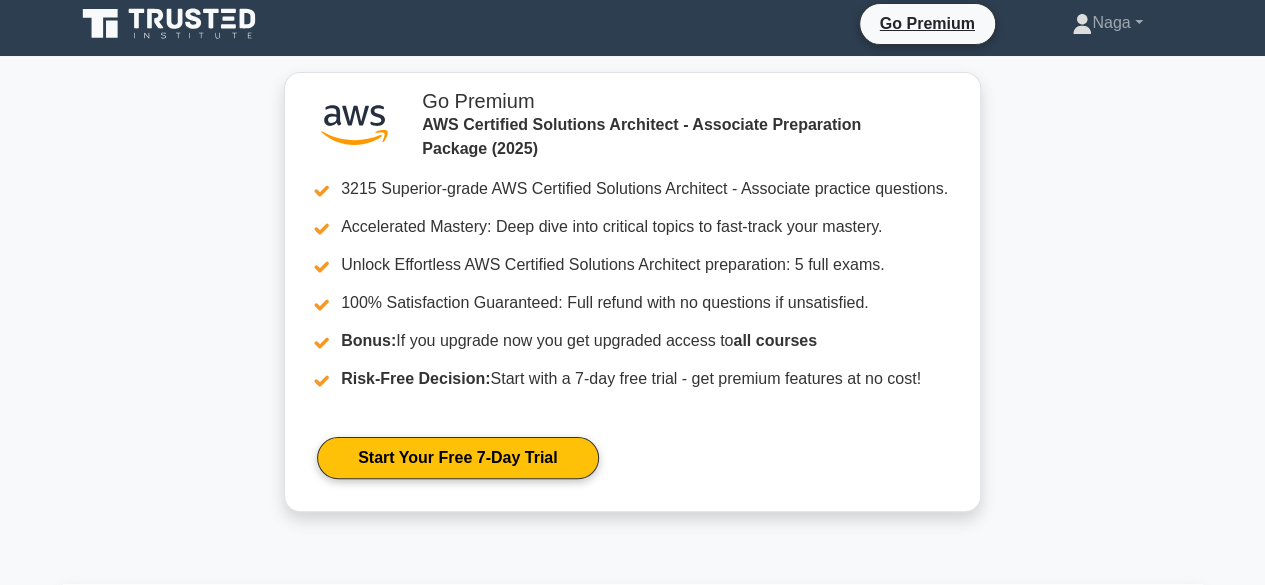scroll, scrollTop: 0, scrollLeft: 0, axis: both 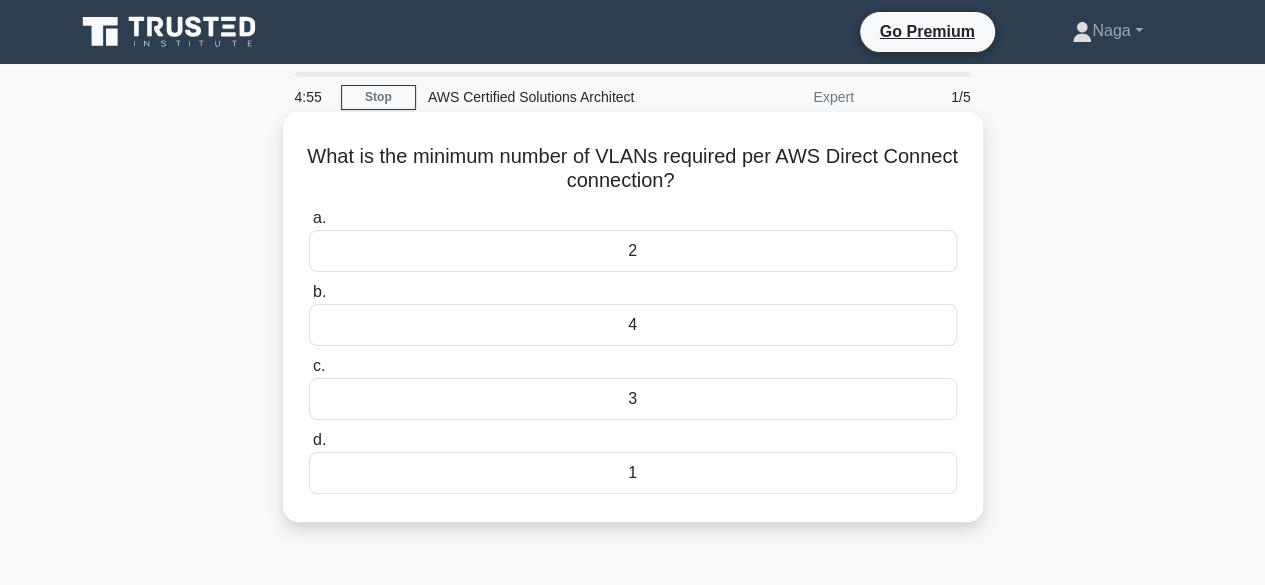 click on "2" at bounding box center [633, 251] 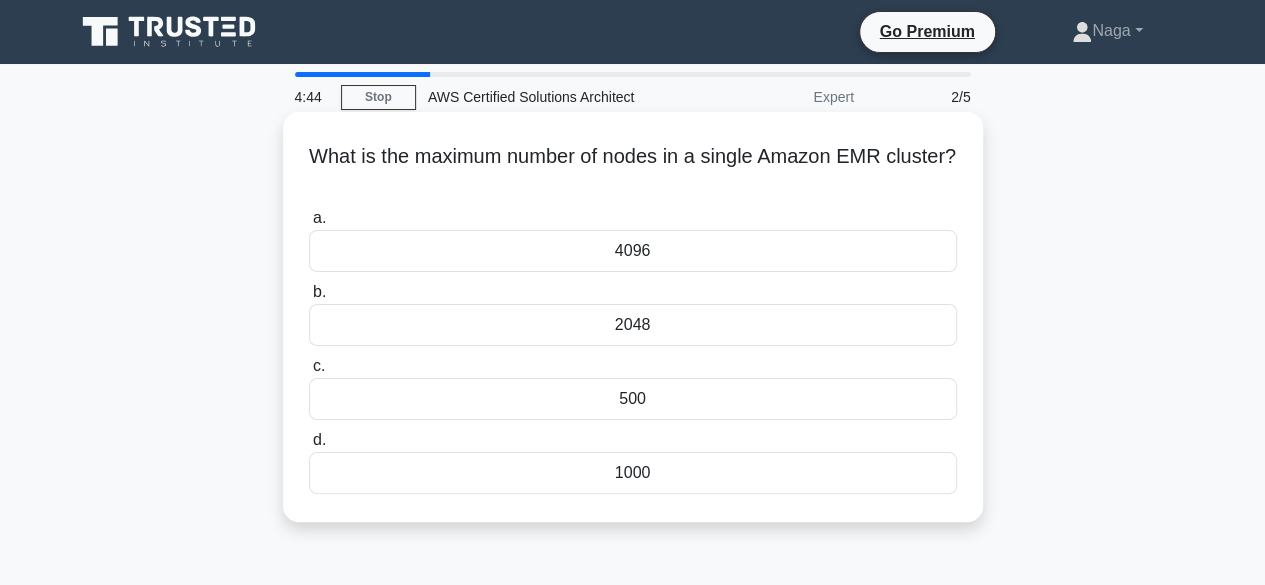 click on "500" at bounding box center (633, 399) 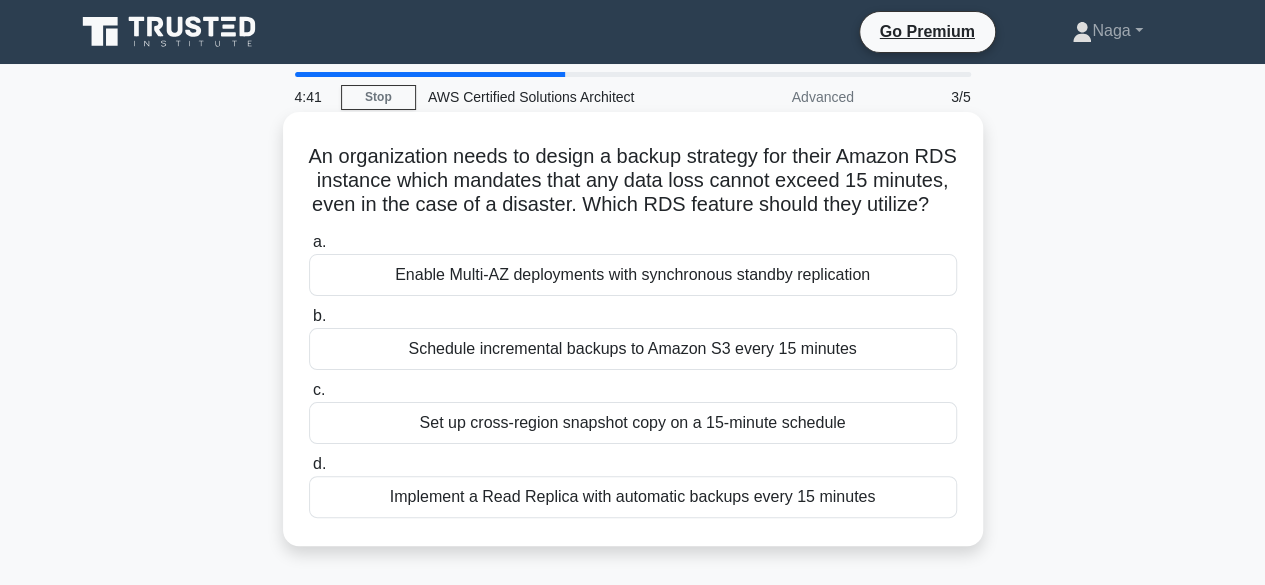click on "a.
Enable Multi-AZ deployments with synchronous standby replication" at bounding box center [633, 263] 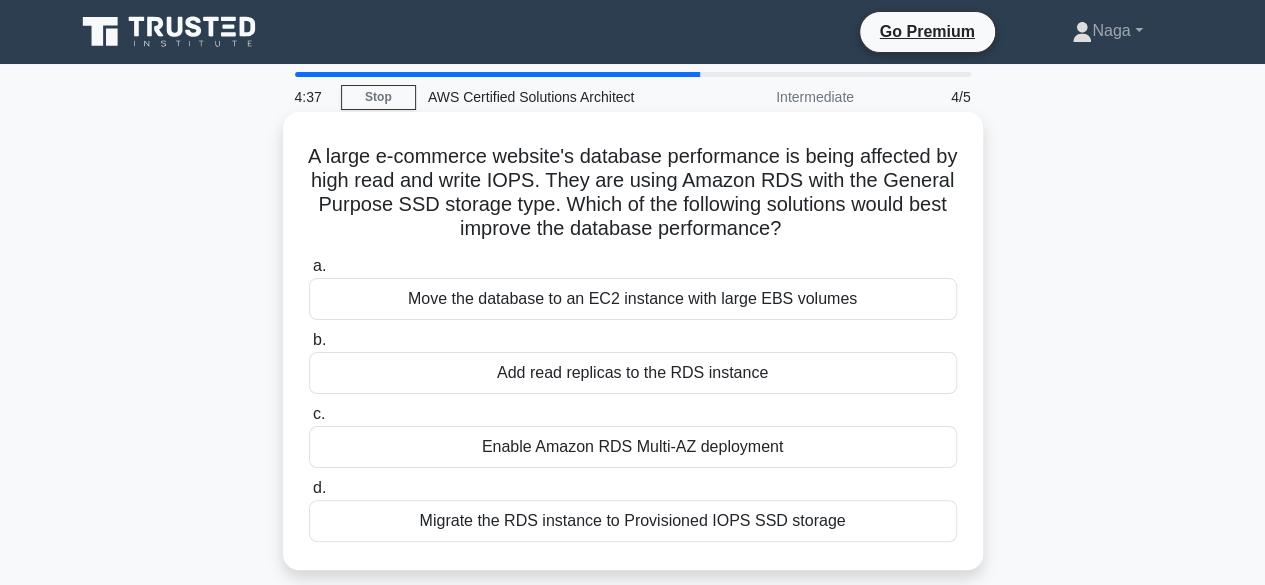 click on "Enable Amazon RDS Multi-AZ deployment" at bounding box center (633, 447) 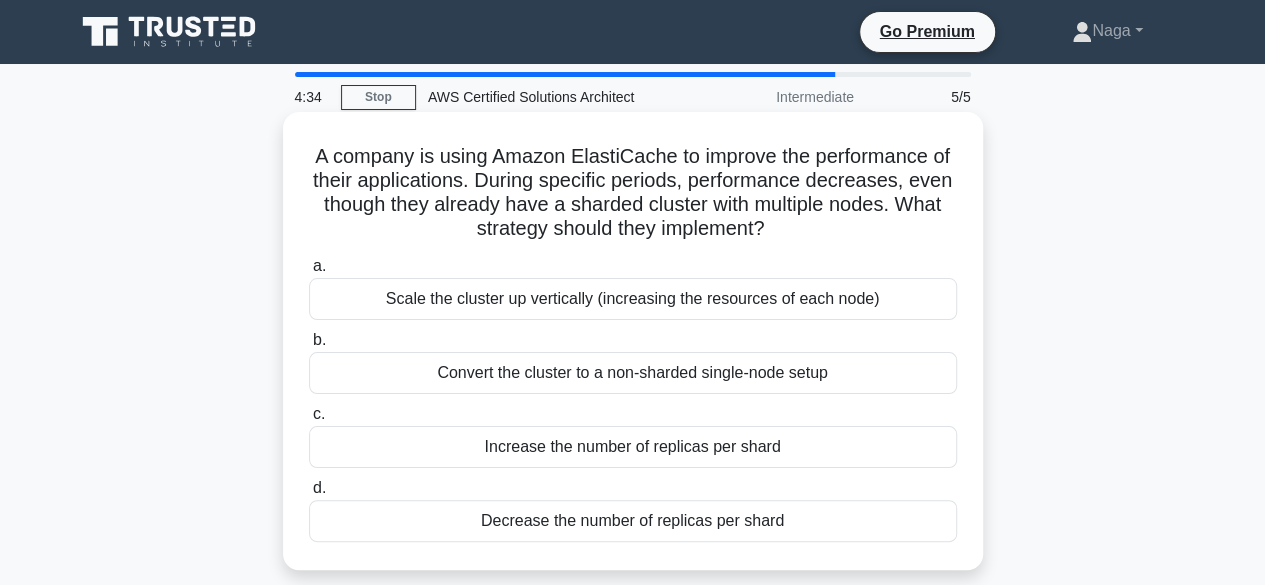 click on "Increase the number of replicas per shard" at bounding box center (633, 447) 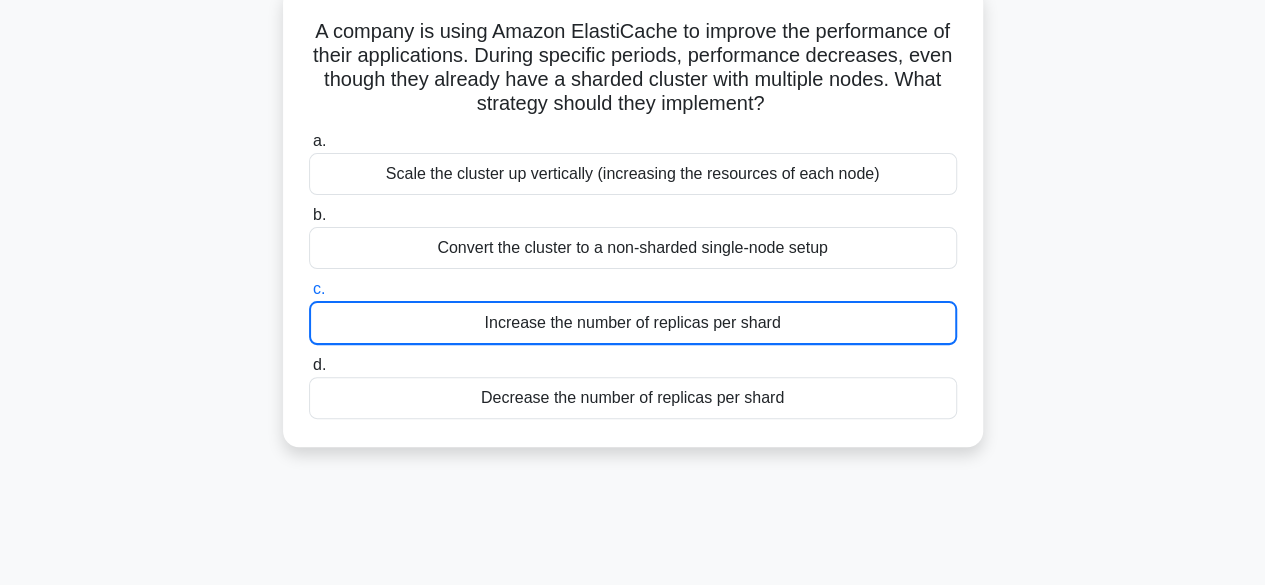 scroll, scrollTop: 137, scrollLeft: 0, axis: vertical 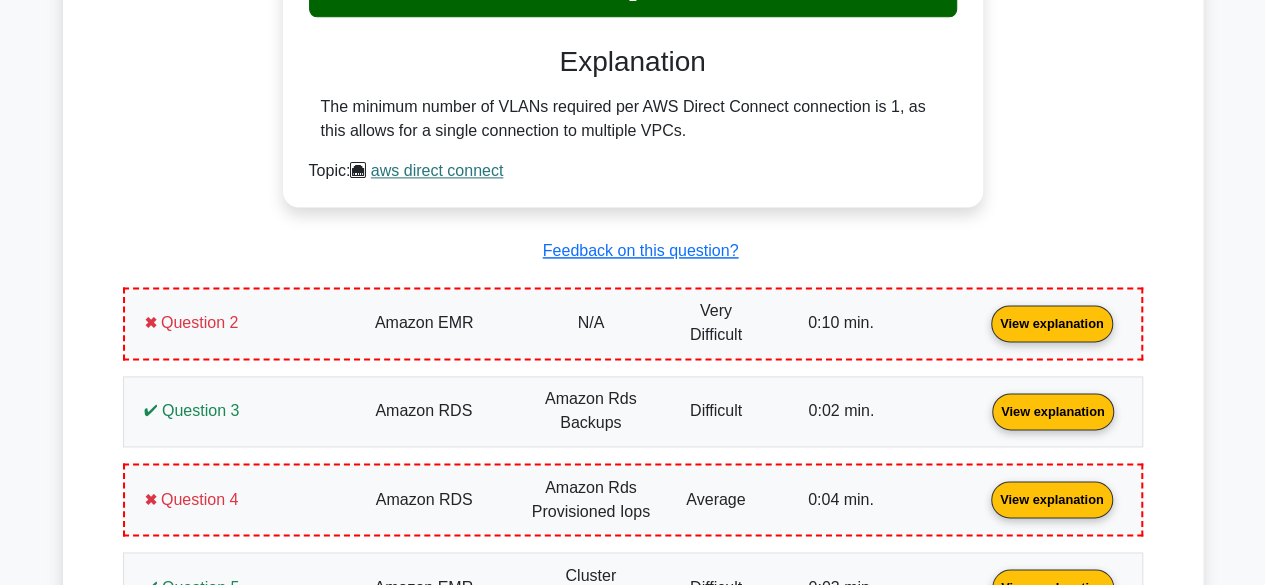 click on "View explanation" at bounding box center [1052, 321] 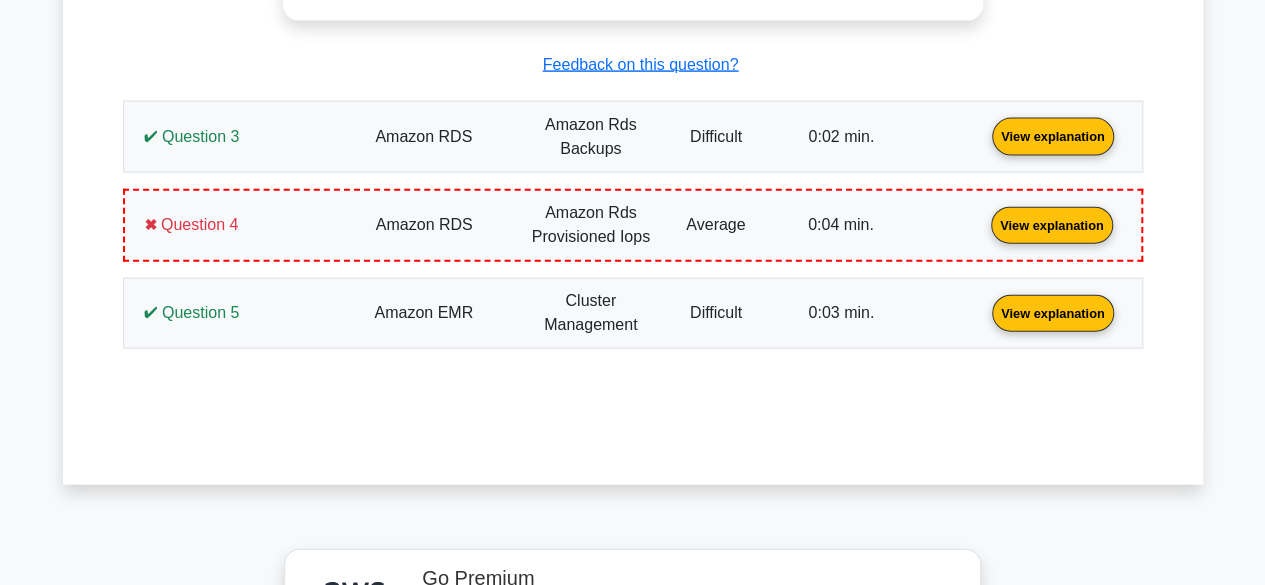 scroll, scrollTop: 2187, scrollLeft: 0, axis: vertical 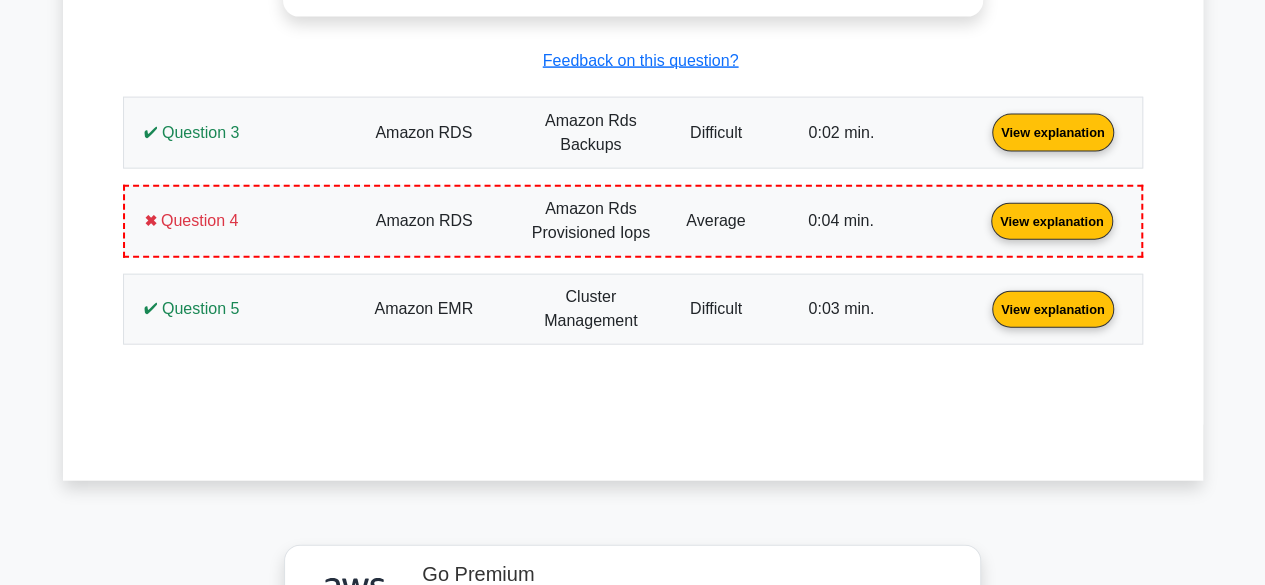 click on "View explanation" at bounding box center (1053, 131) 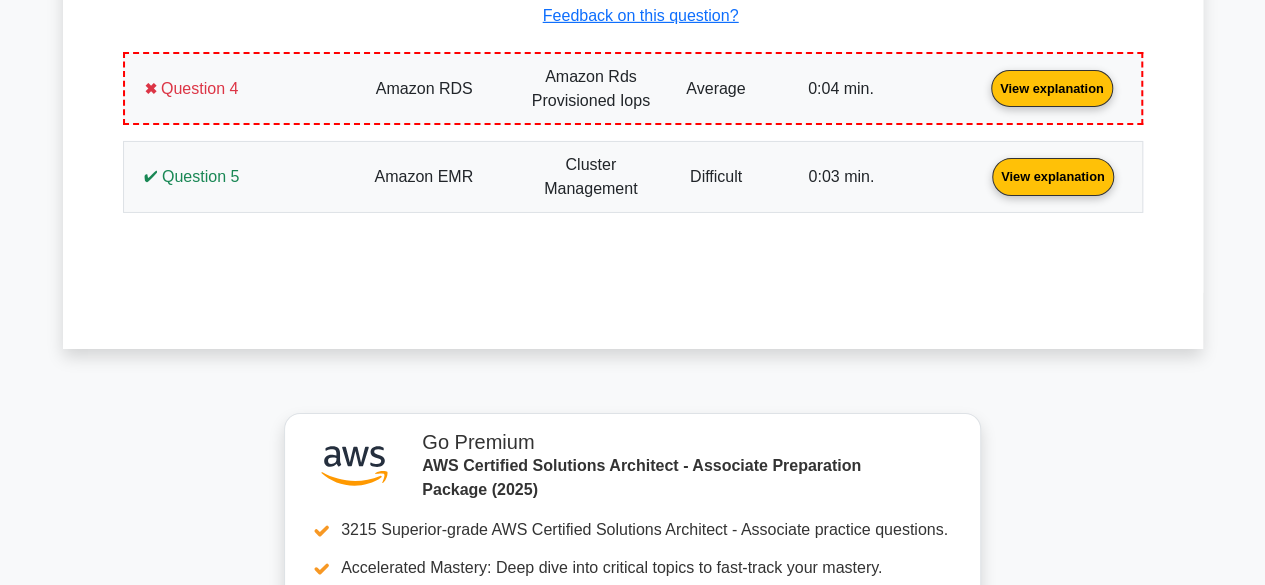 scroll, scrollTop: 3410, scrollLeft: 0, axis: vertical 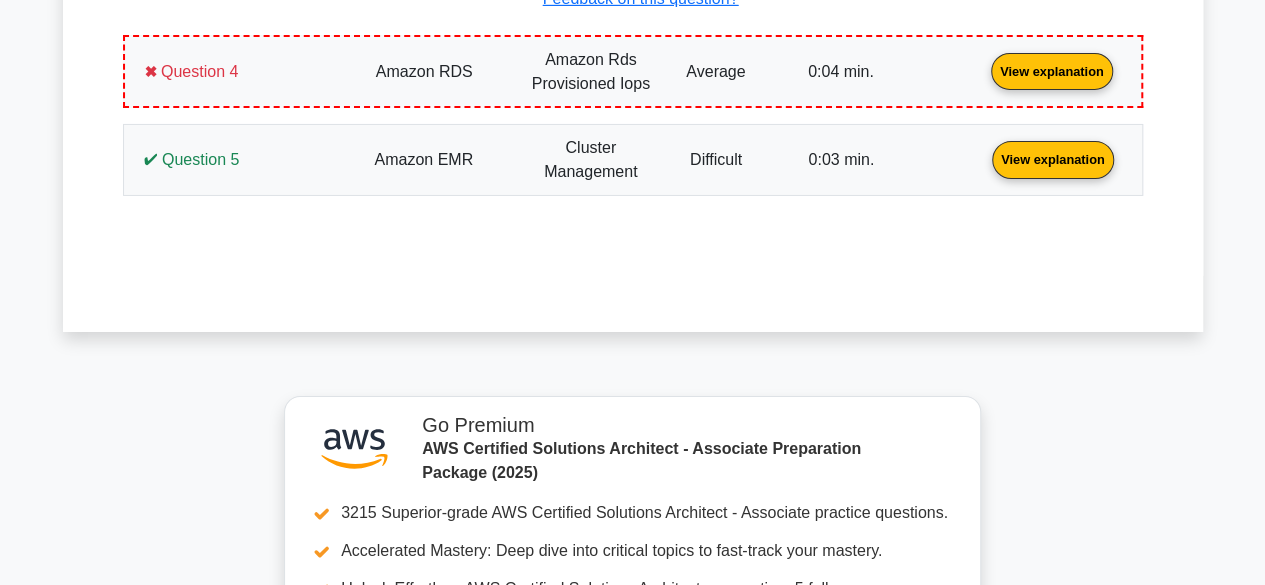 click on "View explanation" at bounding box center [1052, 70] 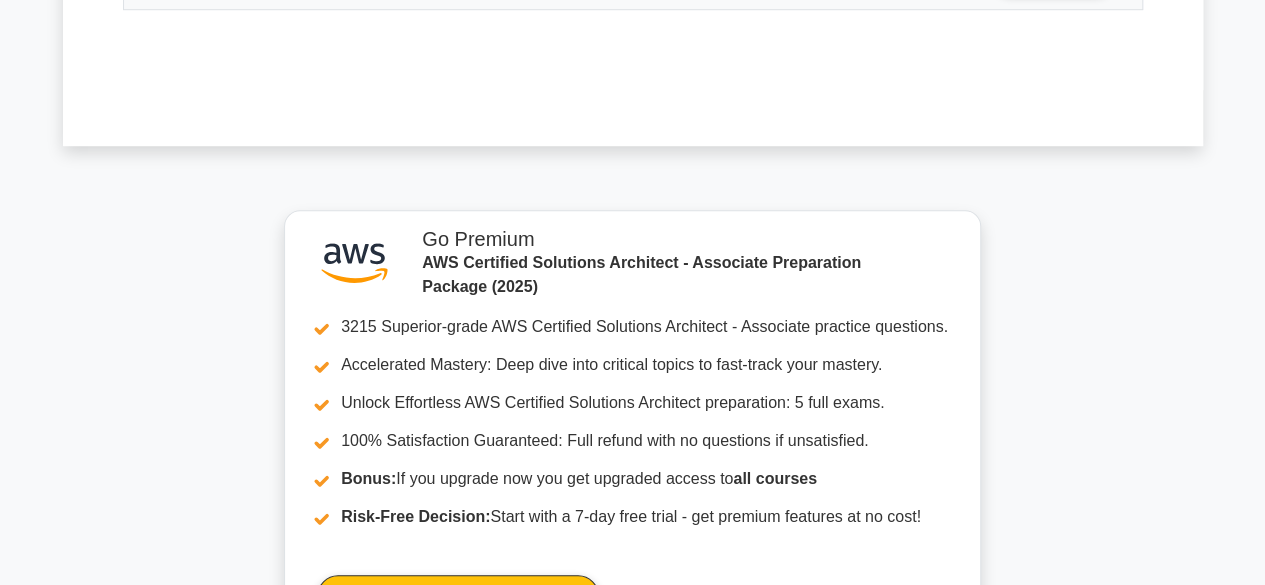 scroll, scrollTop: 4486, scrollLeft: 0, axis: vertical 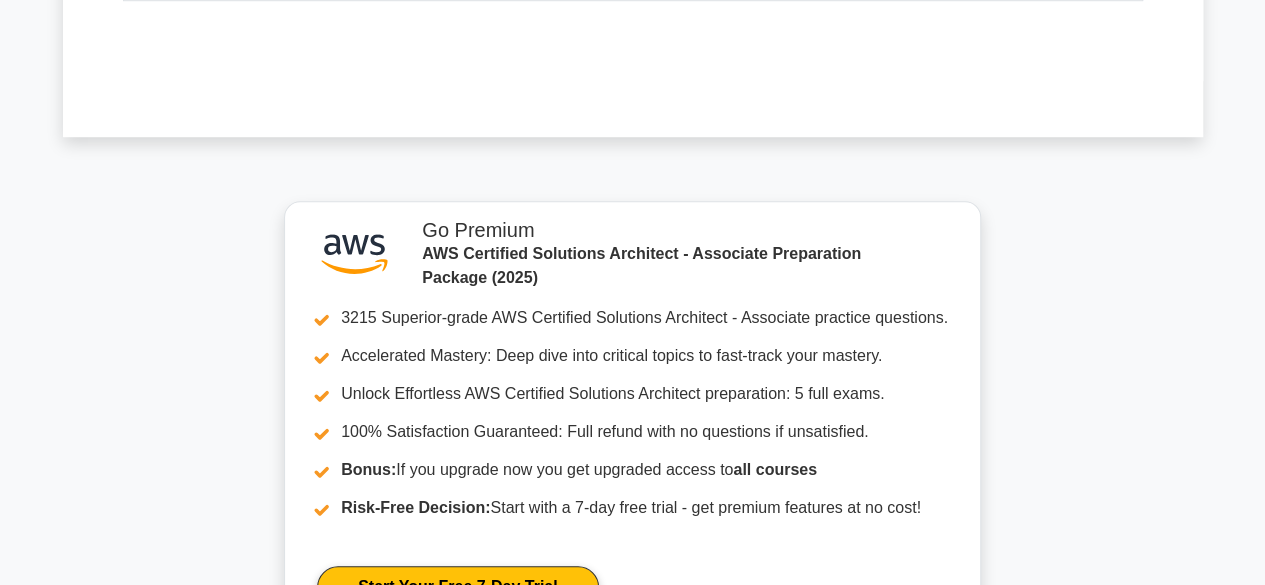 click on "View explanation" at bounding box center [1053, -36] 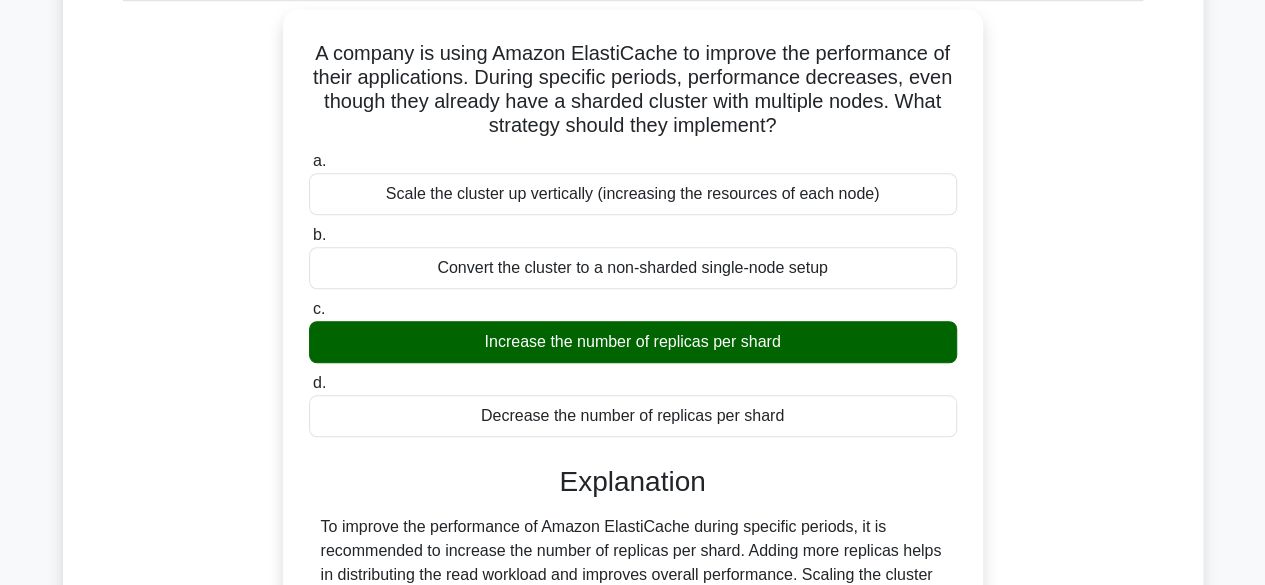 scroll, scrollTop: 4510, scrollLeft: 0, axis: vertical 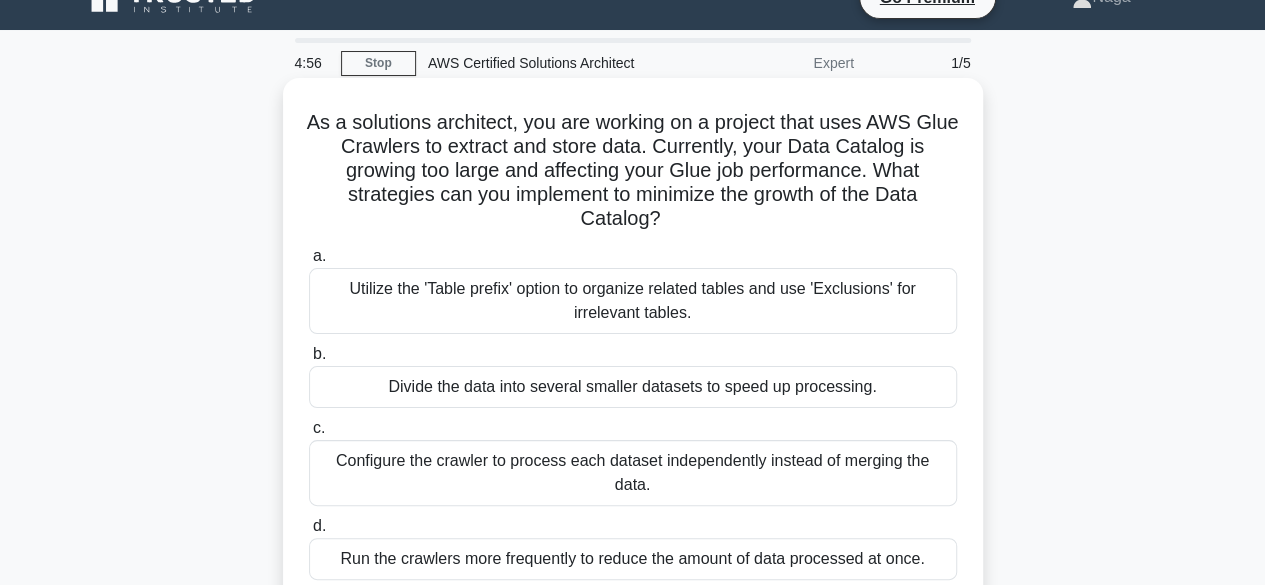 click on "Utilize the 'Table prefix' option to organize related tables and use 'Exclusions' for irrelevant tables." at bounding box center [633, 301] 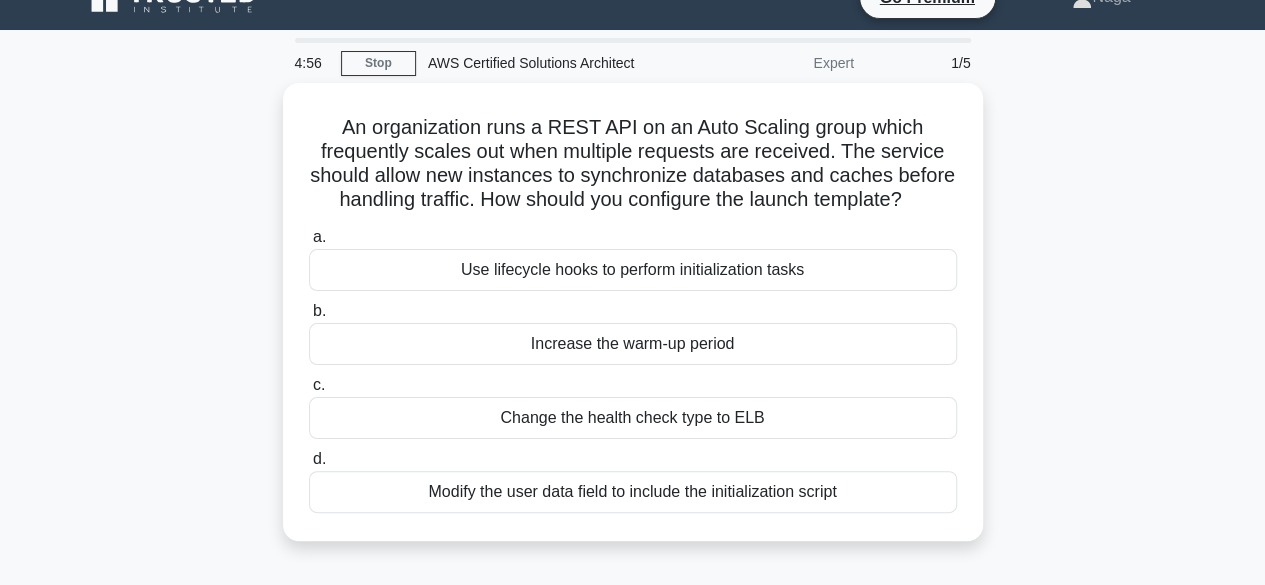 scroll, scrollTop: 0, scrollLeft: 0, axis: both 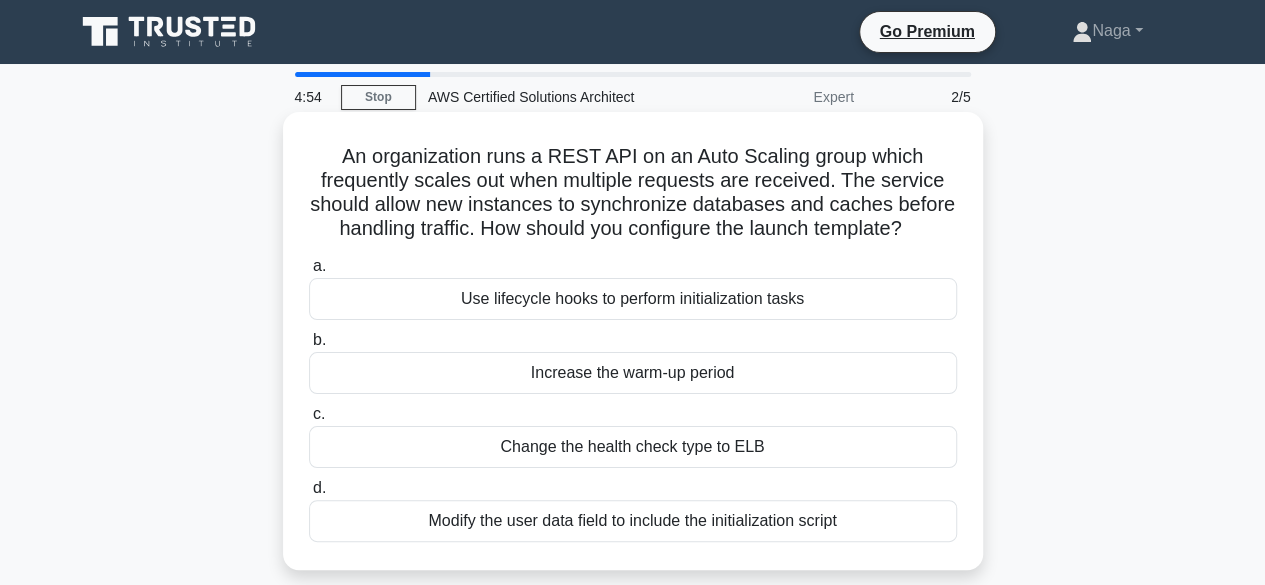 click on "Use lifecycle hooks to perform initialization tasks" at bounding box center (633, 299) 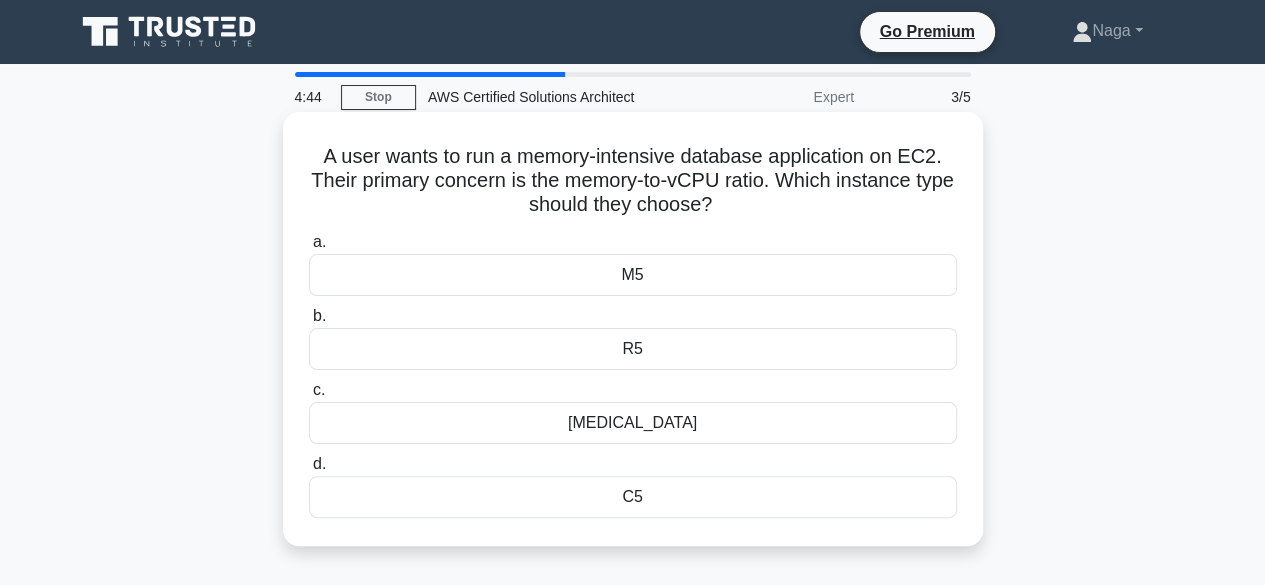 click on "R5" at bounding box center [633, 349] 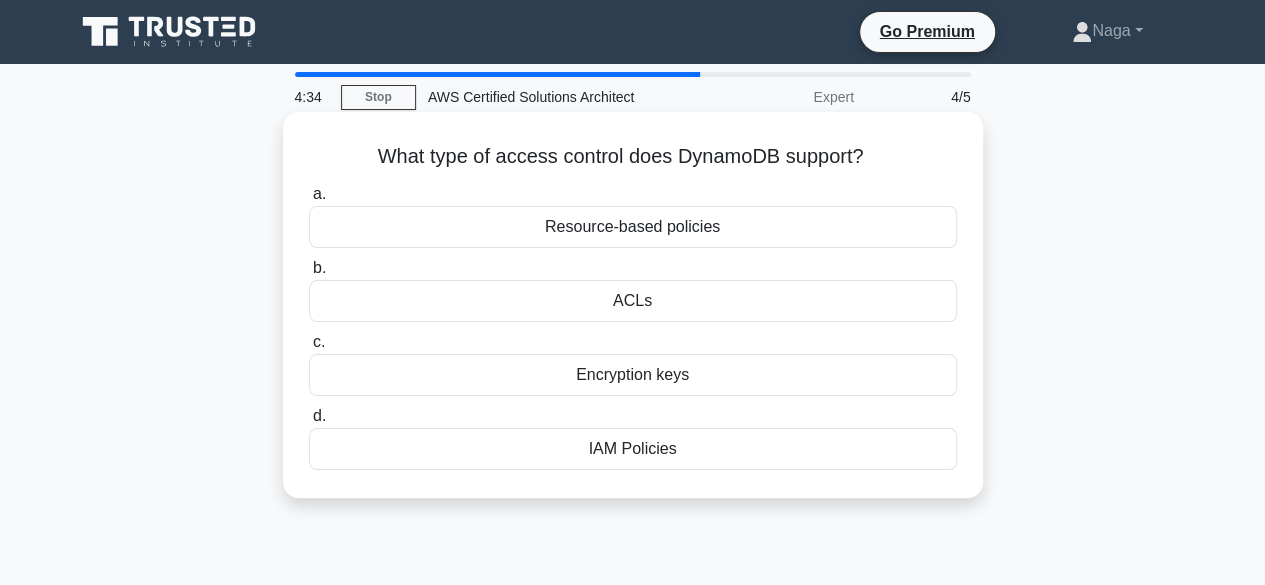 click on "ACLs" at bounding box center (633, 301) 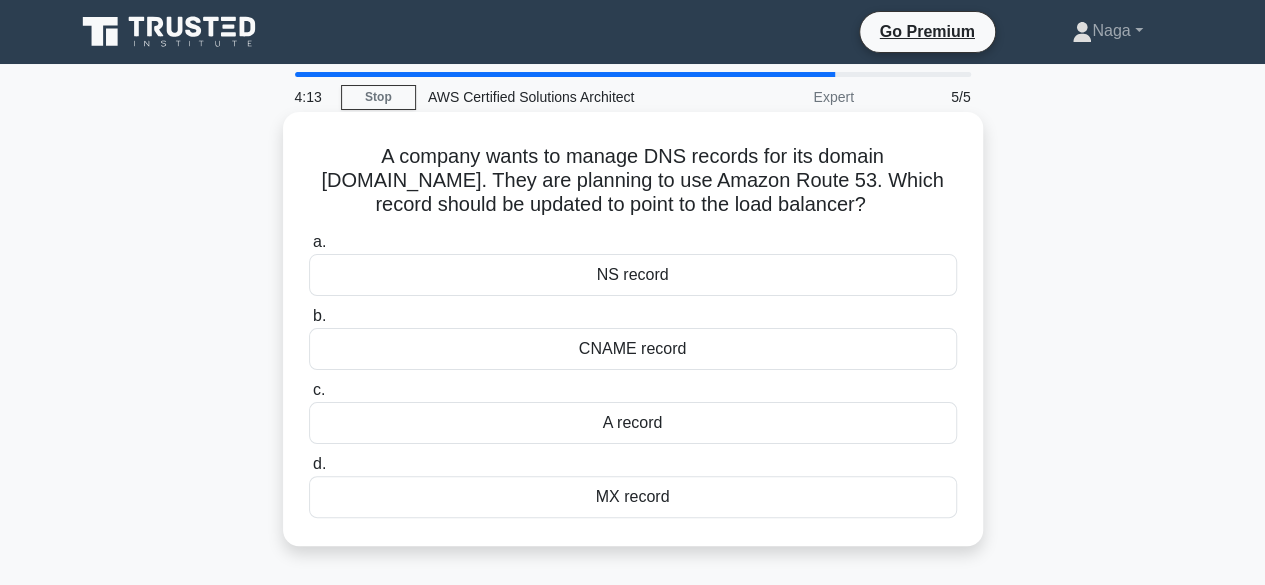 click on "CNAME record" at bounding box center [633, 349] 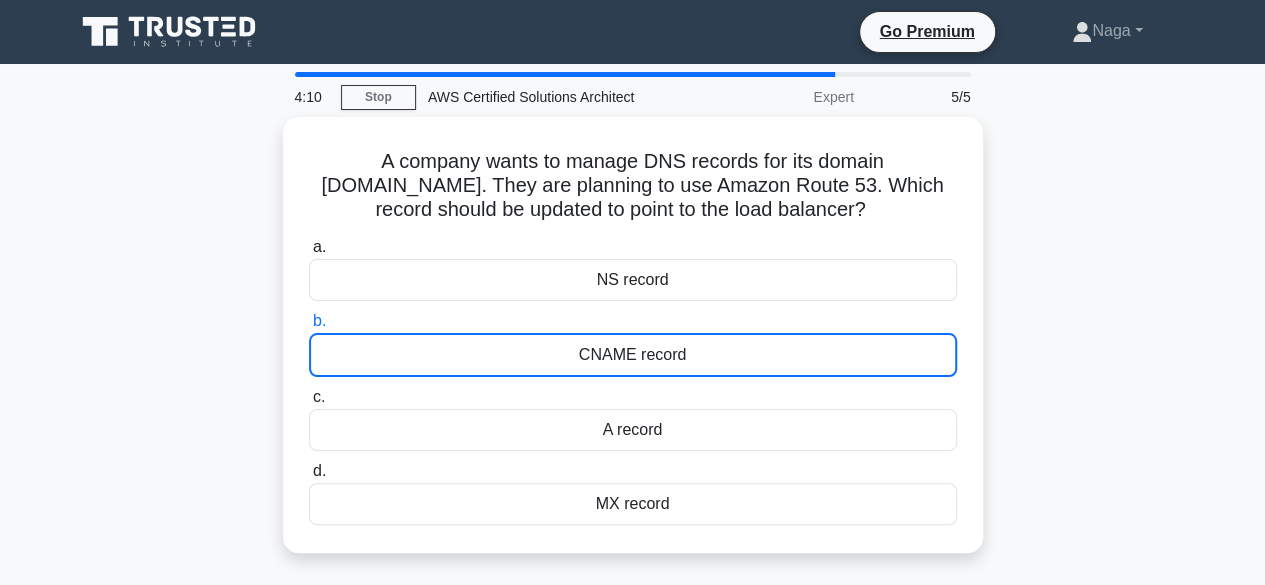 scroll, scrollTop: 187, scrollLeft: 0, axis: vertical 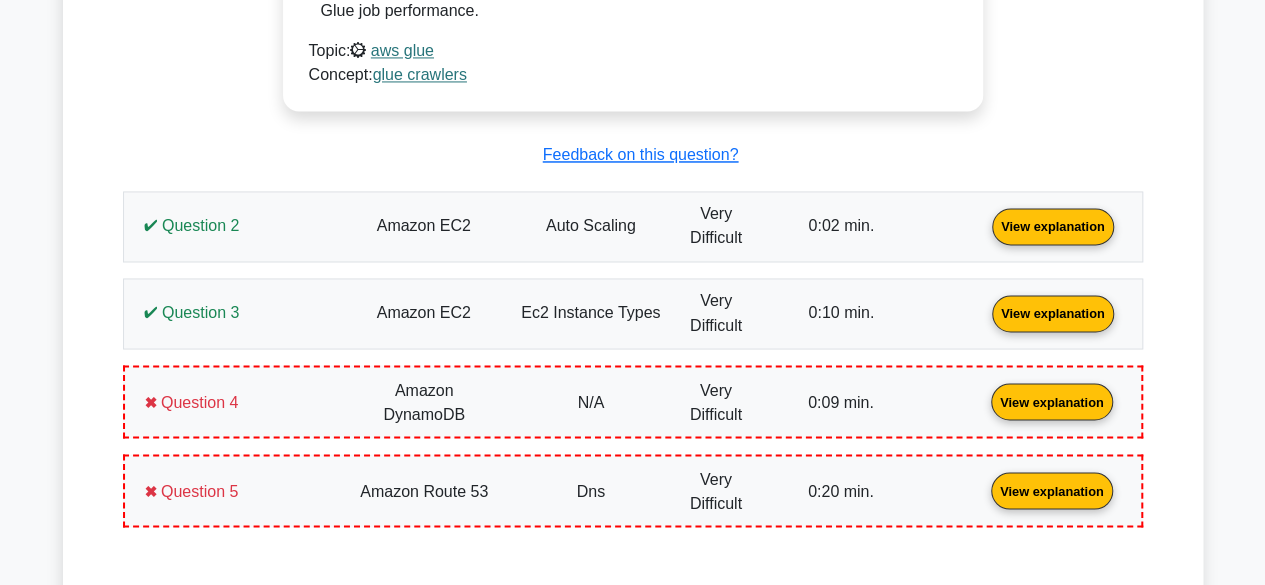click on "View explanation" at bounding box center (1053, 224) 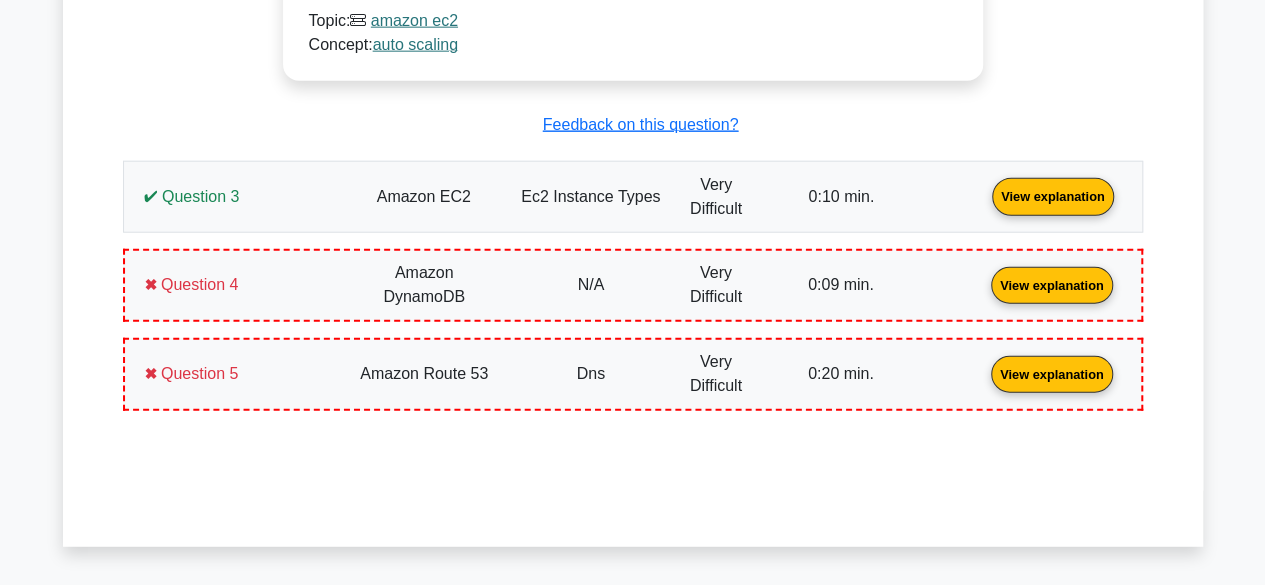 scroll, scrollTop: 2432, scrollLeft: 0, axis: vertical 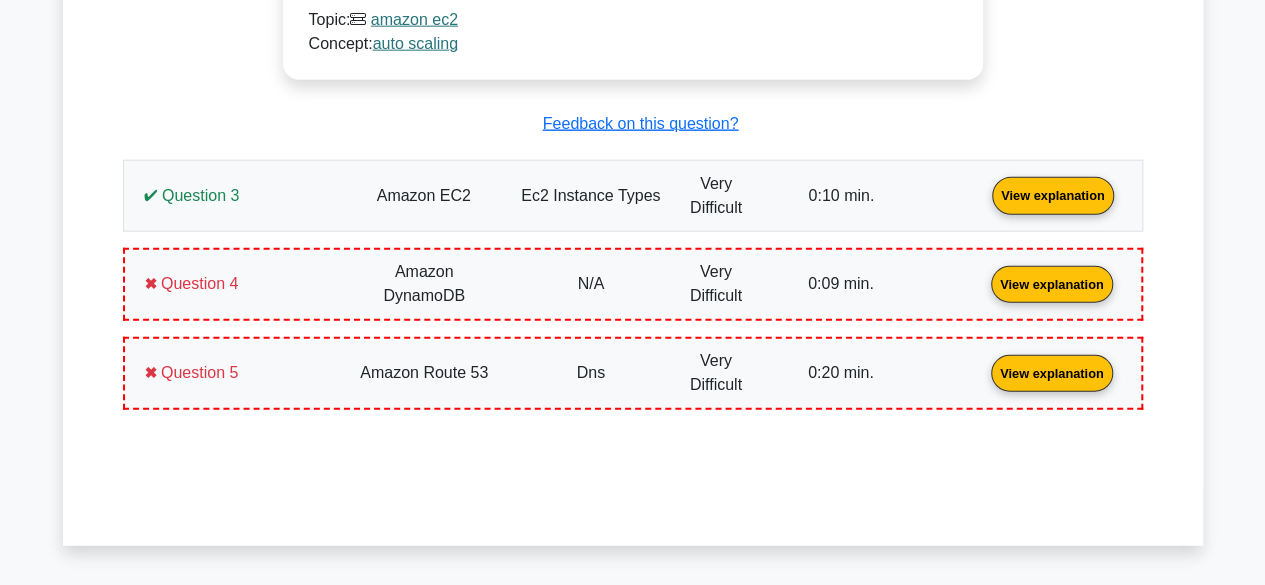click on "View explanation" at bounding box center [1053, 194] 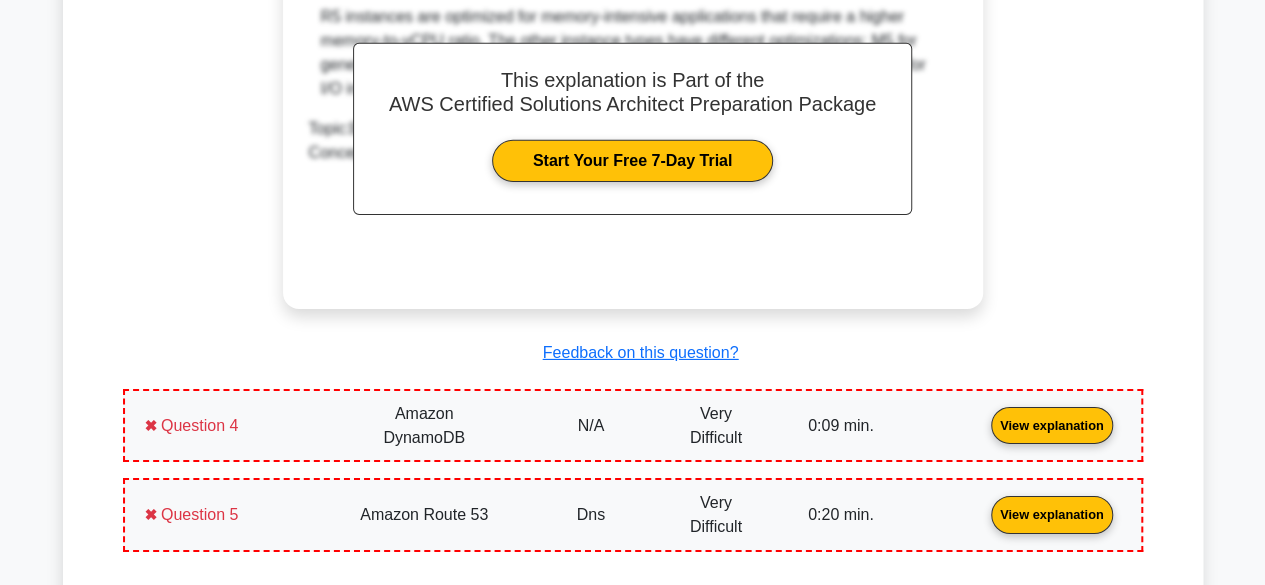 scroll, scrollTop: 3149, scrollLeft: 0, axis: vertical 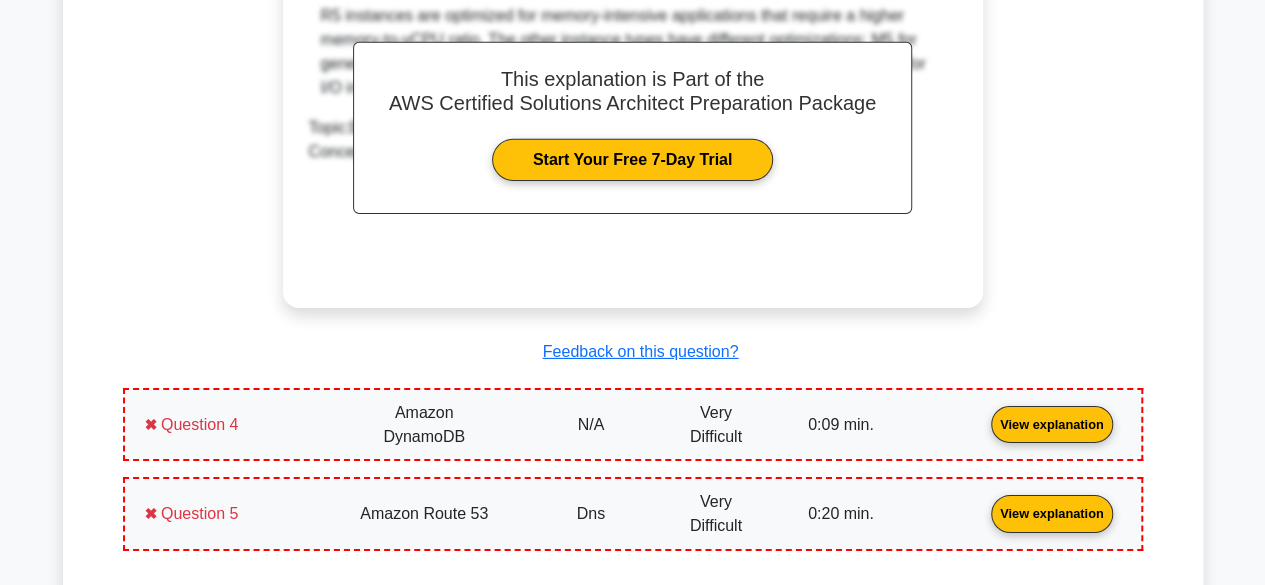 click on "View explanation" at bounding box center [1052, 423] 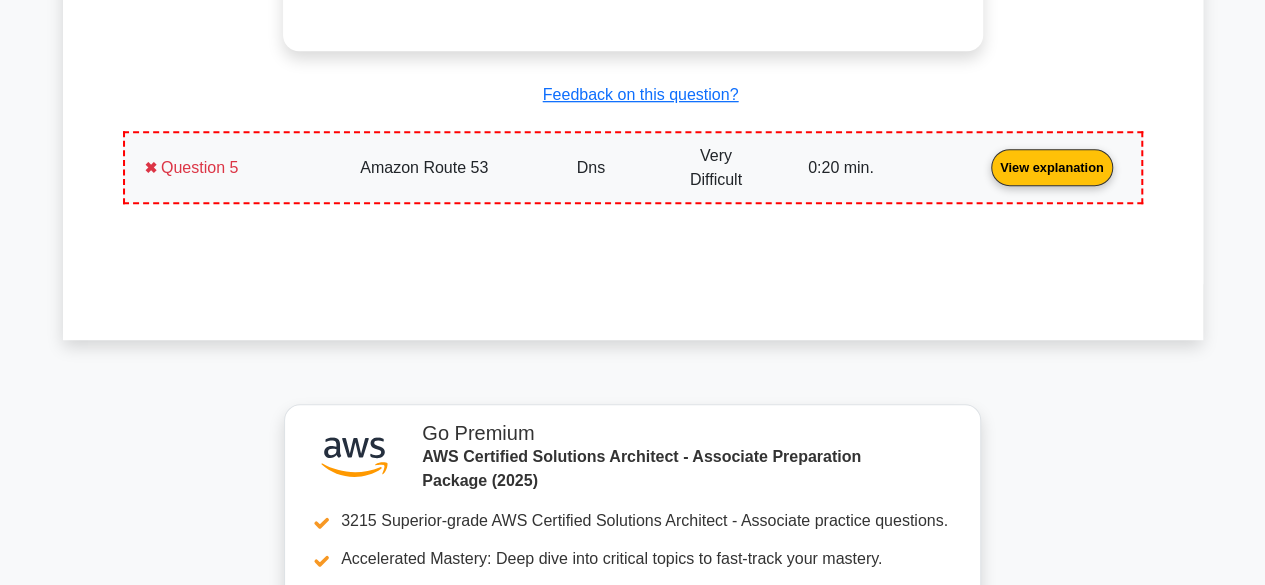 scroll, scrollTop: 4312, scrollLeft: 0, axis: vertical 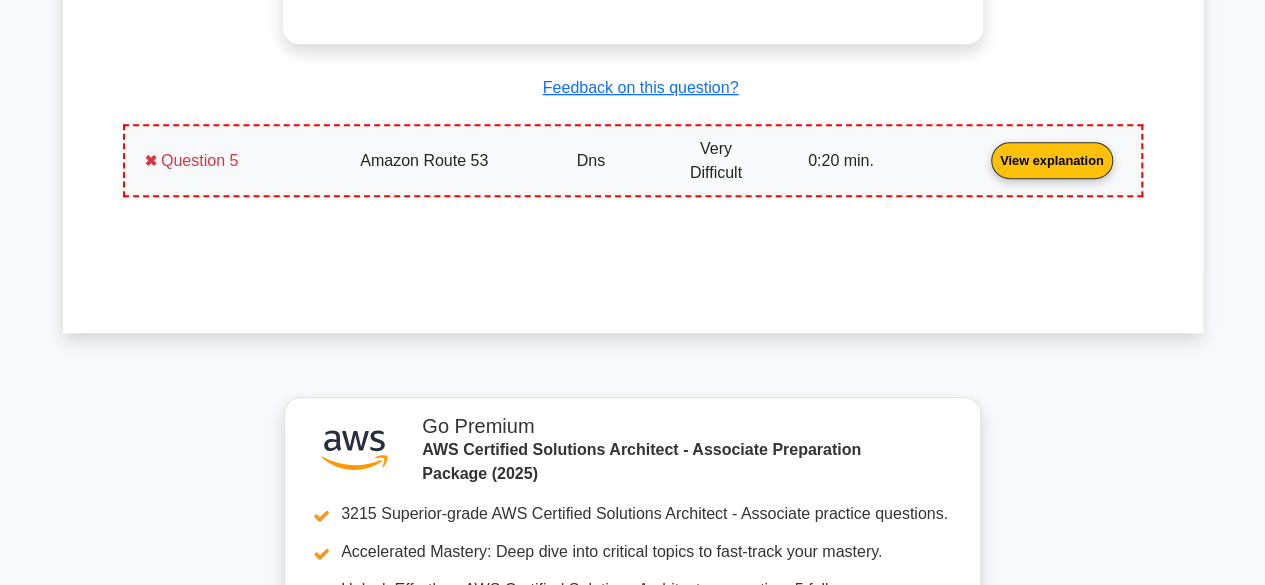 click on "View explanation" at bounding box center [1052, 159] 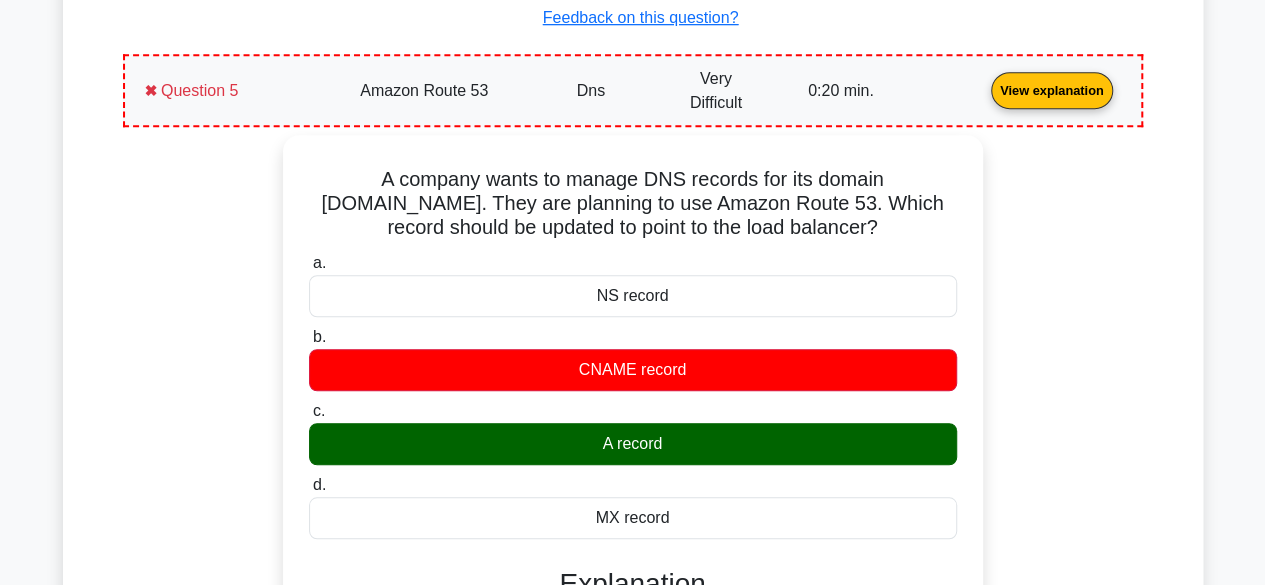 scroll, scrollTop: 4370, scrollLeft: 0, axis: vertical 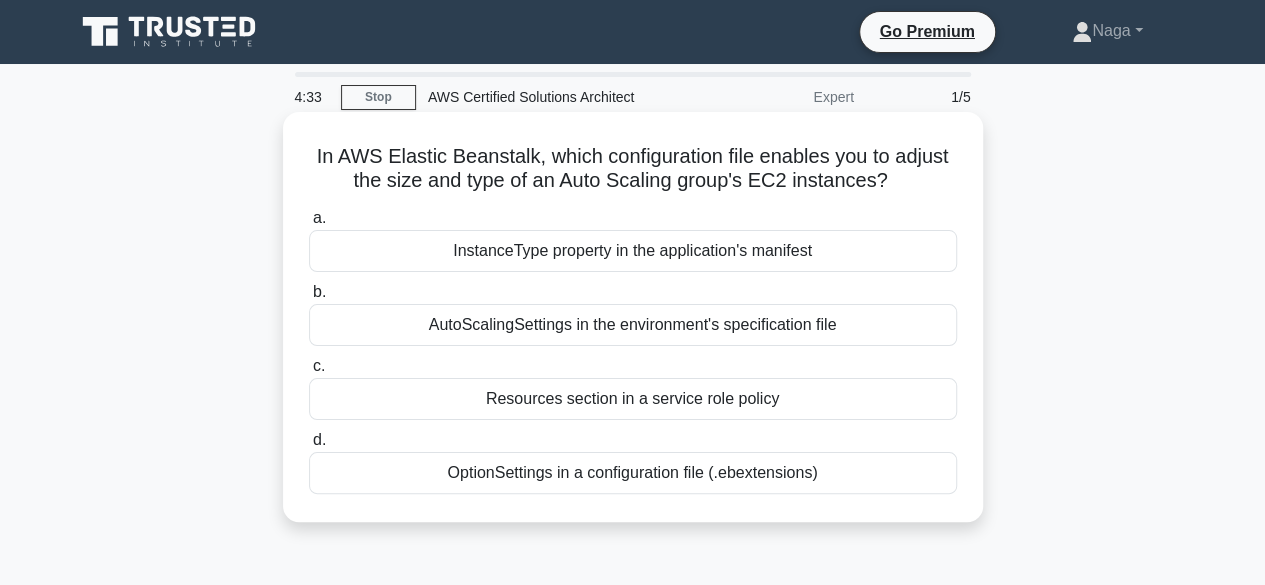 click on "Resources section in a service role policy" at bounding box center [633, 399] 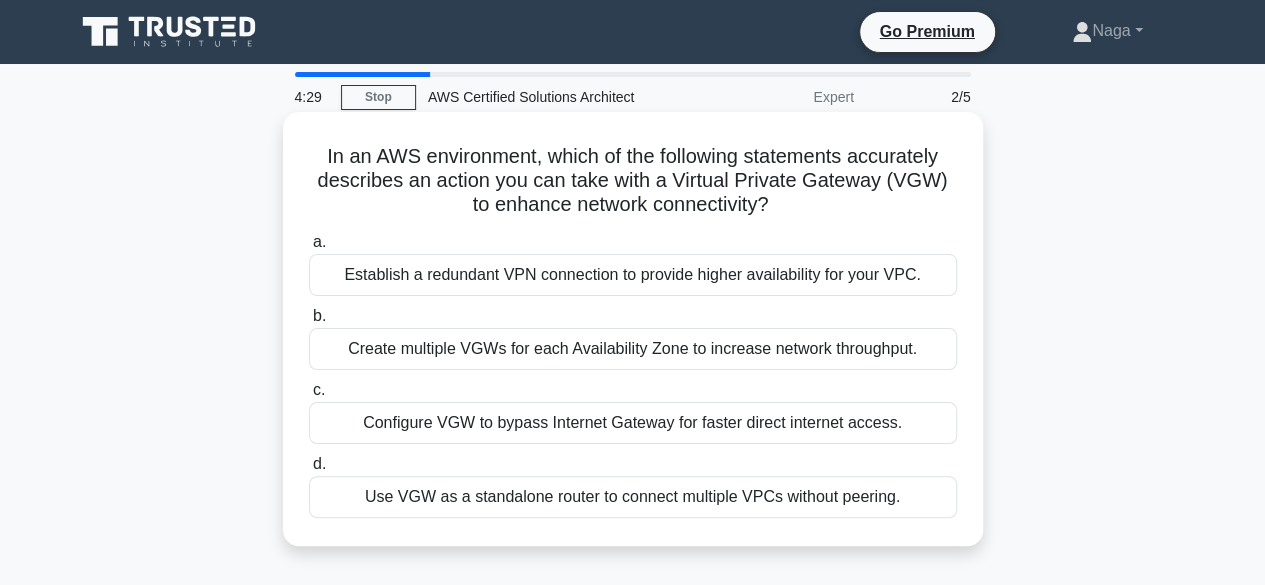 click on "Create multiple VGWs for each Availability Zone to increase network throughput." at bounding box center [633, 349] 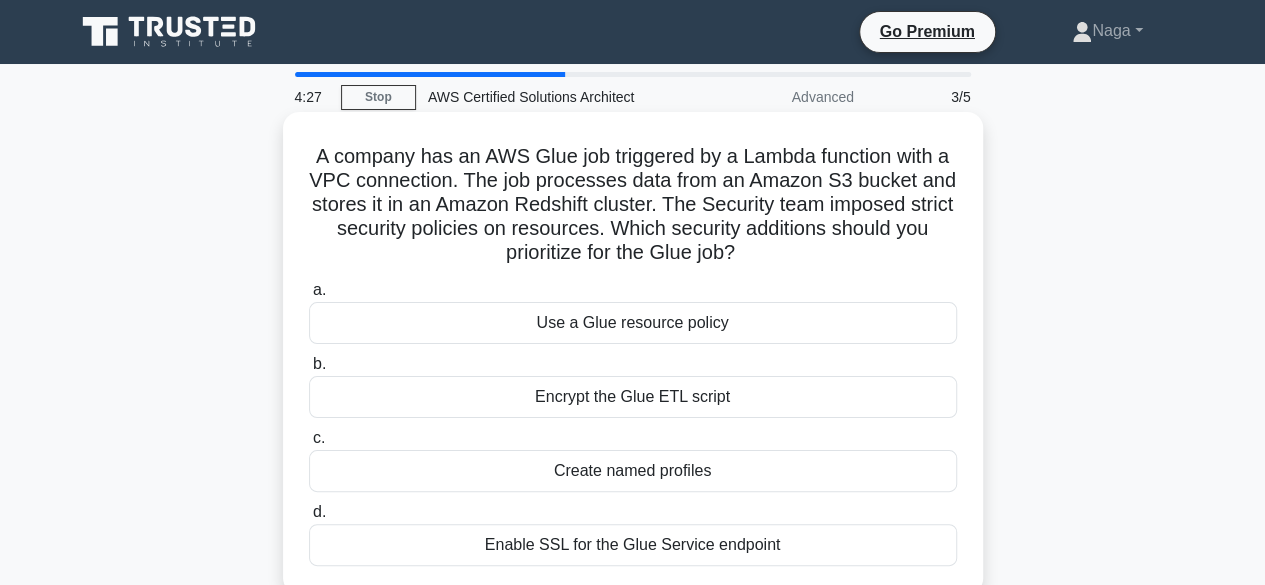 click on "Use a Glue resource policy" at bounding box center (633, 323) 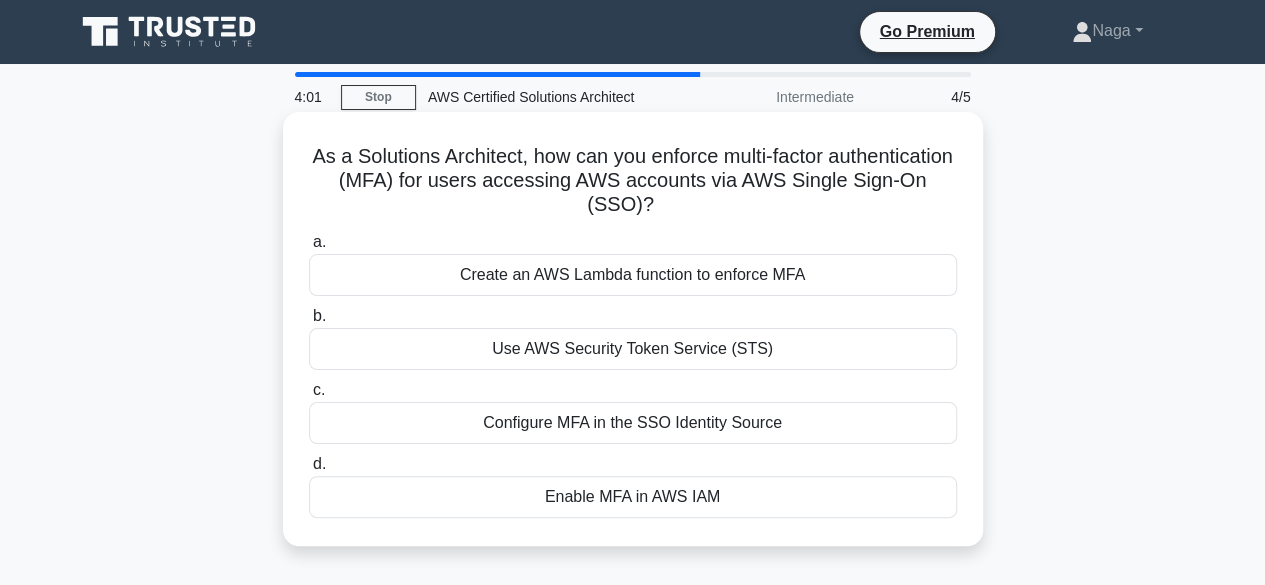 click on "Configure MFA in the SSO Identity Source" at bounding box center [633, 423] 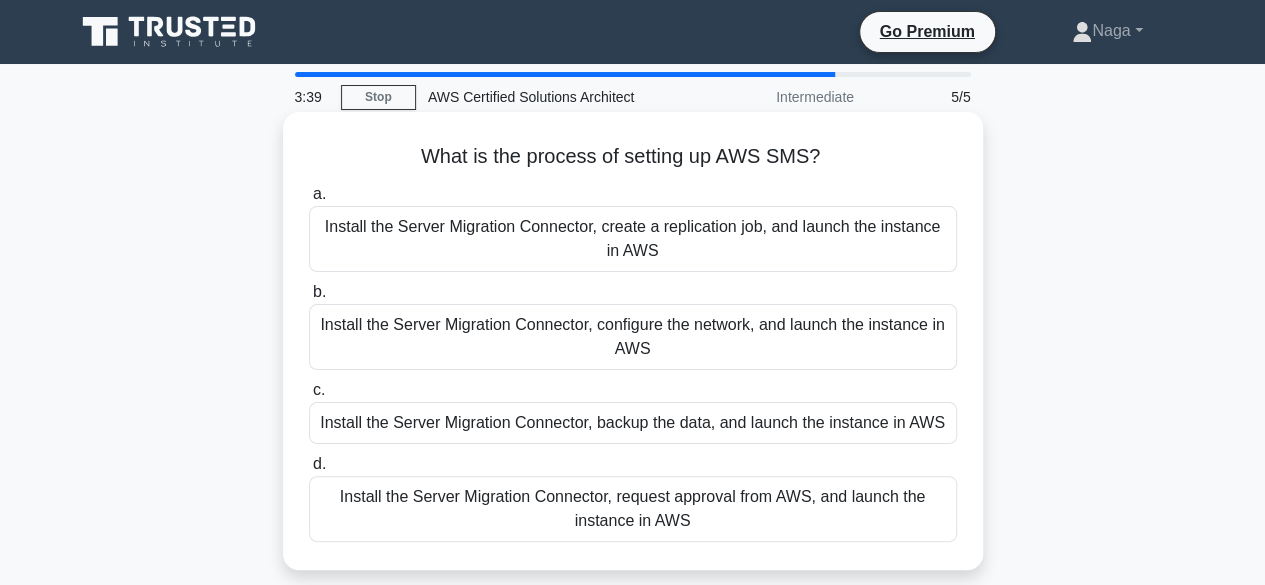 click on "Install the Server Migration Connector, request approval from AWS, and launch the instance in AWS" at bounding box center [633, 509] 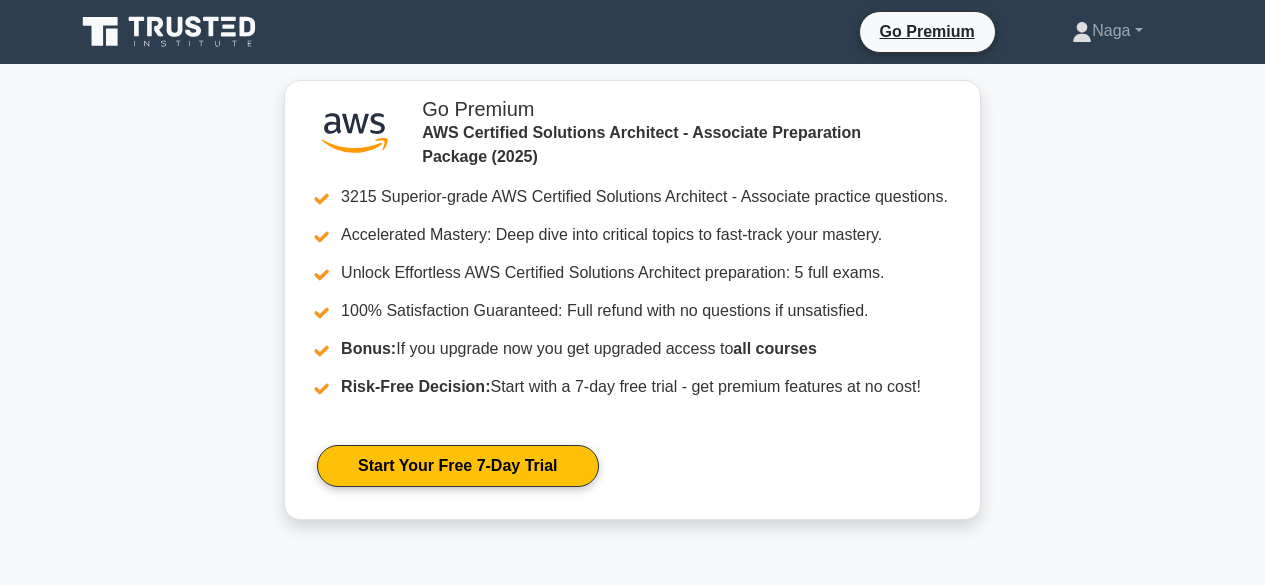 scroll, scrollTop: 0, scrollLeft: 0, axis: both 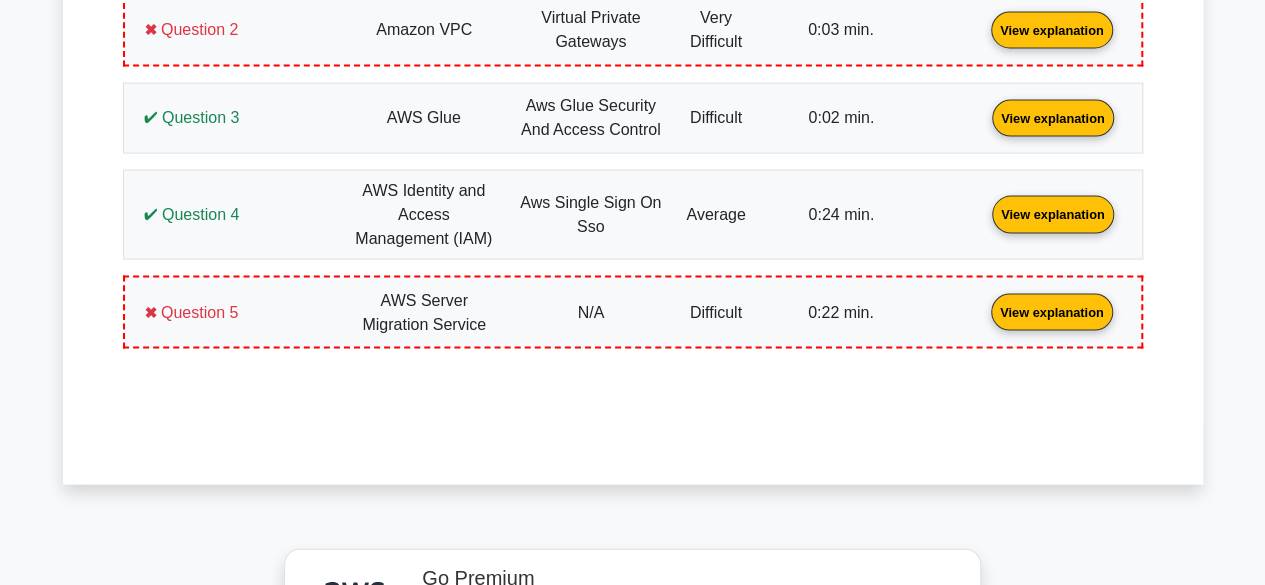 click on "View explanation" at bounding box center (1053, 213) 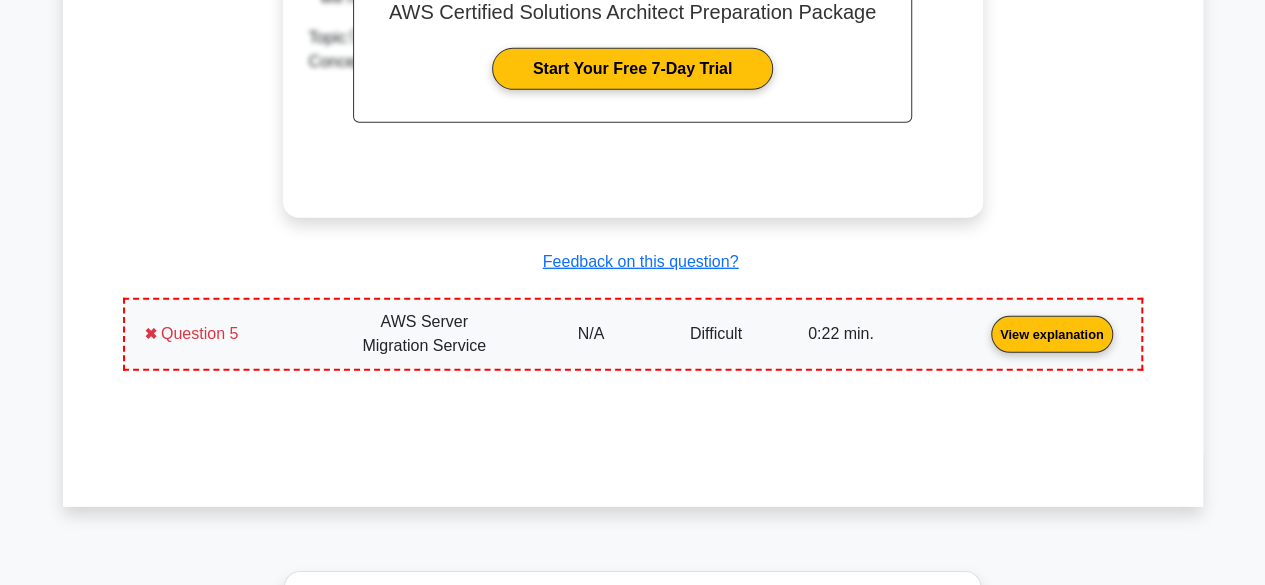 scroll, scrollTop: 2805, scrollLeft: 0, axis: vertical 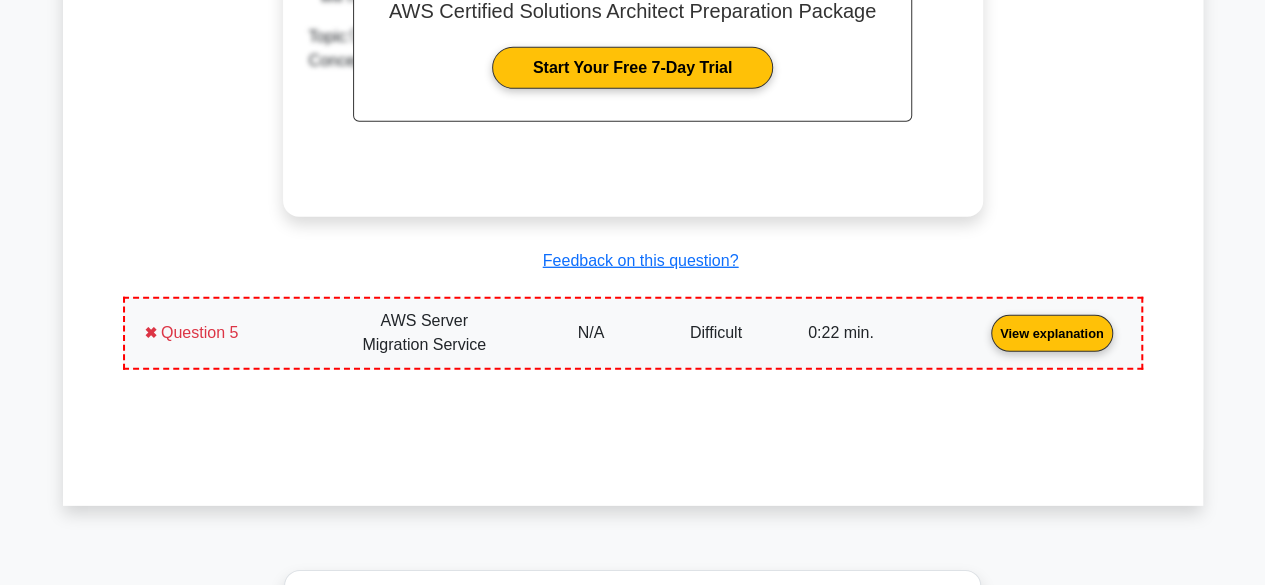 click on "View explanation" at bounding box center (1052, 331) 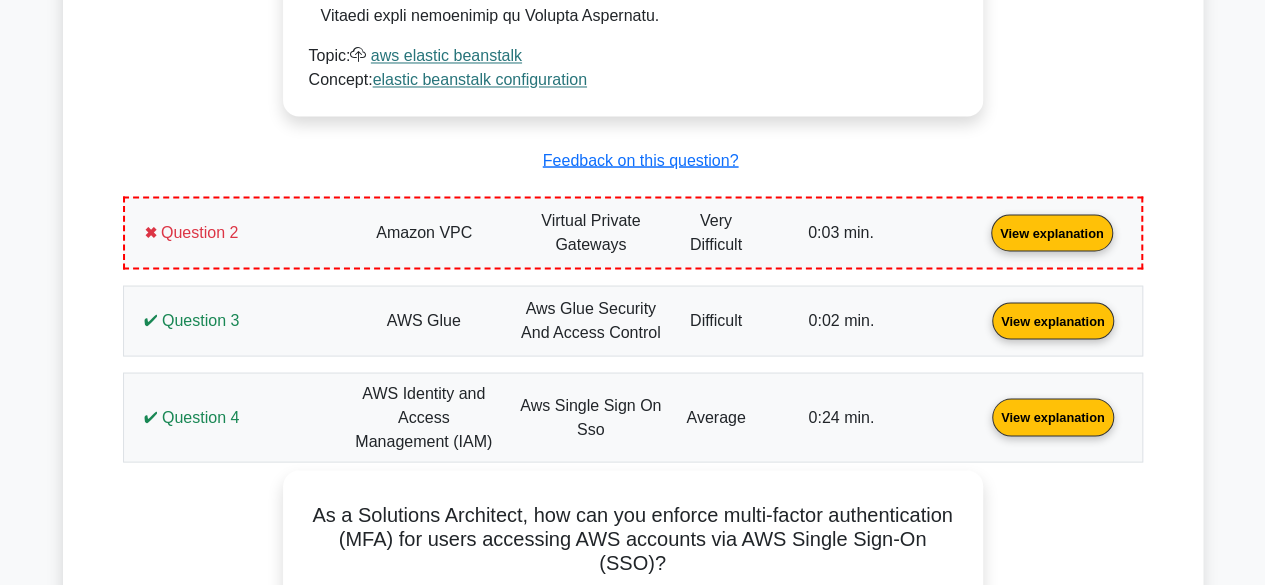 scroll, scrollTop: 1761, scrollLeft: 0, axis: vertical 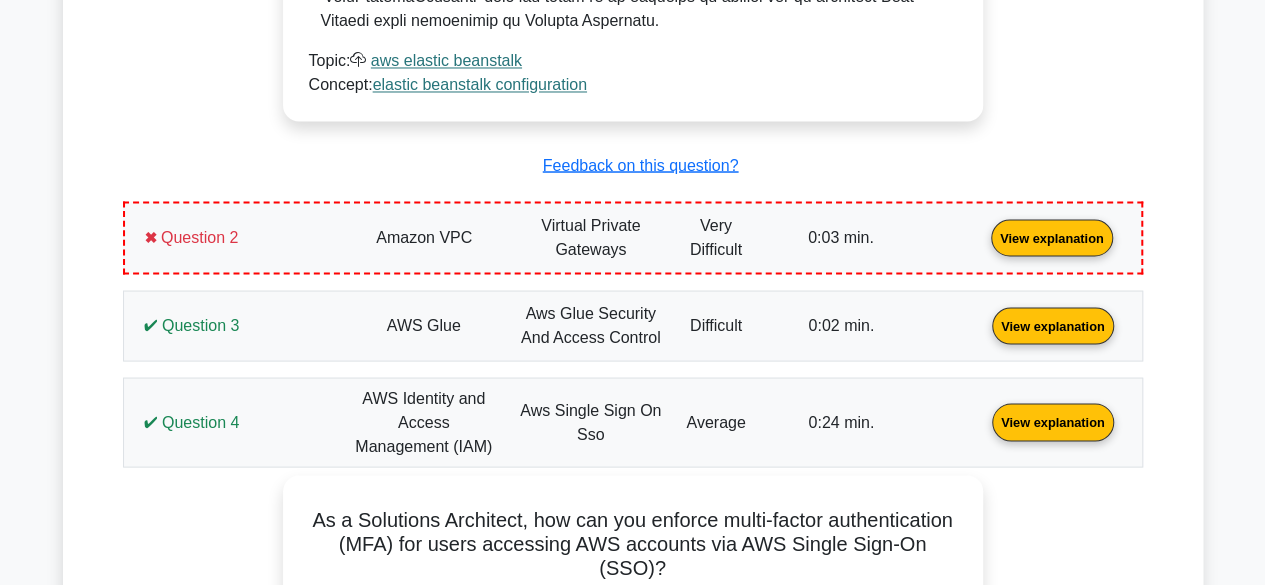 click on "View explanation" at bounding box center [1053, 324] 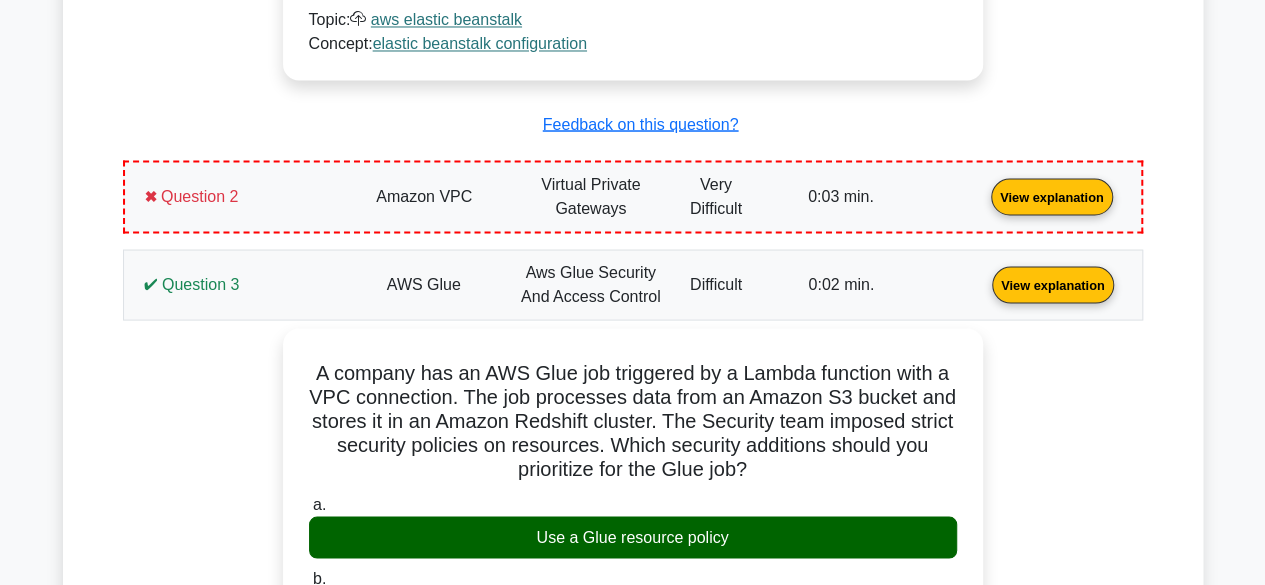 scroll, scrollTop: 1796, scrollLeft: 0, axis: vertical 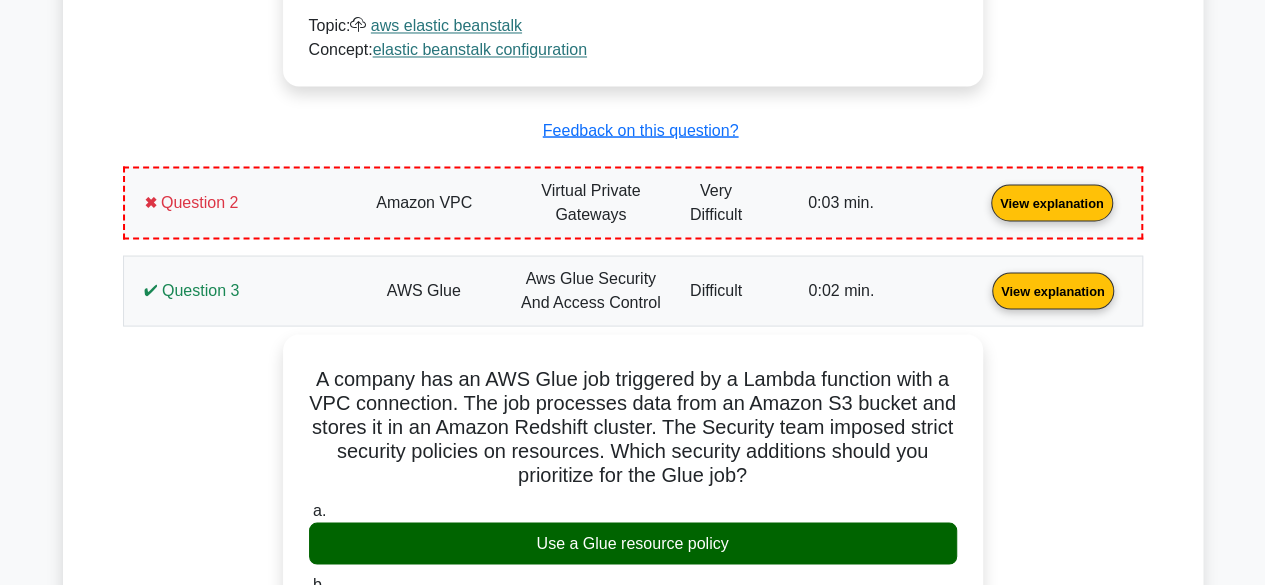 click on "View explanation" at bounding box center [1052, 200] 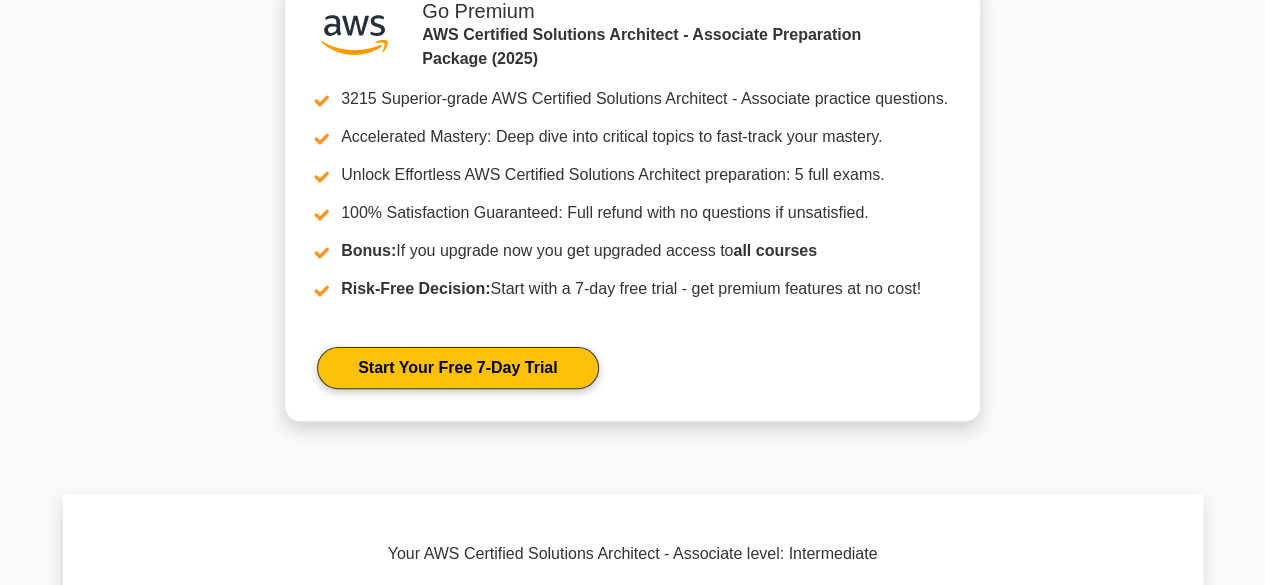 scroll, scrollTop: 0, scrollLeft: 0, axis: both 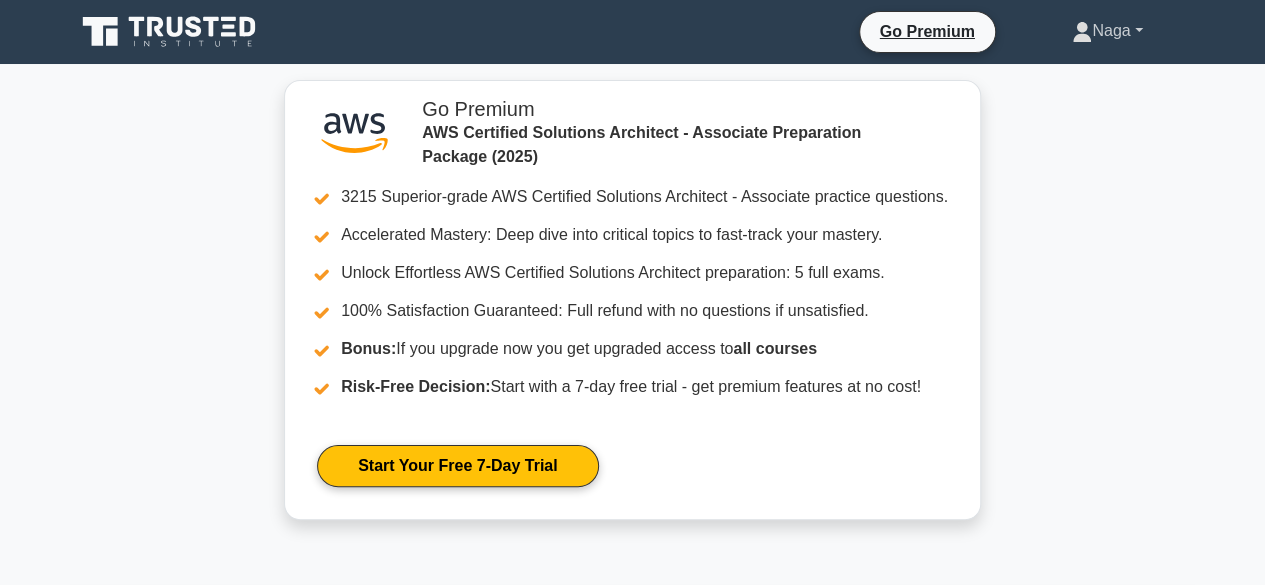 click on "Naga" at bounding box center (1107, 31) 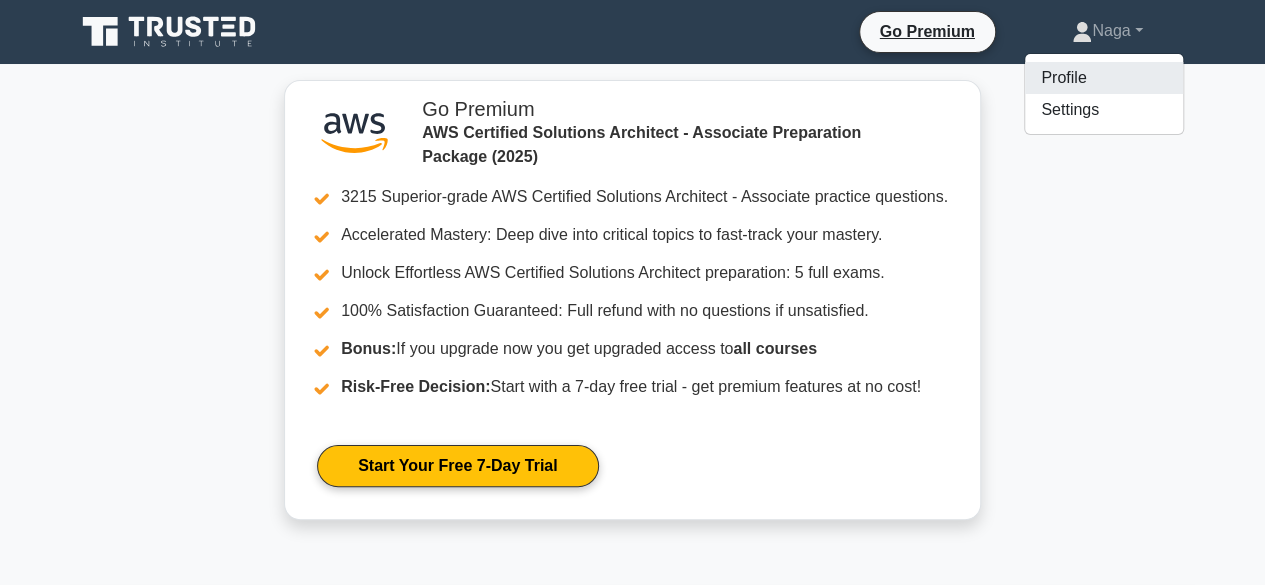 click on "Profile" at bounding box center [1104, 78] 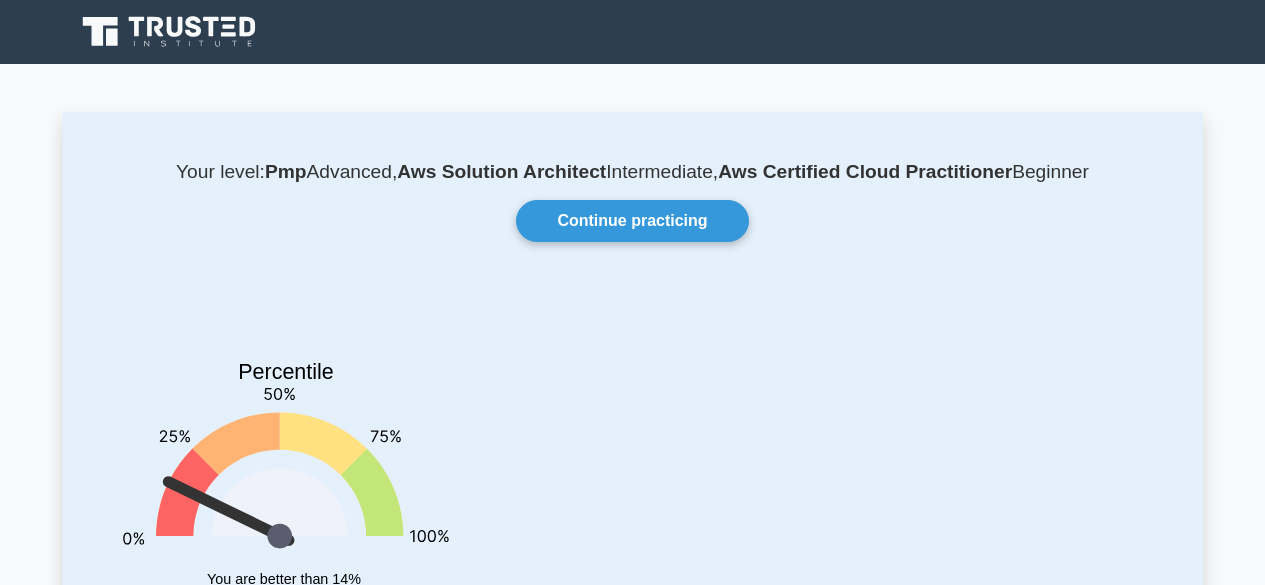 scroll, scrollTop: 133, scrollLeft: 0, axis: vertical 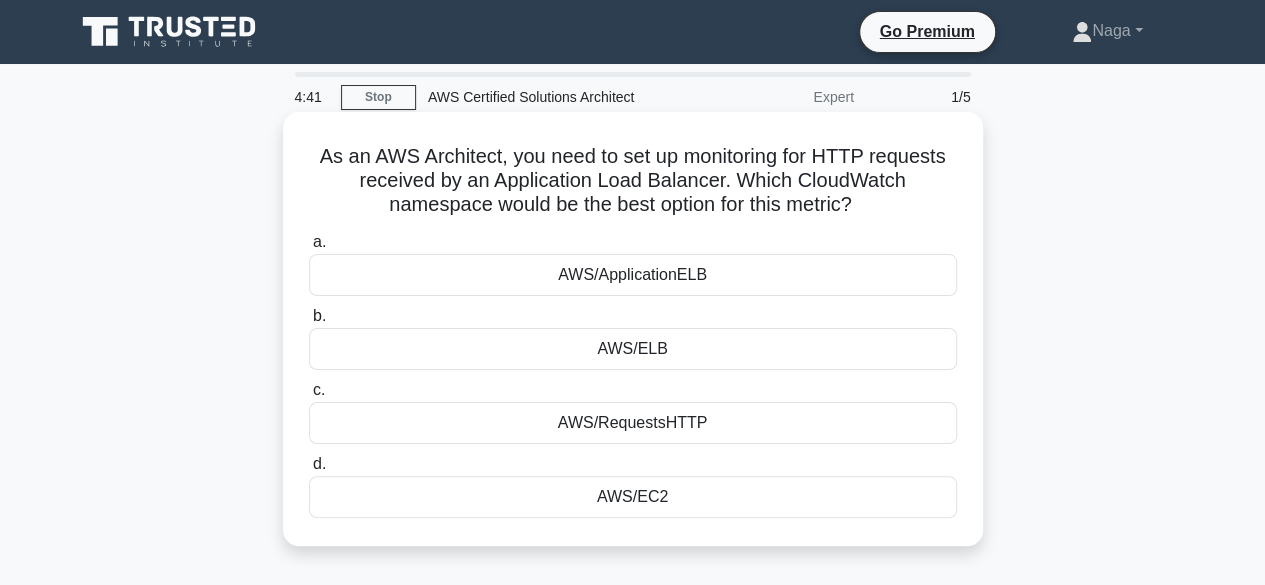click on "AWS/ApplicationELB" at bounding box center [633, 275] 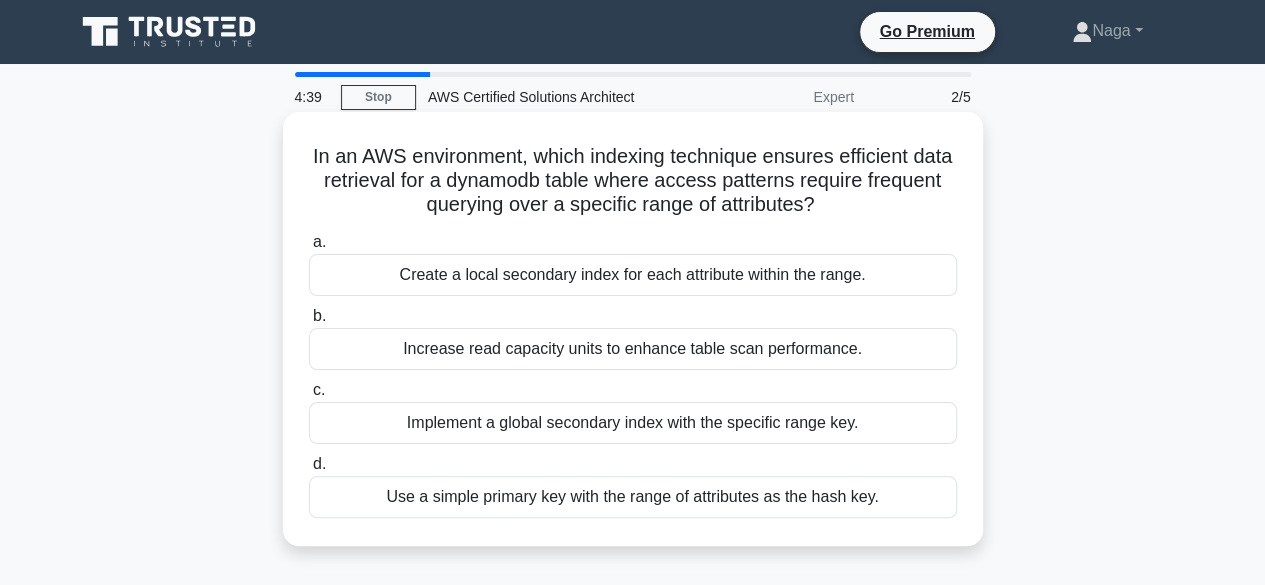 click on "Increase read capacity units to enhance table scan performance." at bounding box center (633, 349) 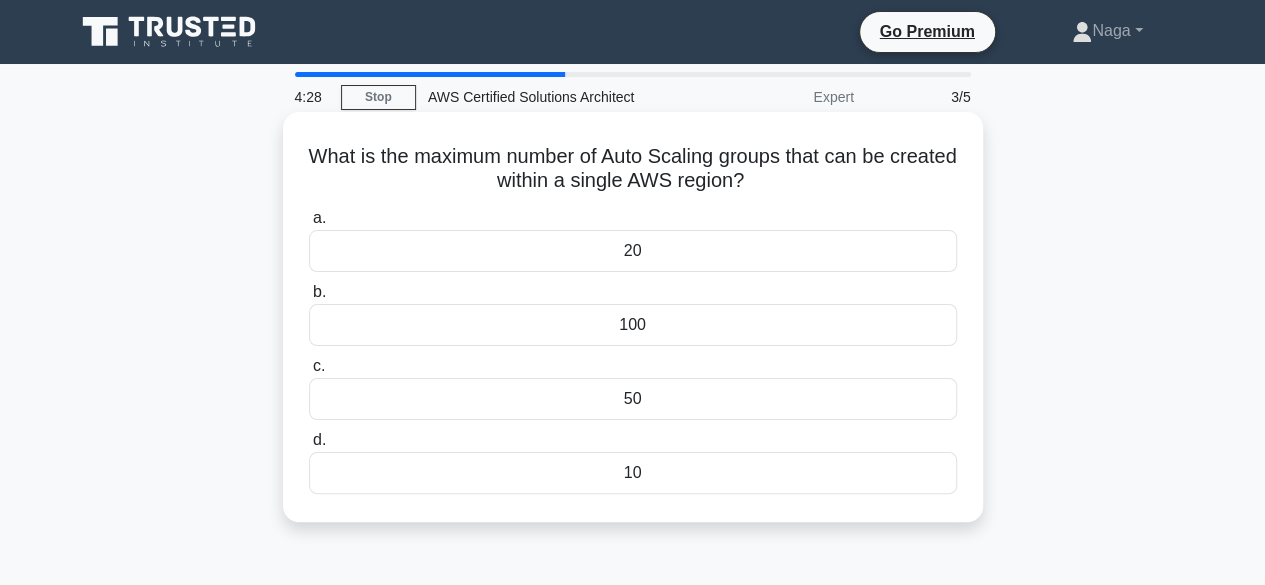 click on "100" at bounding box center (633, 325) 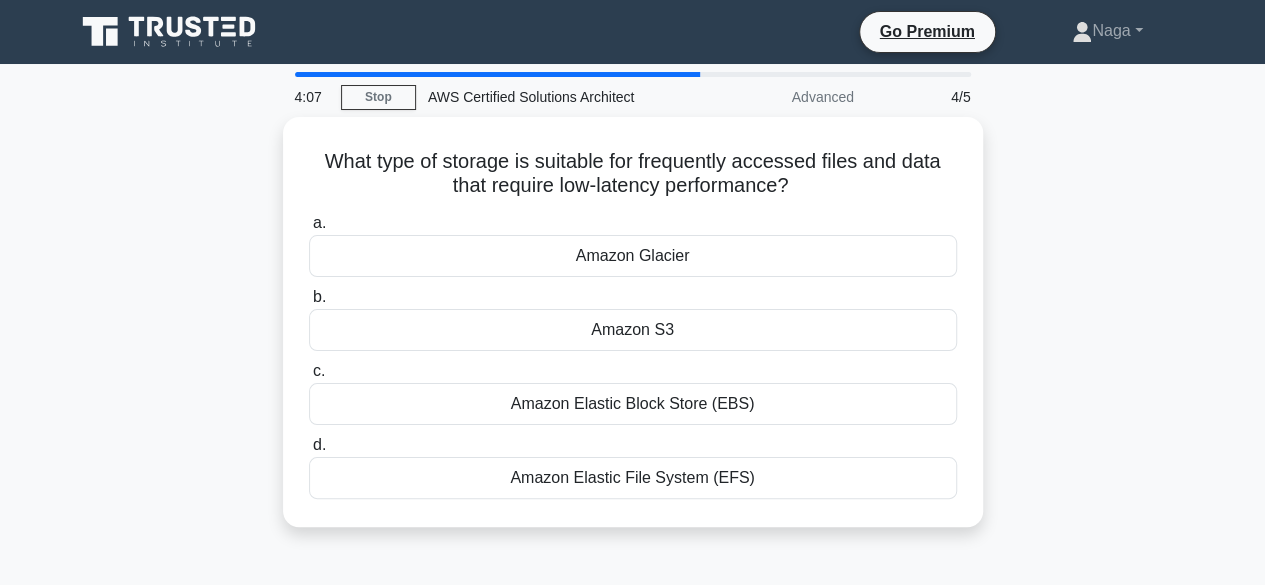 click on "Amazon S3" at bounding box center [633, 330] 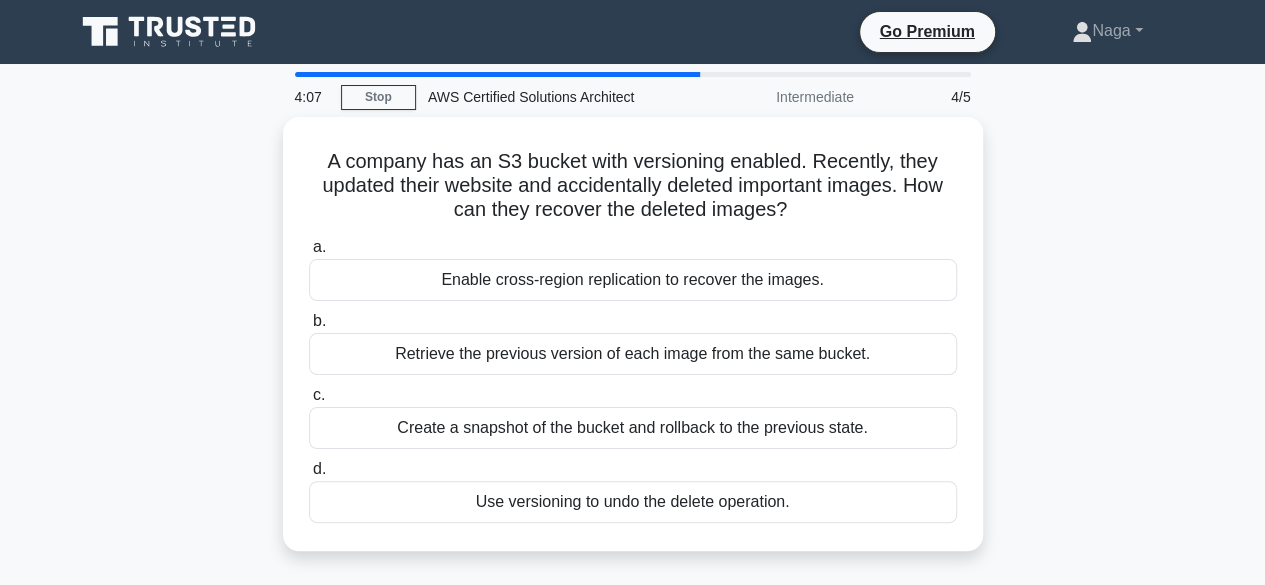 click on "b.
Retrieve the previous version of each image from the same bucket." at bounding box center (633, 342) 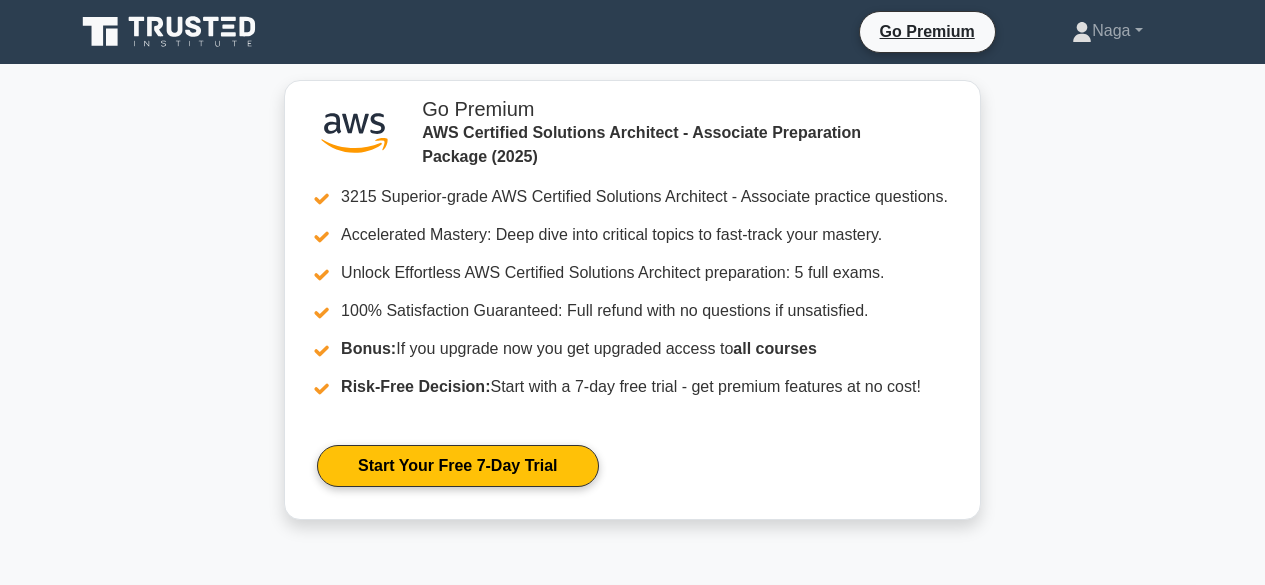 scroll, scrollTop: 0, scrollLeft: 0, axis: both 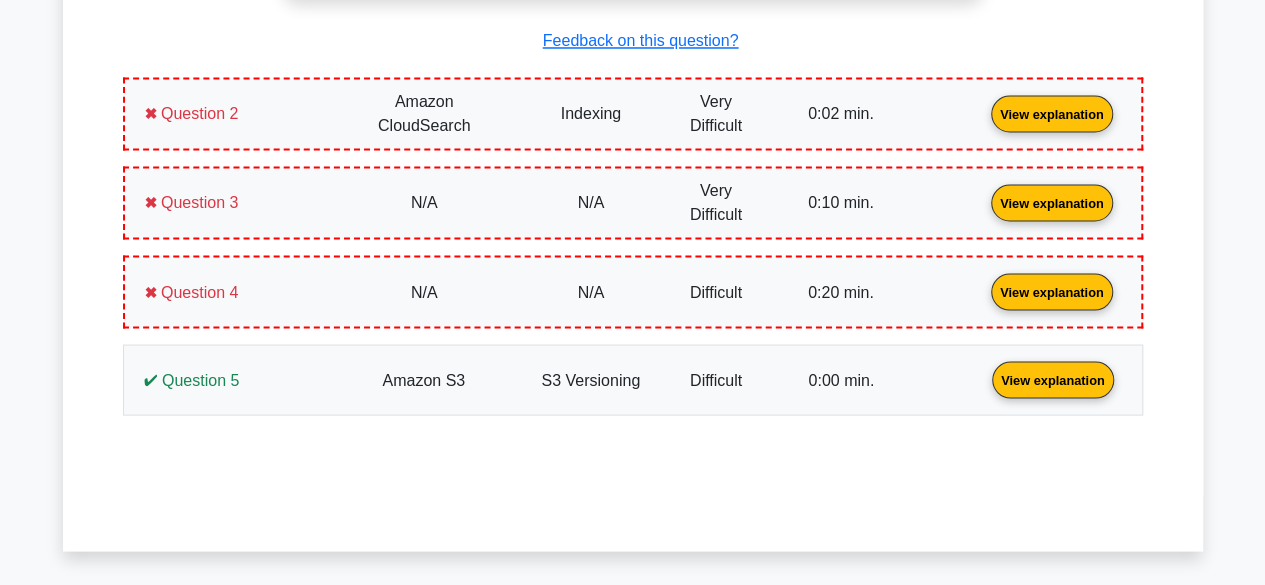 click on "View explanation" at bounding box center (1053, 378) 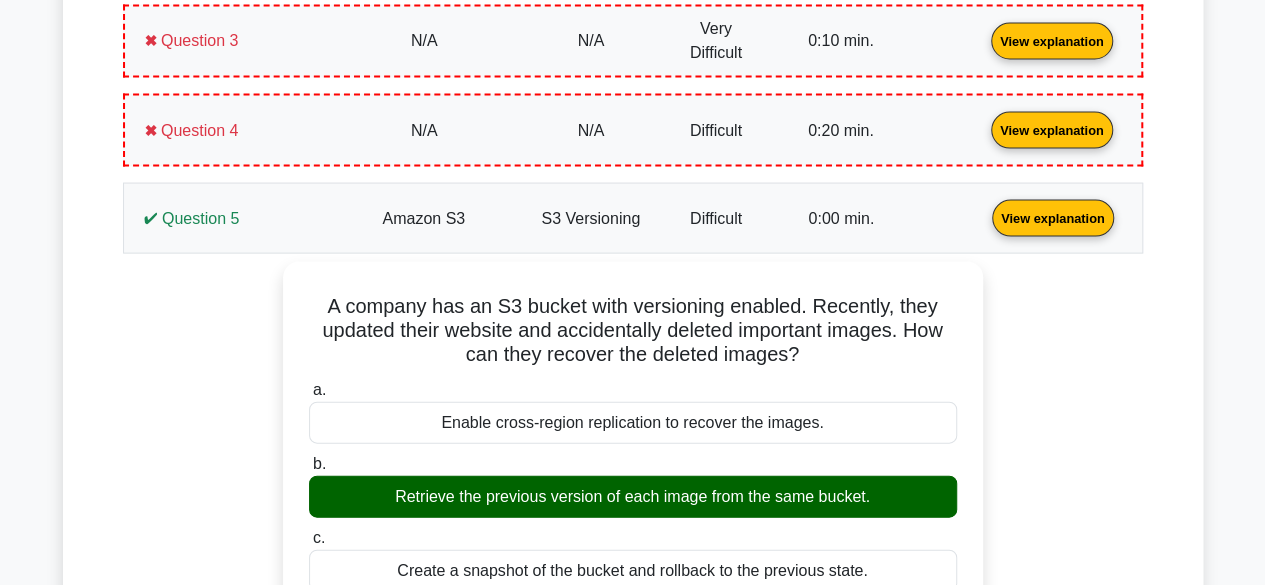 scroll, scrollTop: 1973, scrollLeft: 0, axis: vertical 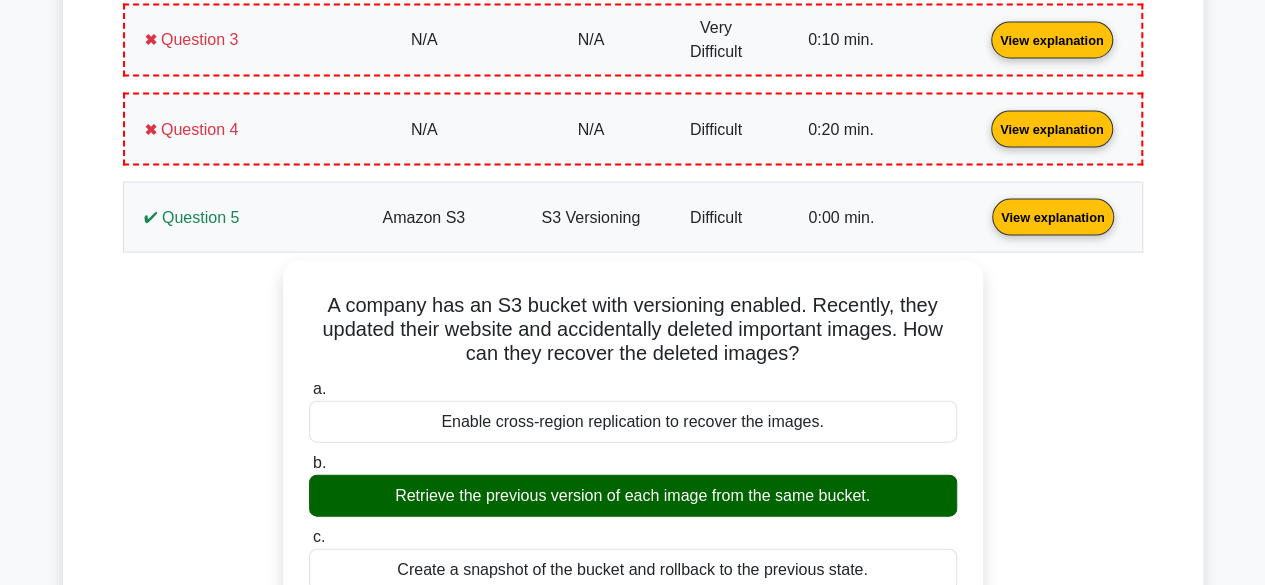click on "View explanation" at bounding box center (1052, 128) 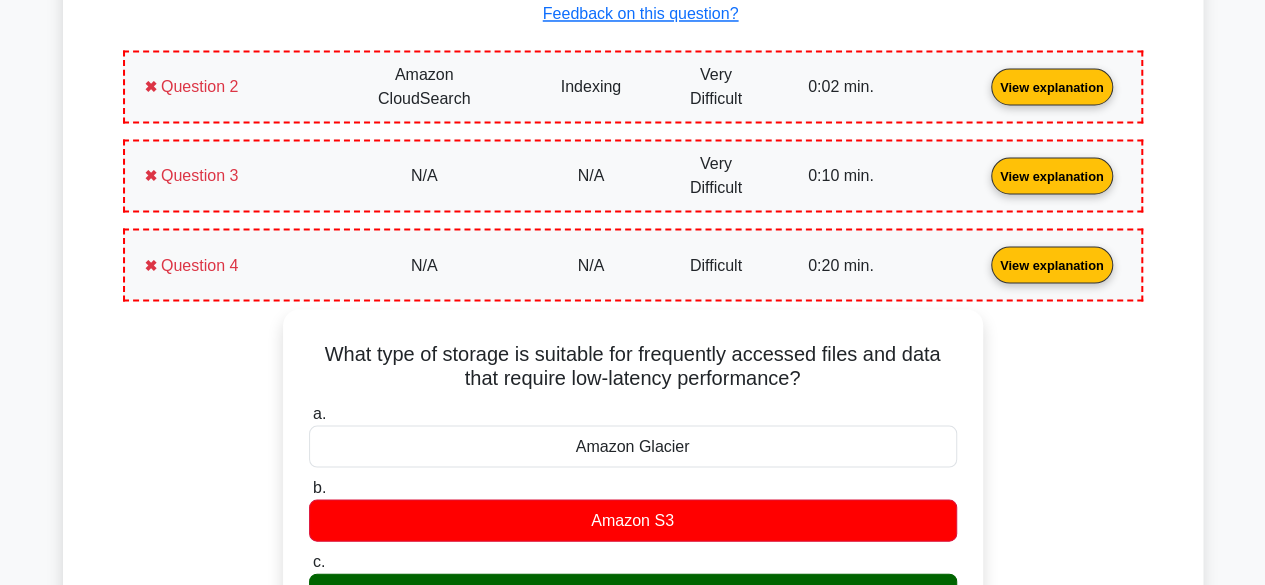 scroll, scrollTop: 1831, scrollLeft: 0, axis: vertical 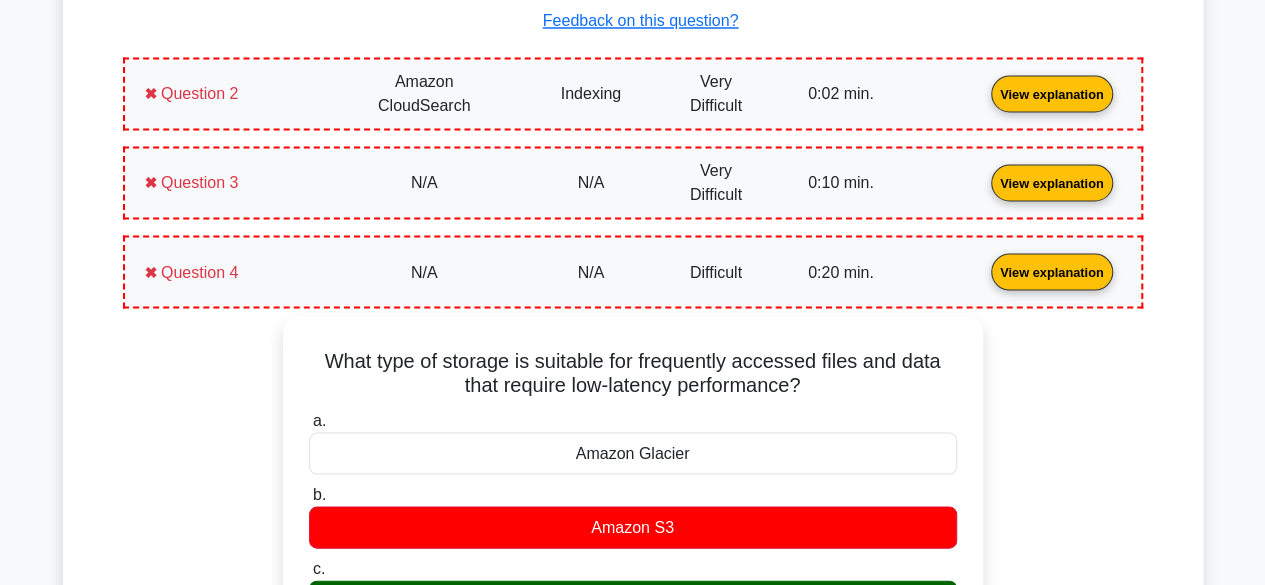 click on "View explanation" at bounding box center [1052, 181] 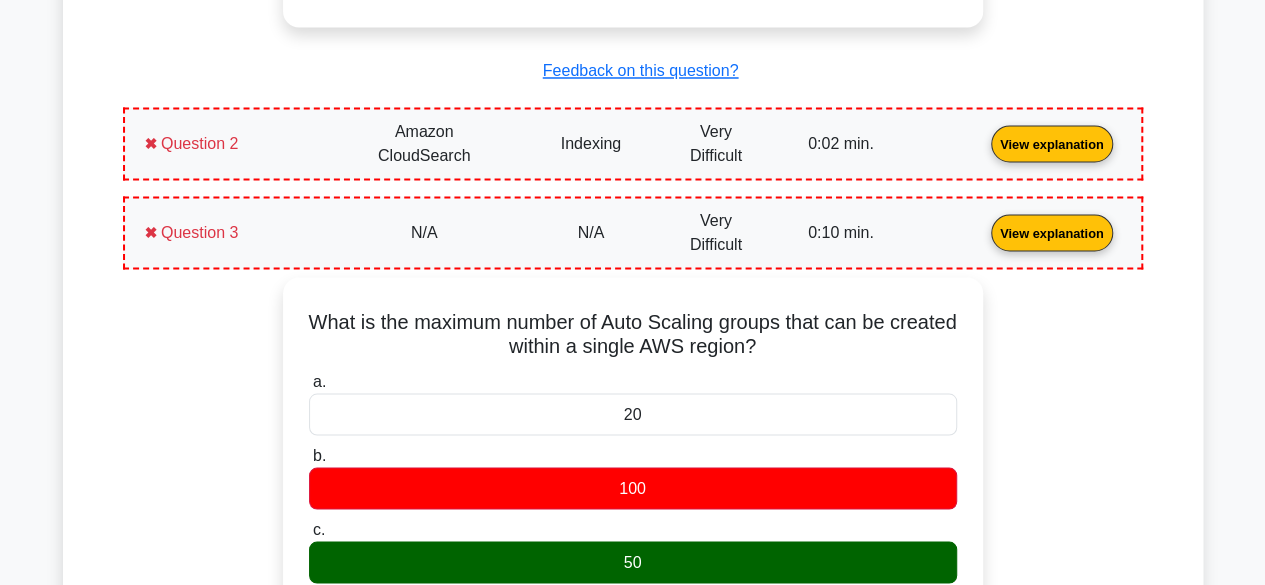 scroll, scrollTop: 1779, scrollLeft: 0, axis: vertical 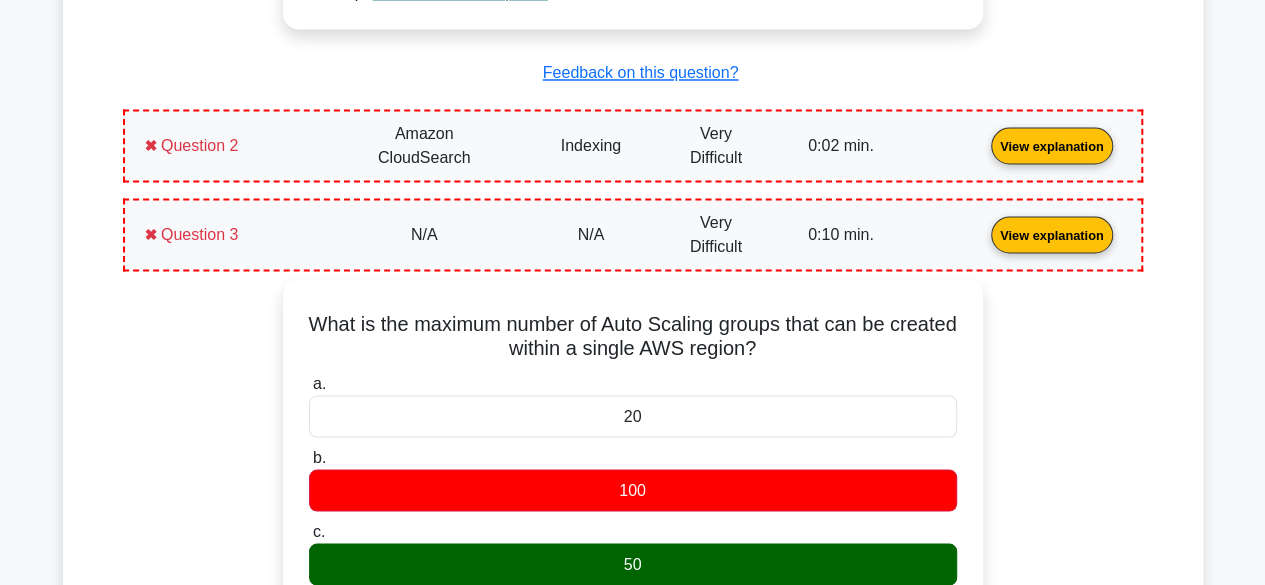 click on "View explanation" at bounding box center (1052, 143) 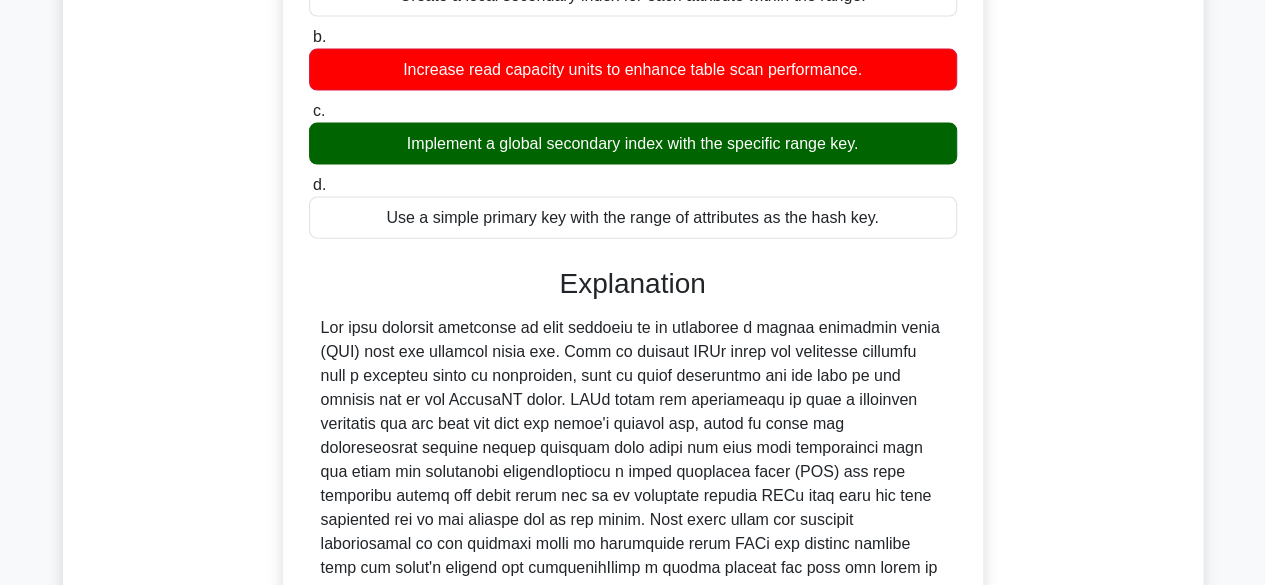 scroll, scrollTop: 2131, scrollLeft: 0, axis: vertical 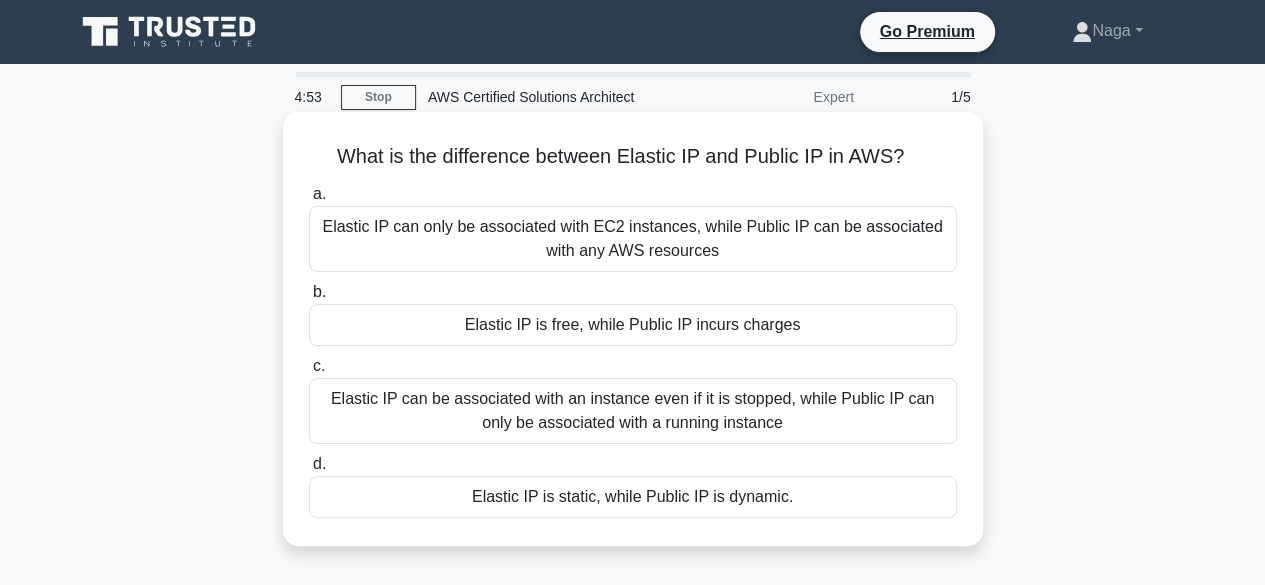 click on "Elastic IP can only be associated with EC2 instances, while Public IP can be associated with any AWS resources" at bounding box center [633, 239] 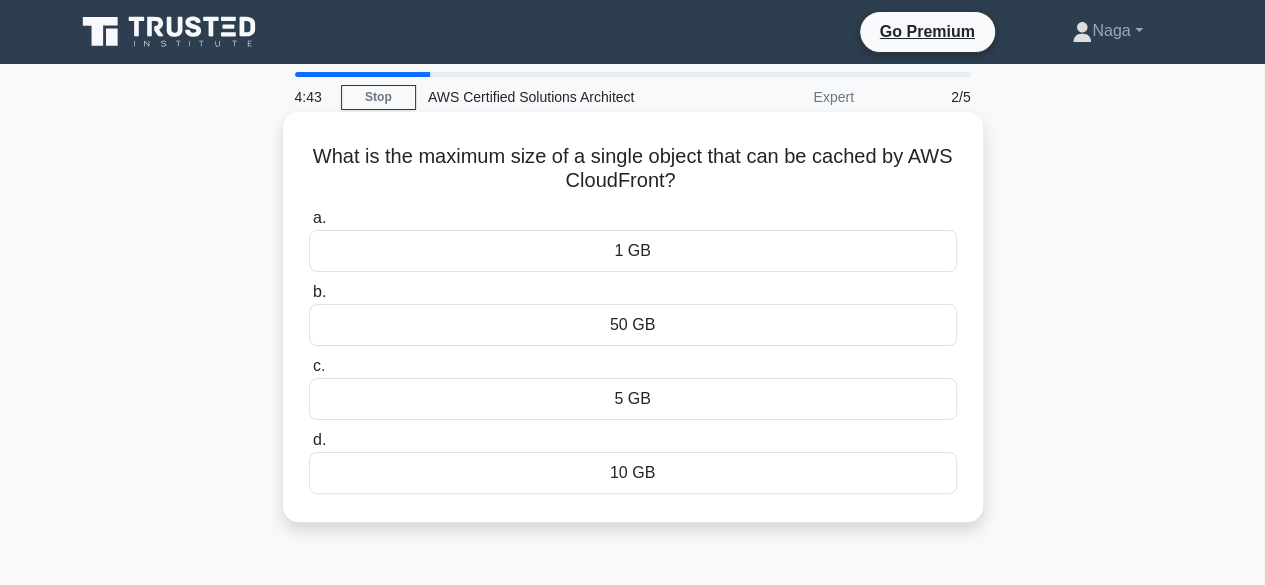 click on "1 GB" at bounding box center [633, 251] 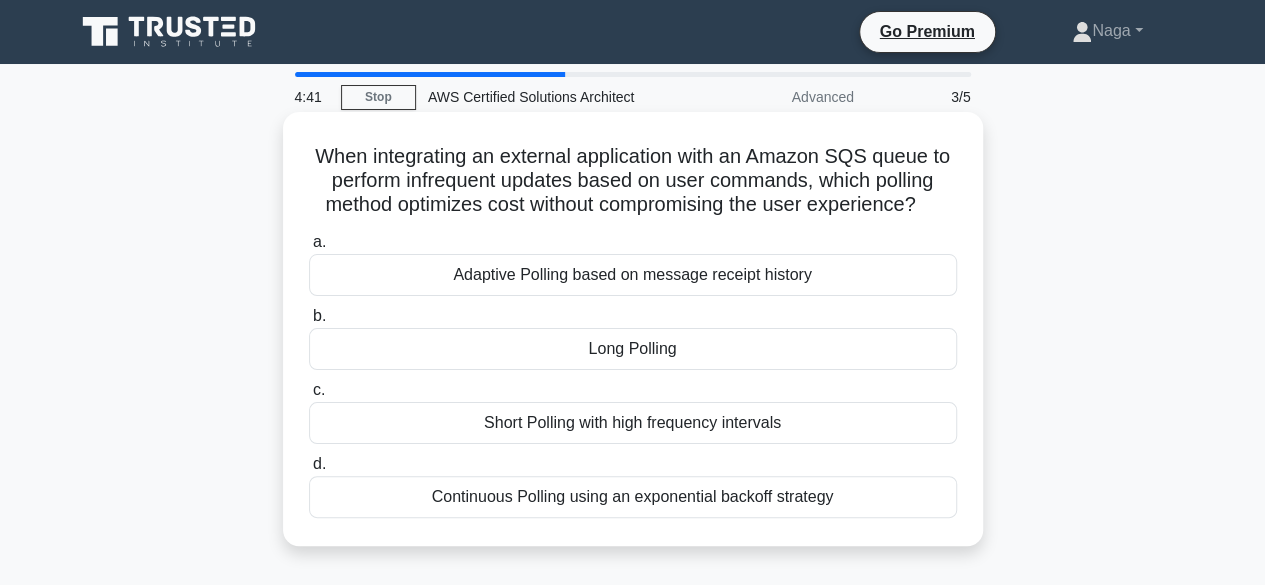 click on "a.
Adaptive Polling based on message receipt history
b.
Long Polling
c. d." at bounding box center [633, 374] 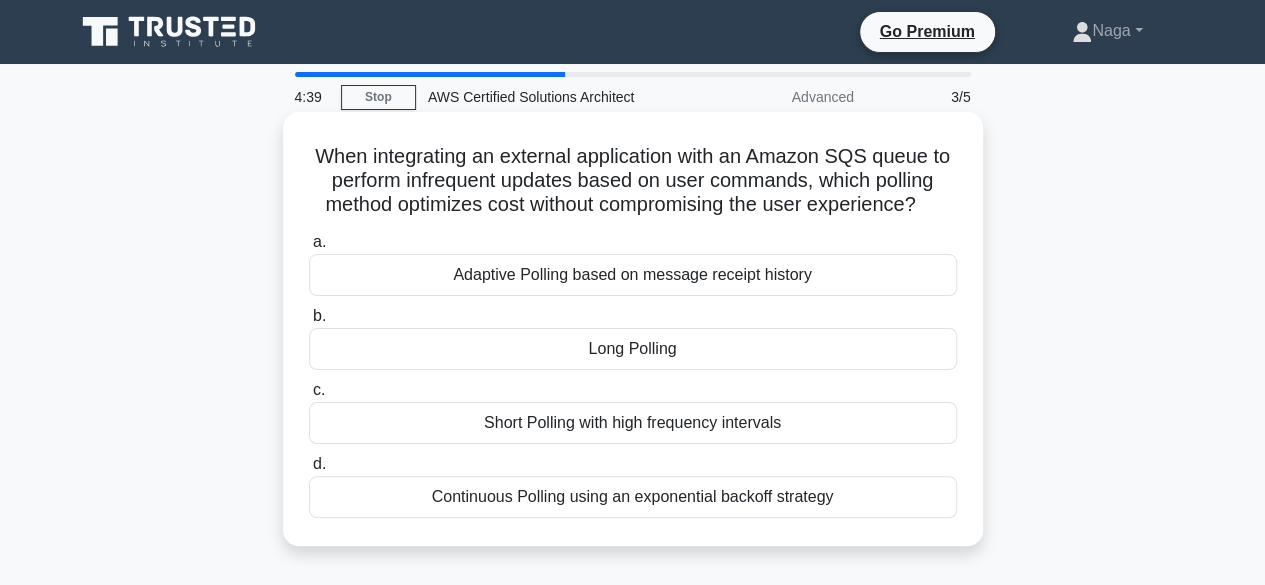 click on "Long Polling" at bounding box center [633, 349] 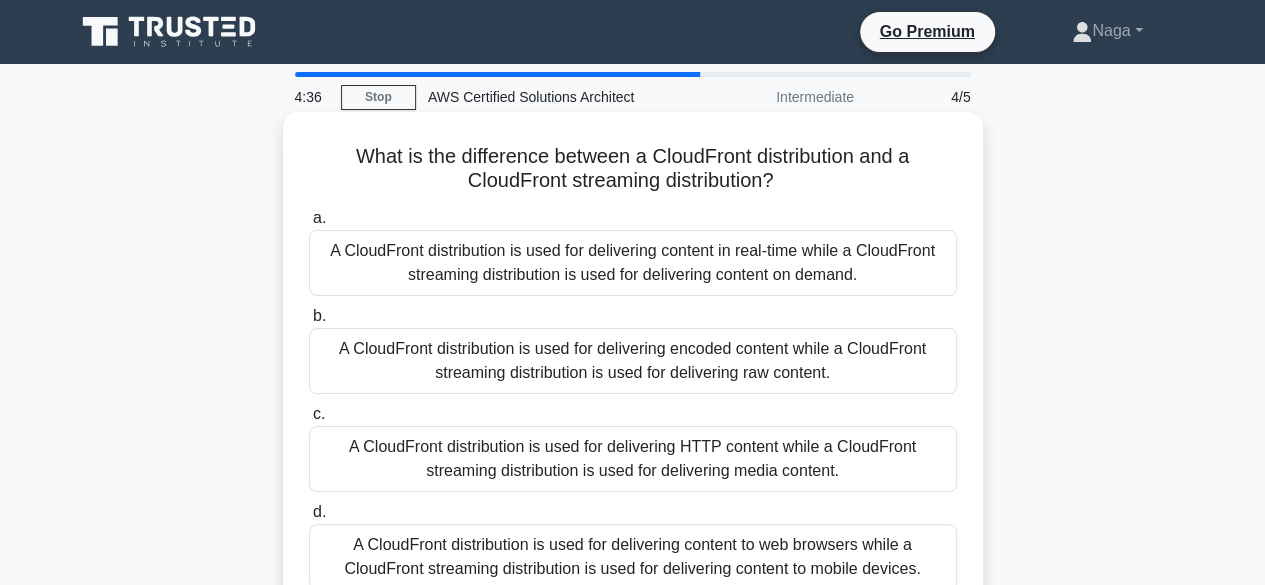 click on "A CloudFront distribution is used for delivering encoded content while a CloudFront streaming distribution is used for delivering raw content." at bounding box center (633, 361) 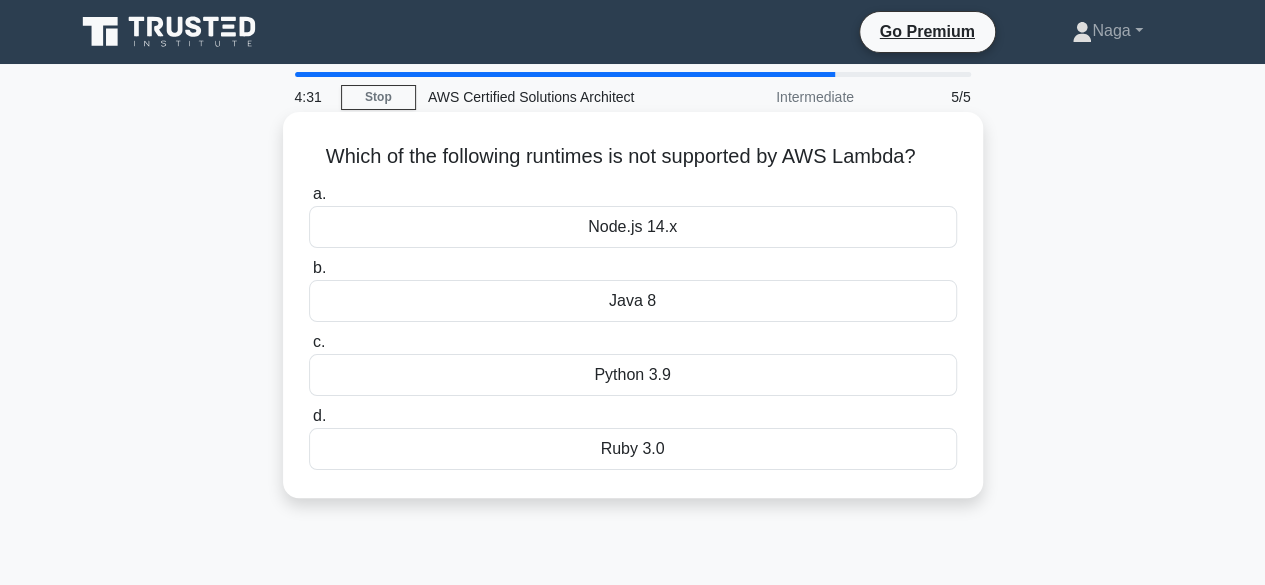 click on "Java 8" at bounding box center [633, 301] 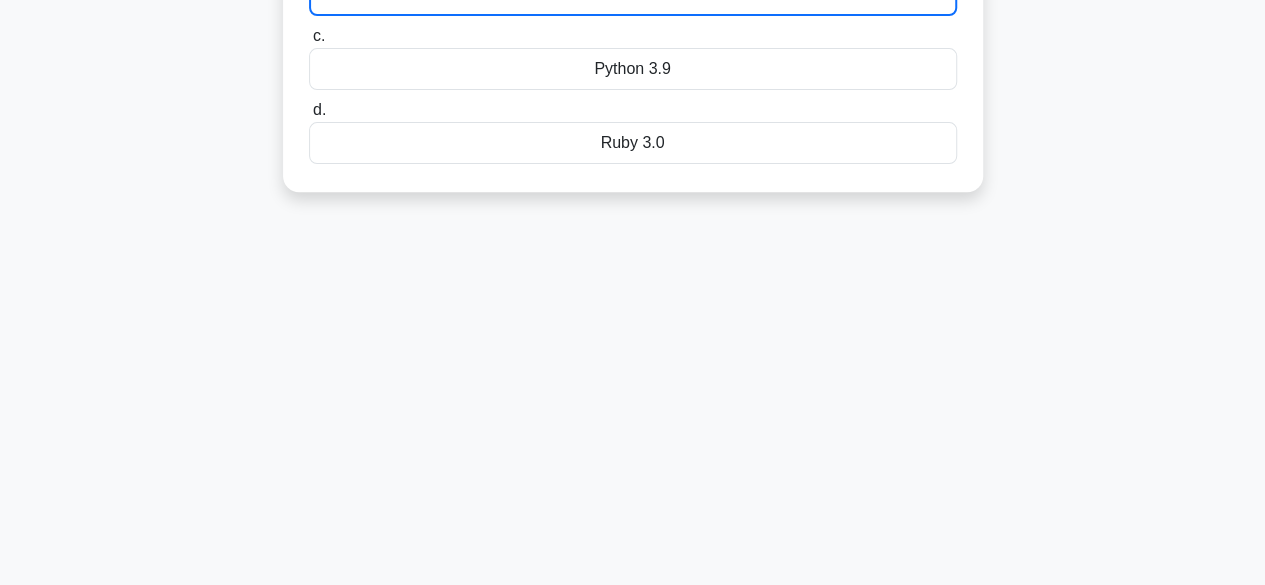 scroll, scrollTop: 340, scrollLeft: 0, axis: vertical 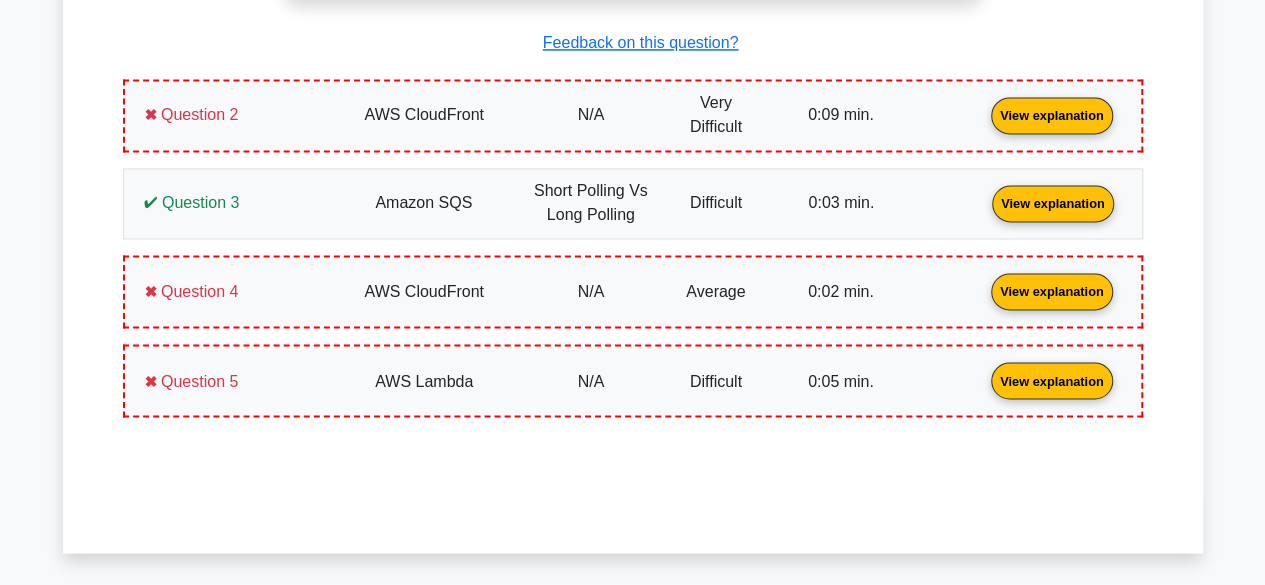 click on "View explanation" at bounding box center [1053, 202] 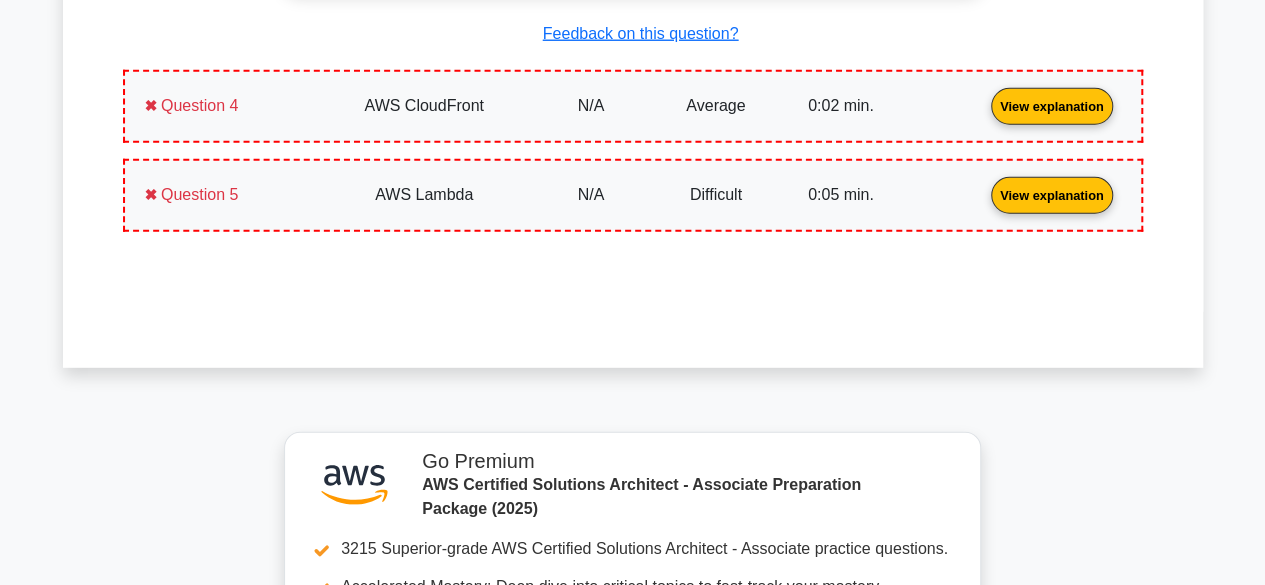 scroll, scrollTop: 2735, scrollLeft: 0, axis: vertical 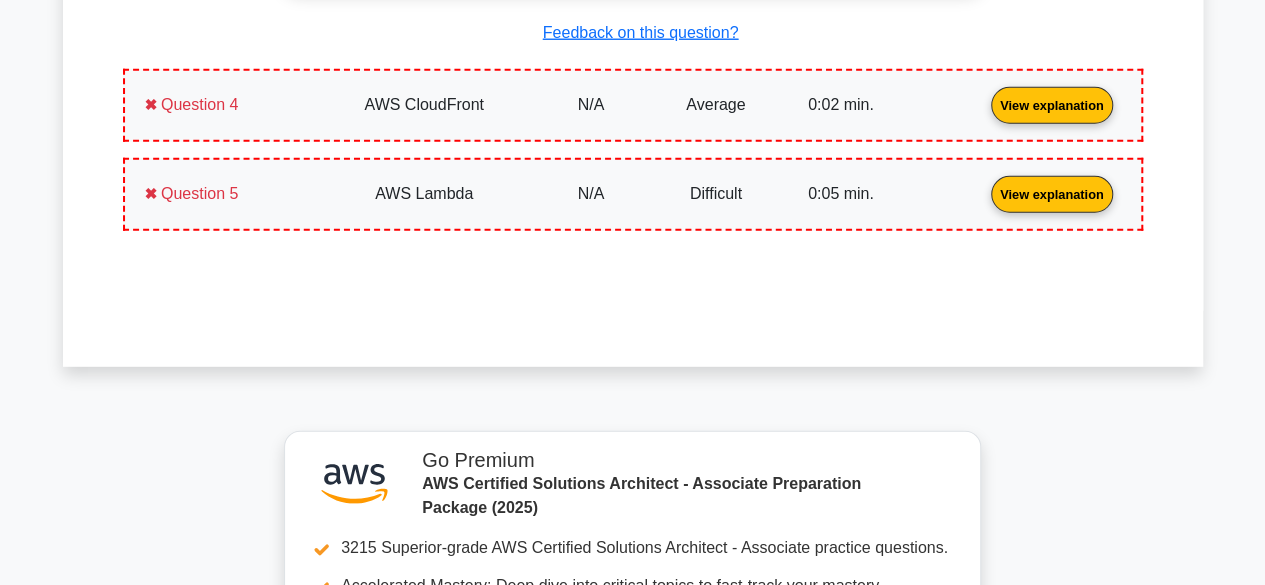 click on "View explanation" at bounding box center (1052, 193) 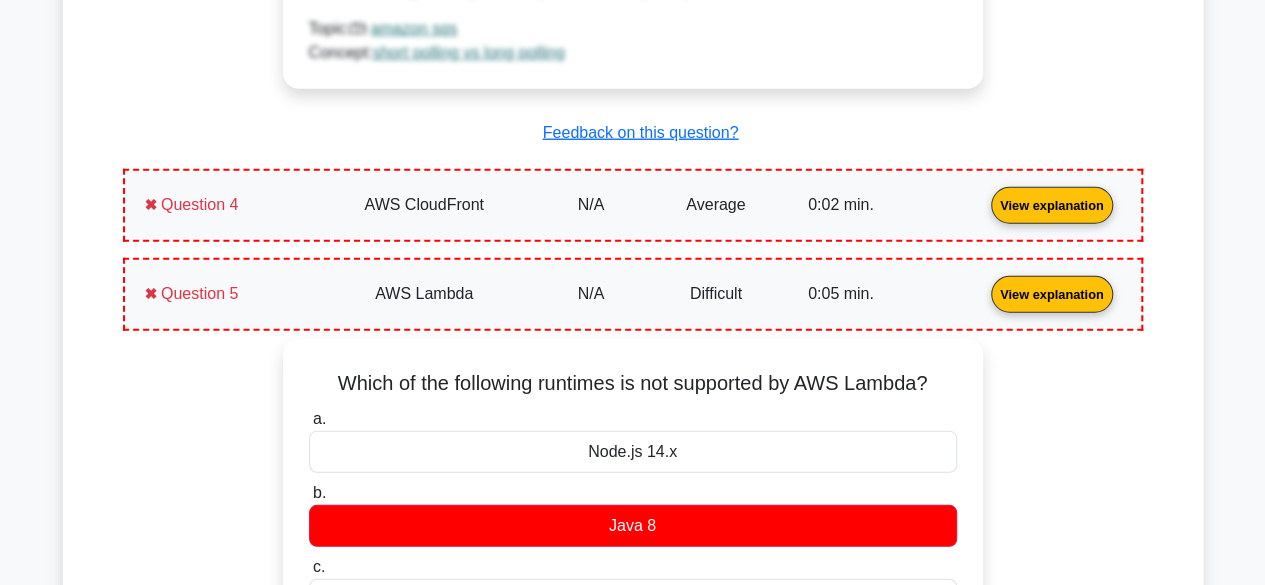 scroll, scrollTop: 2483, scrollLeft: 0, axis: vertical 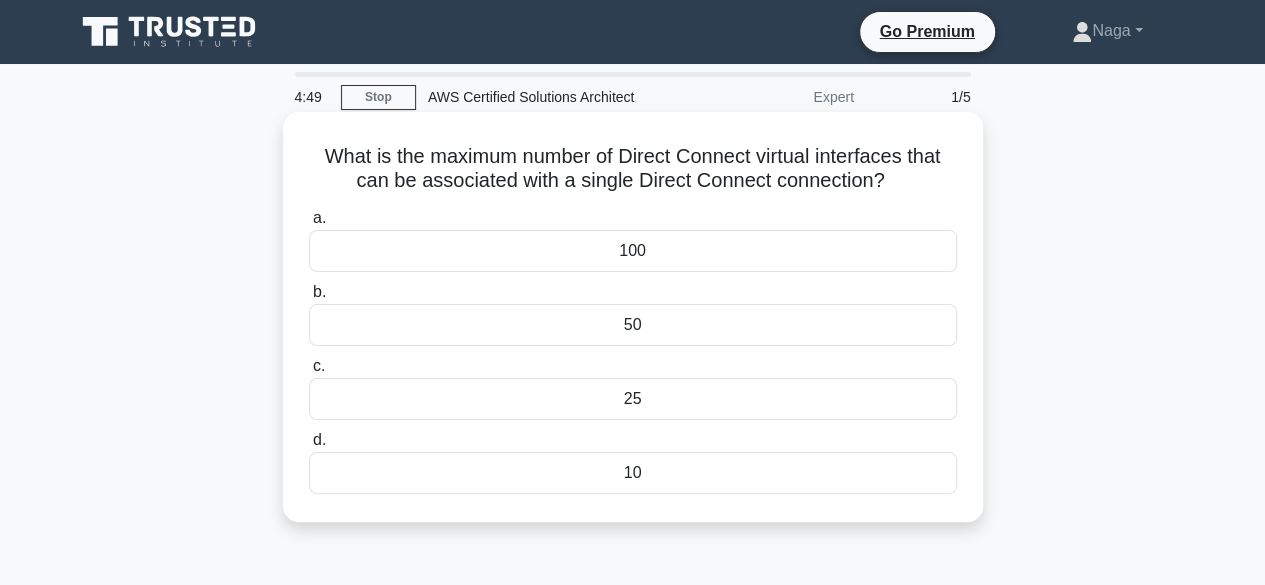click on "100" at bounding box center (633, 251) 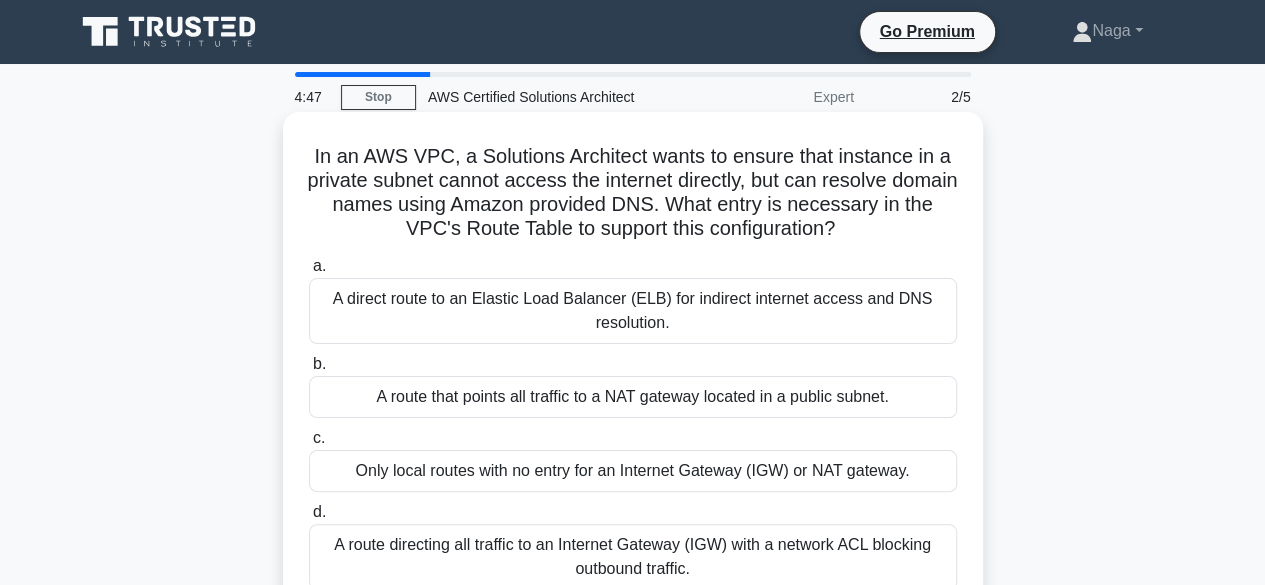 click on "A route that points all traffic to a NAT gateway located in a public subnet." at bounding box center (633, 397) 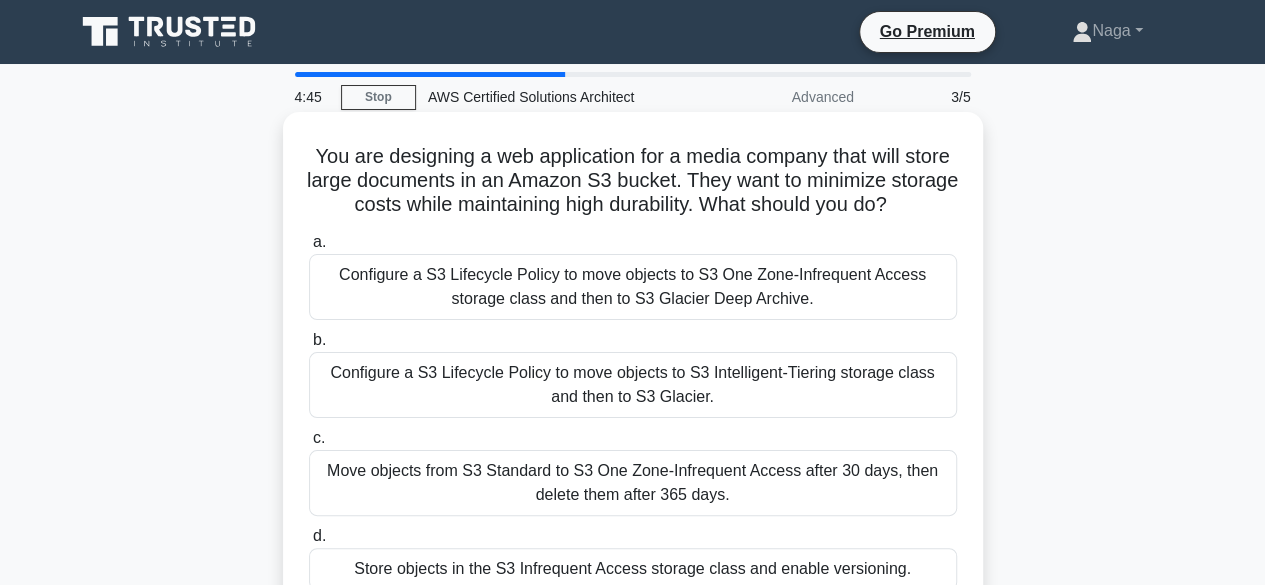 click on "Configure a S3 Lifecycle Policy to move objects to S3 Intelligent-Tiering storage class and then to S3 Glacier." at bounding box center [633, 385] 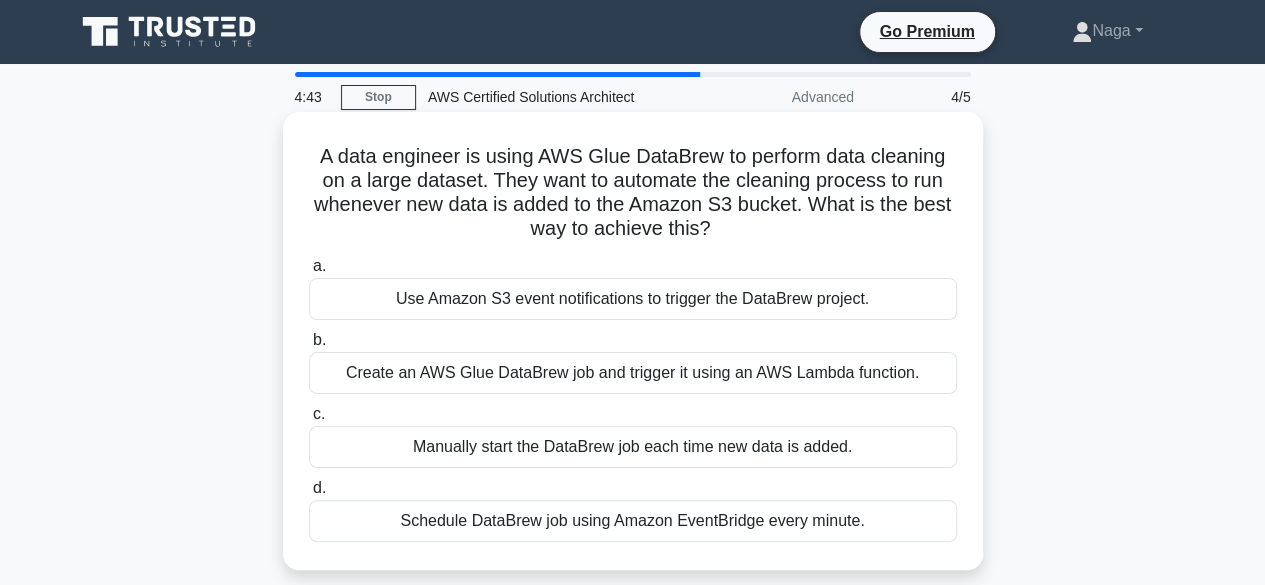 click on "Use Amazon S3 event notifications to trigger the DataBrew project." at bounding box center [633, 299] 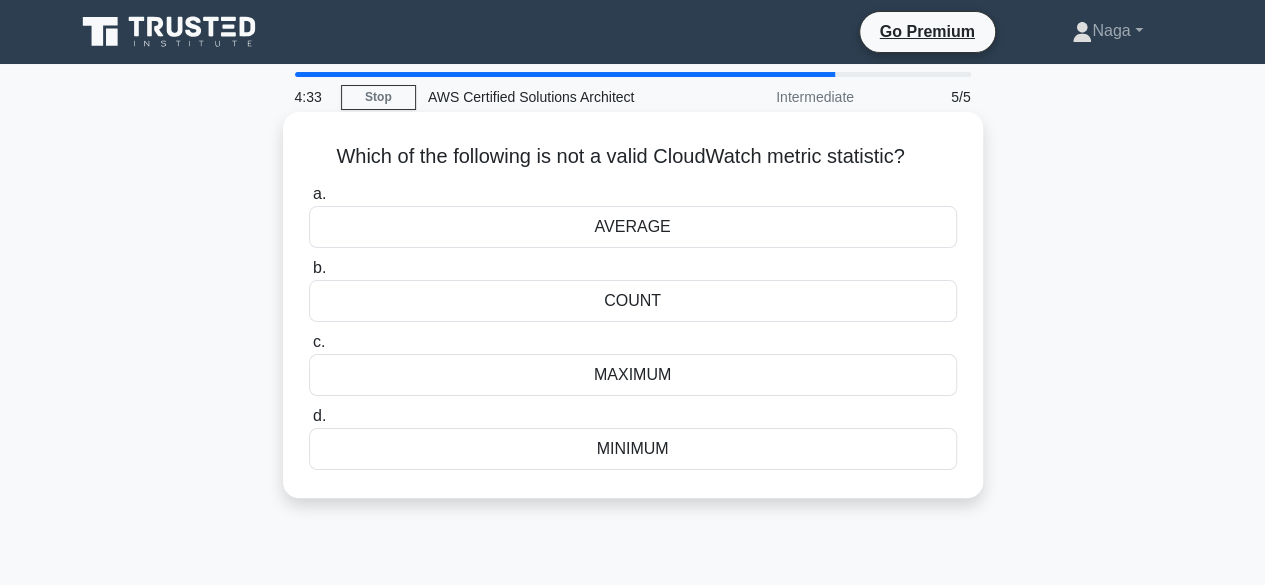click on "COUNT" at bounding box center [633, 301] 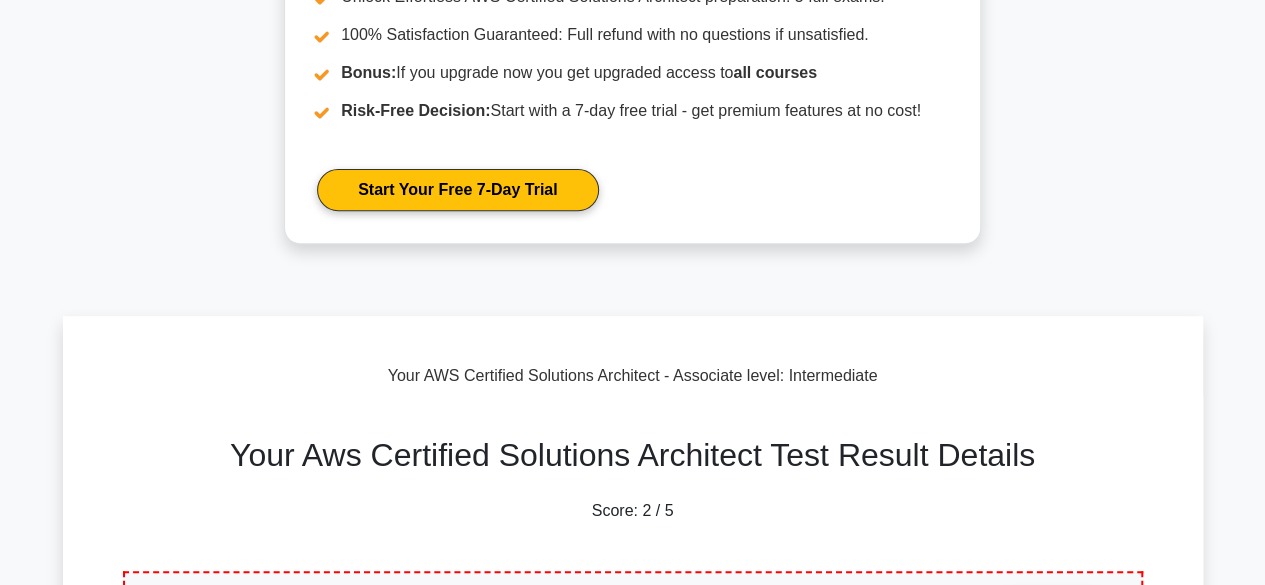 scroll, scrollTop: 277, scrollLeft: 0, axis: vertical 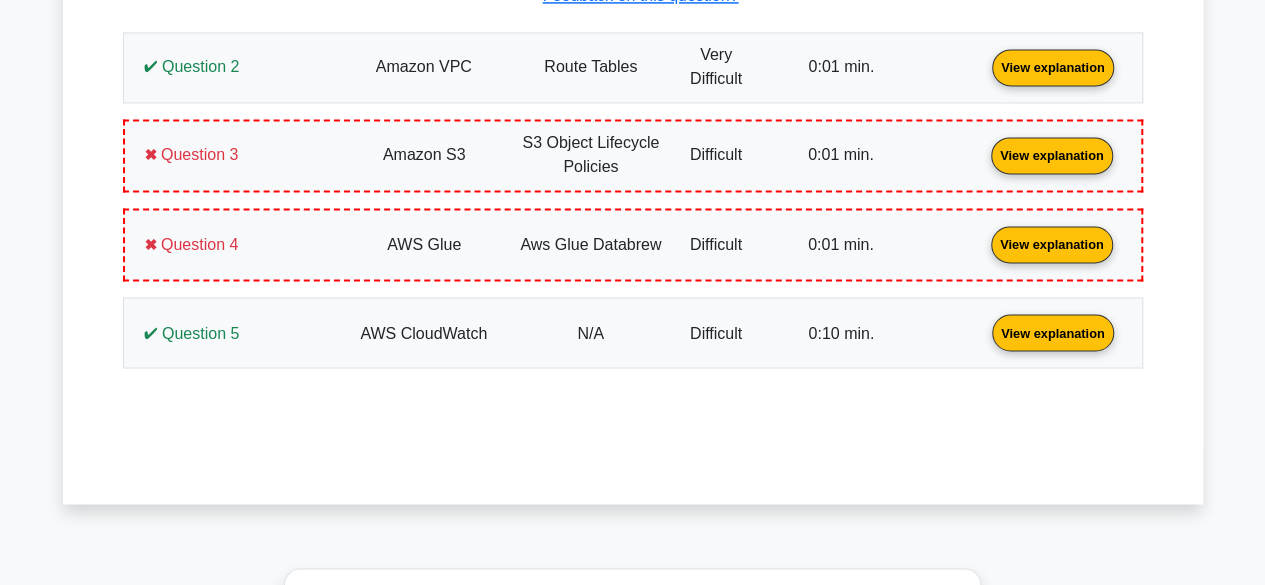 click on "View explanation" at bounding box center [1053, 65] 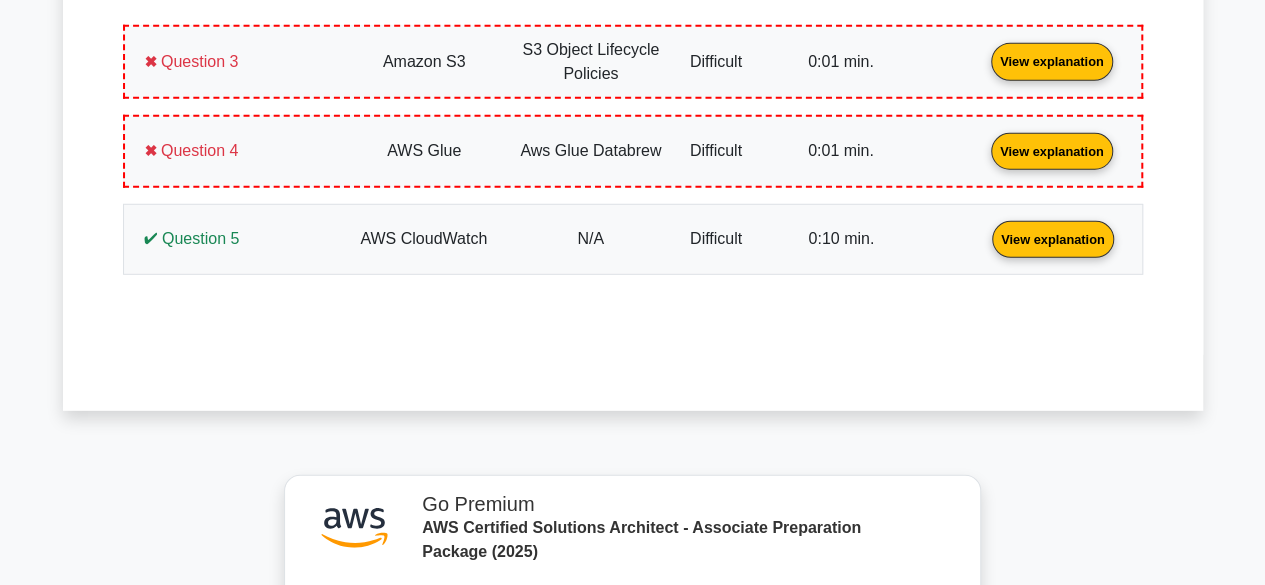 scroll, scrollTop: 2756, scrollLeft: 0, axis: vertical 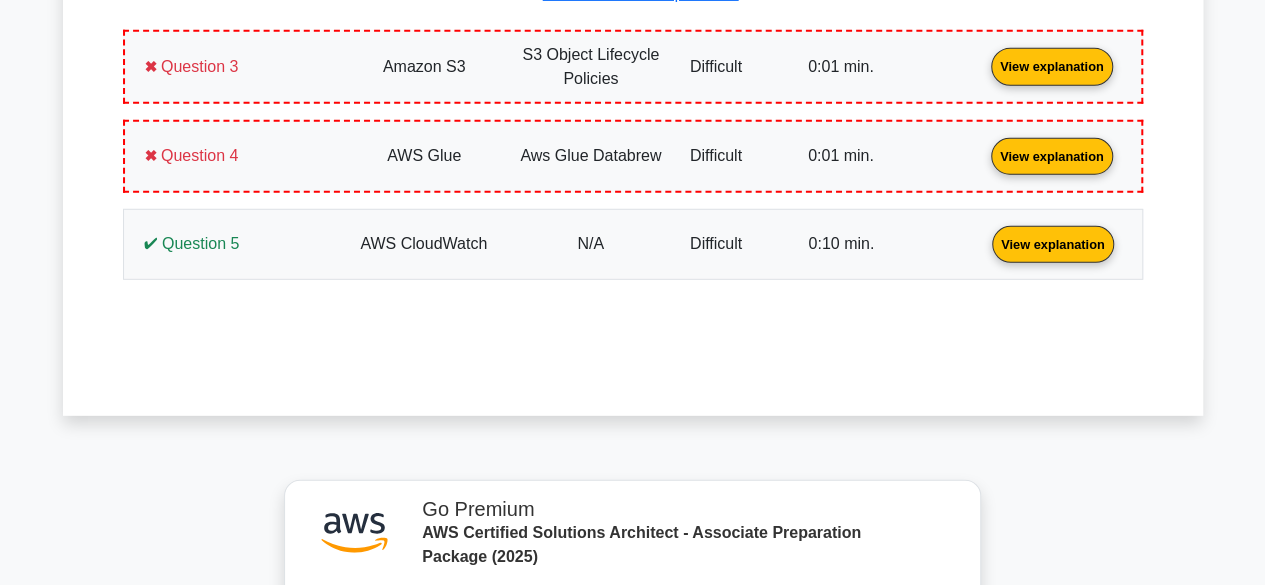 click on "View explanation" at bounding box center [1052, 65] 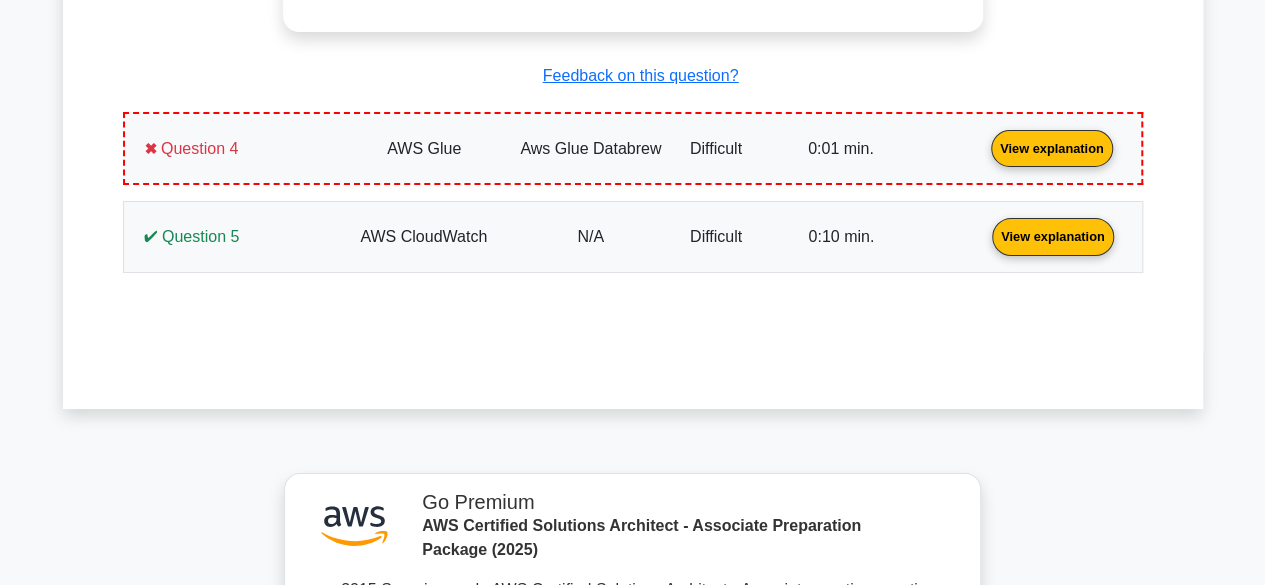 scroll, scrollTop: 3700, scrollLeft: 0, axis: vertical 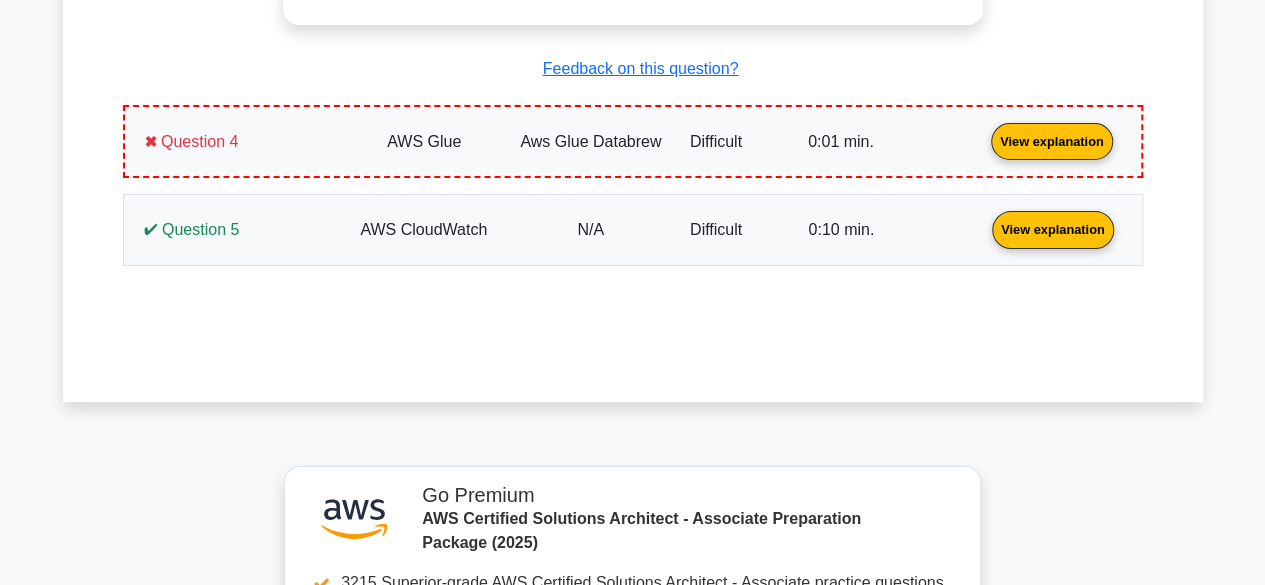 click on "View explanation" at bounding box center (1052, 140) 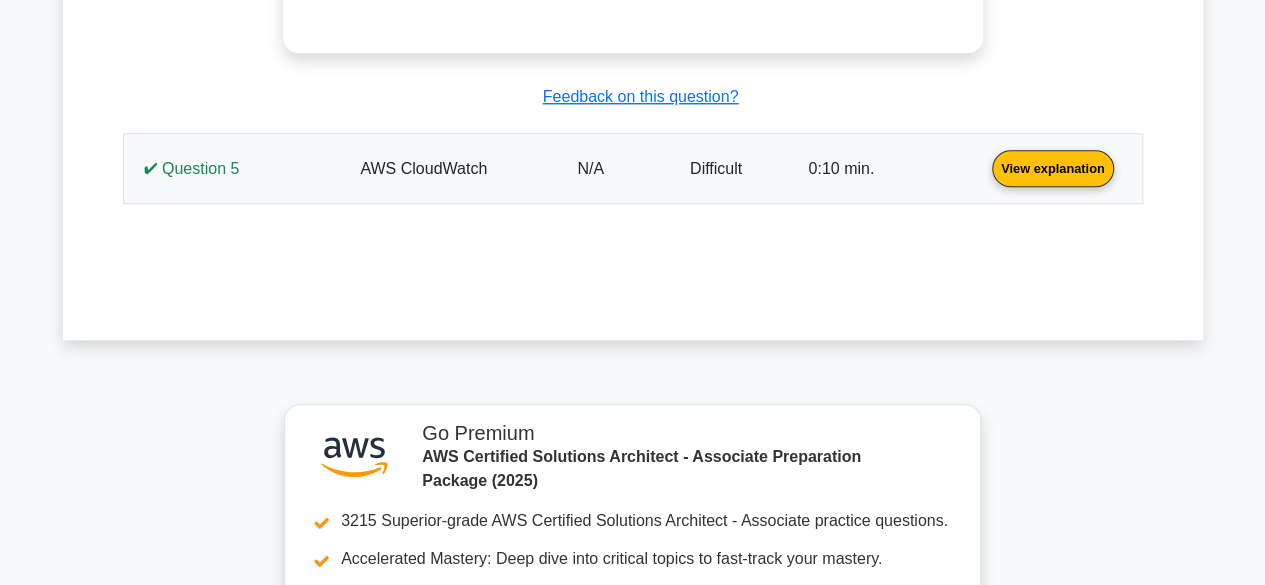 scroll, scrollTop: 4644, scrollLeft: 0, axis: vertical 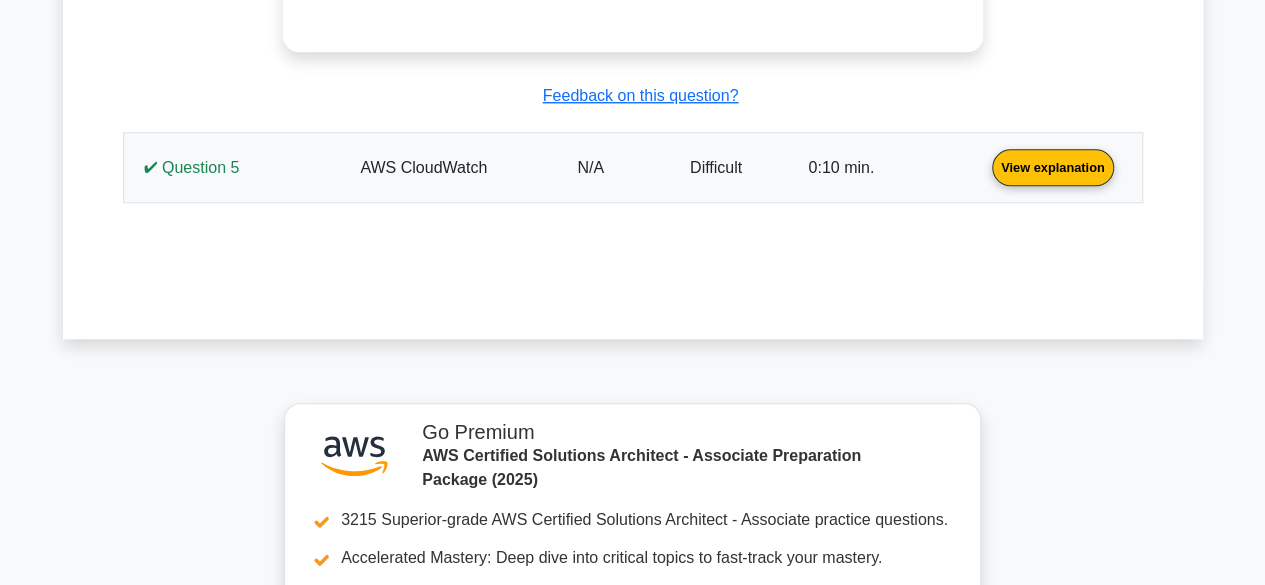 click on "View explanation" at bounding box center (1053, 166) 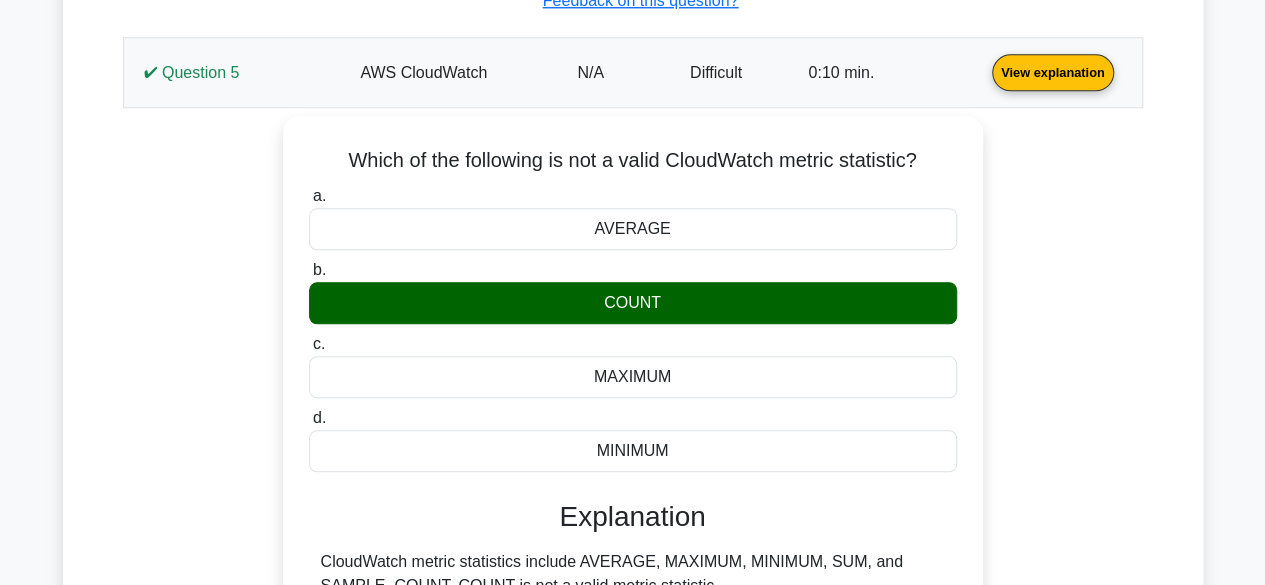 scroll, scrollTop: 4741, scrollLeft: 0, axis: vertical 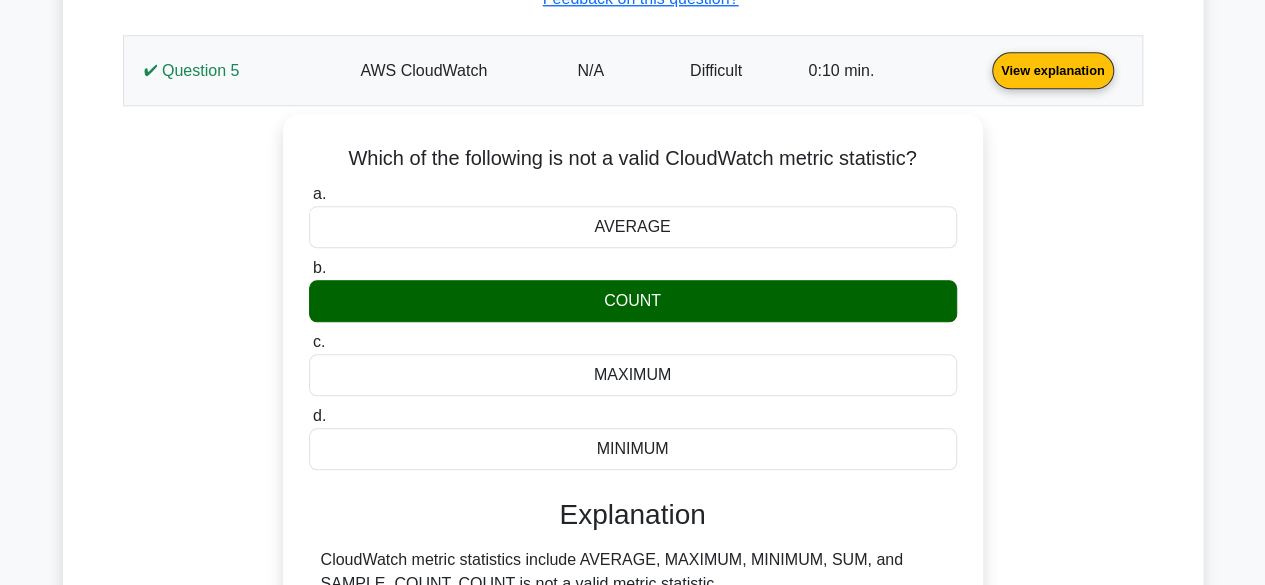 drag, startPoint x: 1047, startPoint y: 151, endPoint x: 1095, endPoint y: 148, distance: 48.09366 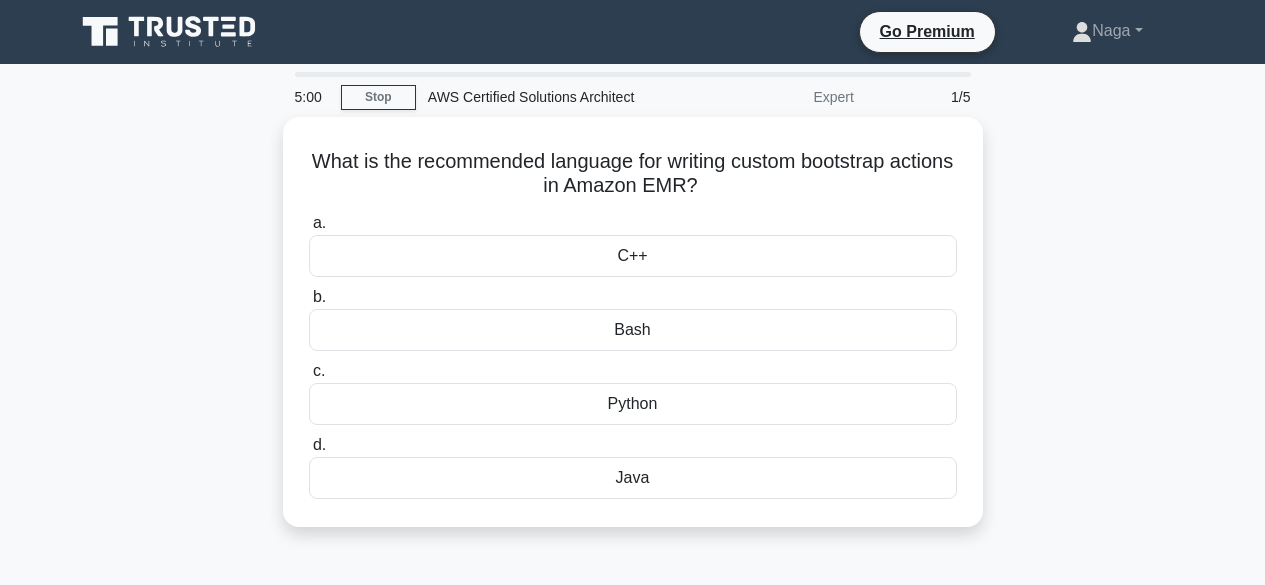 scroll, scrollTop: 0, scrollLeft: 0, axis: both 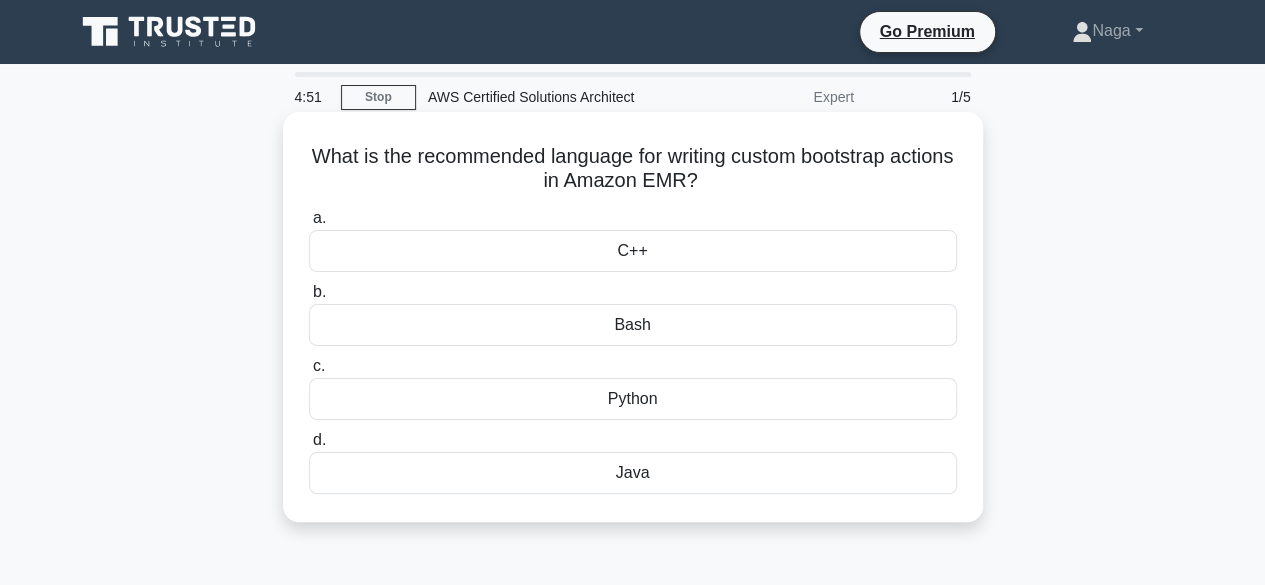 click on "Python" at bounding box center [633, 399] 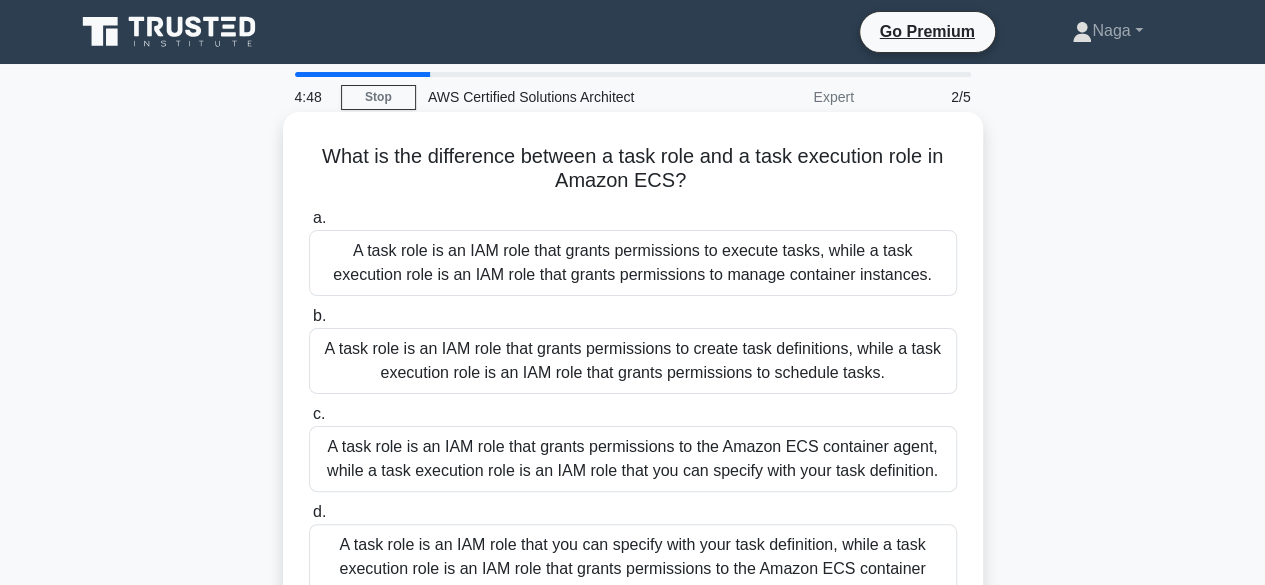 click on "A task role is an IAM role that grants permissions to create task definitions, while a task execution role is an IAM role that grants permissions to schedule tasks." at bounding box center (633, 361) 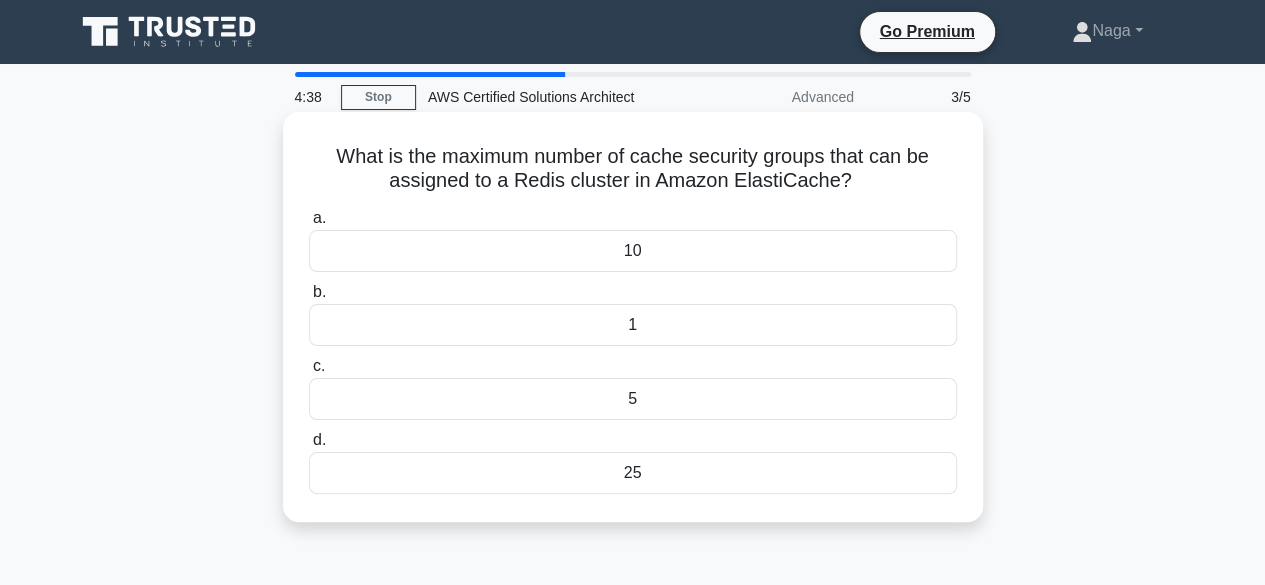 click on "1" at bounding box center [633, 325] 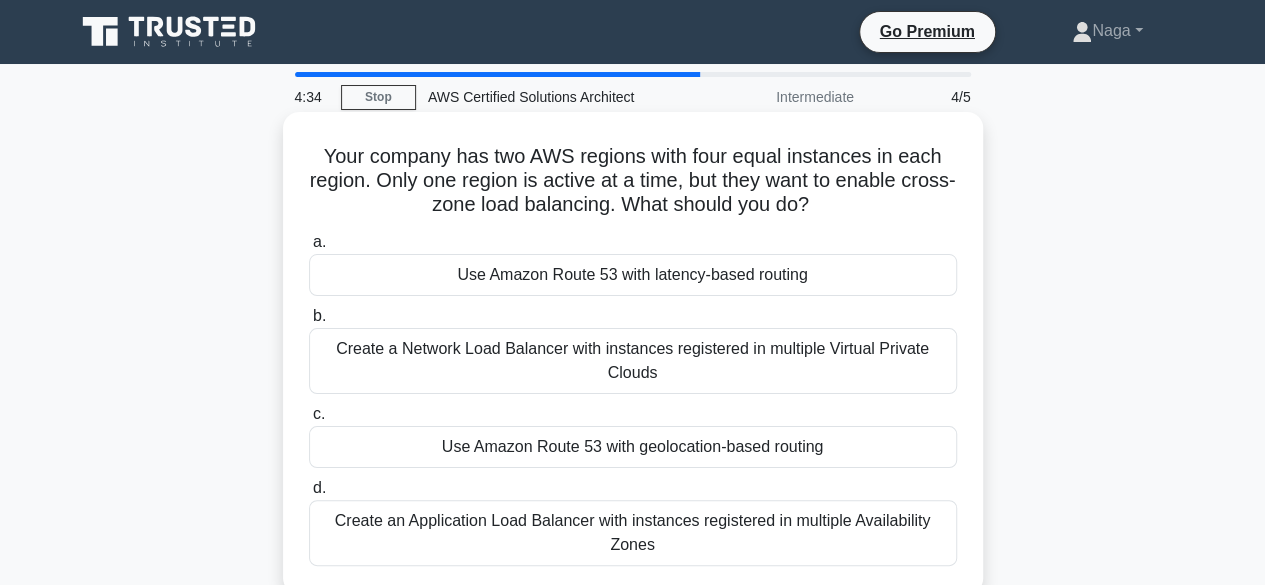 click on "Create a Network Load Balancer with instances registered in multiple Virtual Private Clouds" at bounding box center [633, 361] 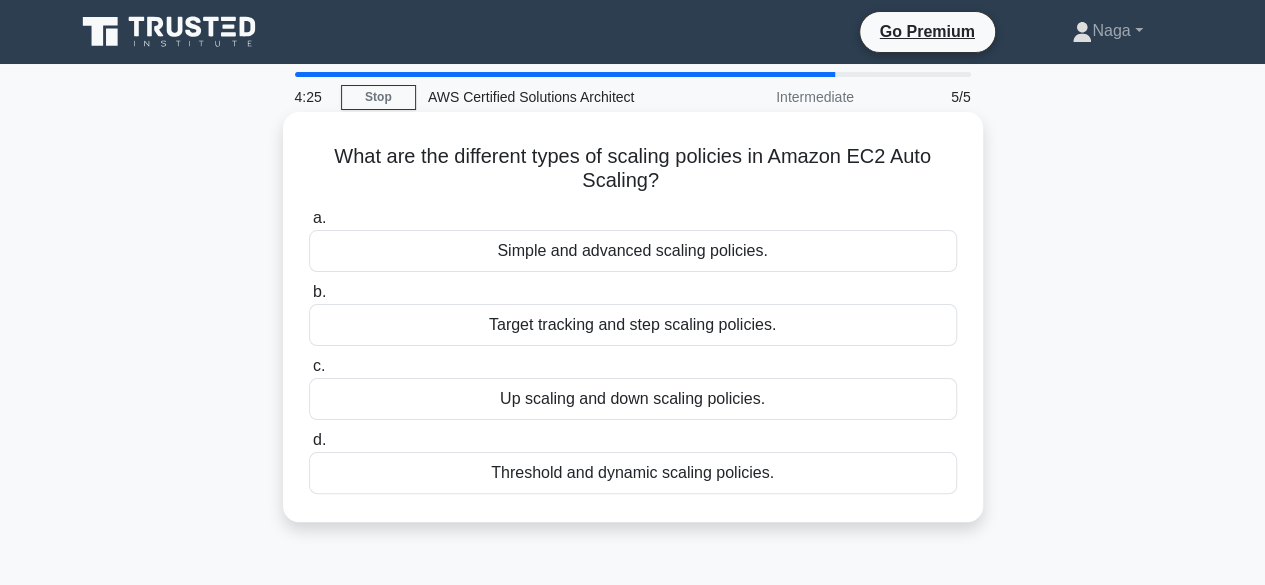 click on "Simple and advanced scaling policies." at bounding box center [633, 251] 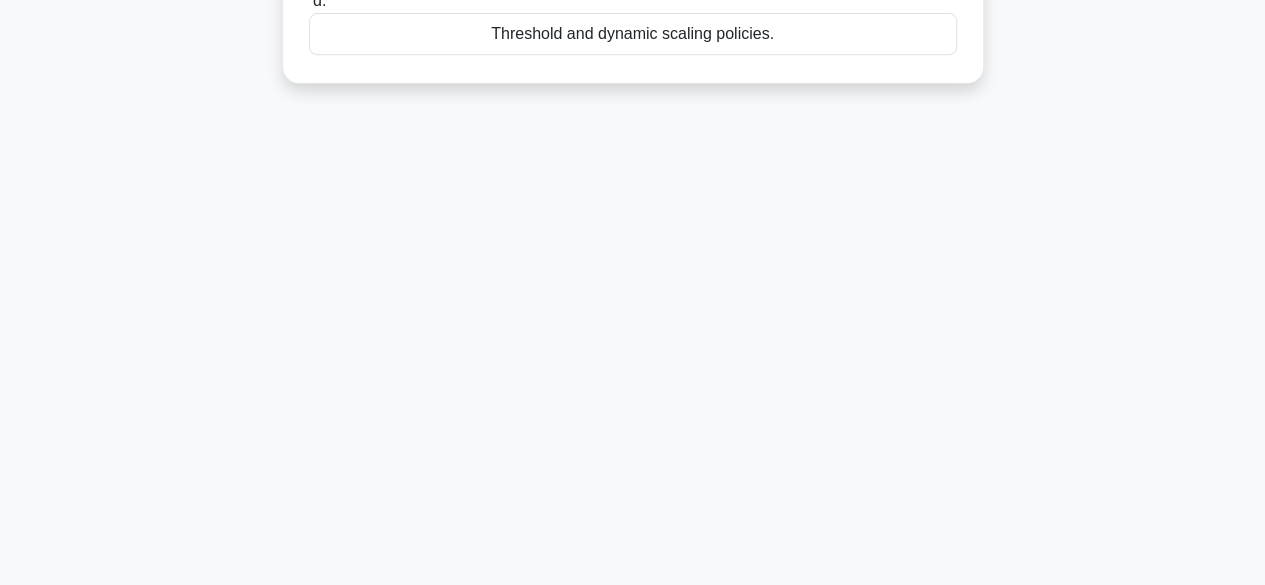 scroll, scrollTop: 495, scrollLeft: 0, axis: vertical 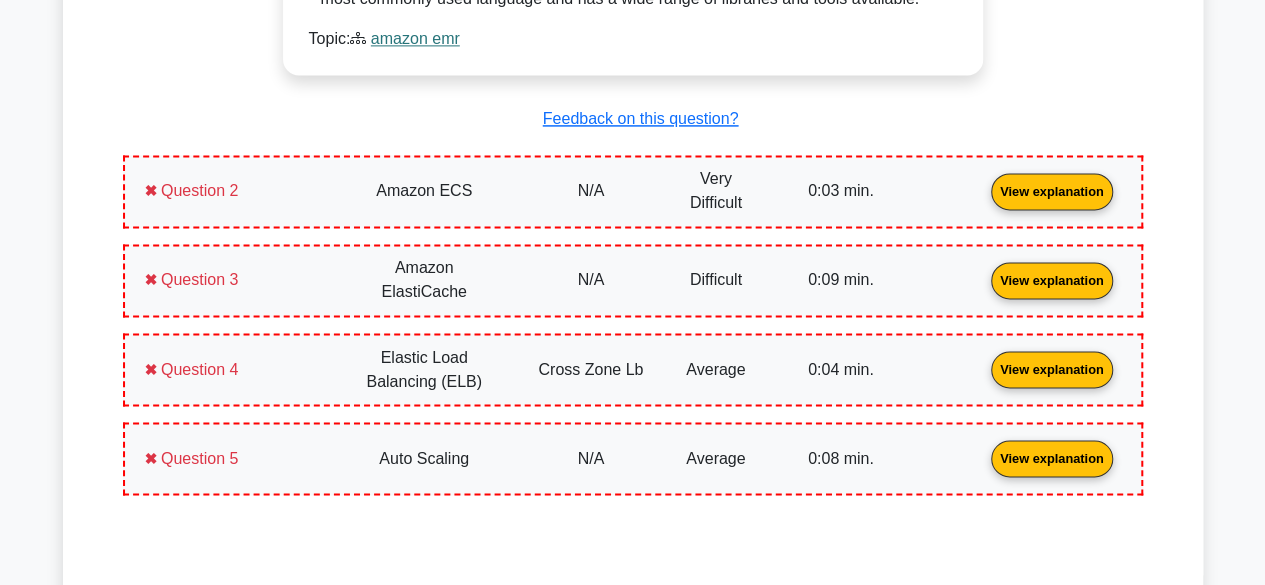 click on "View explanation" at bounding box center (1052, 189) 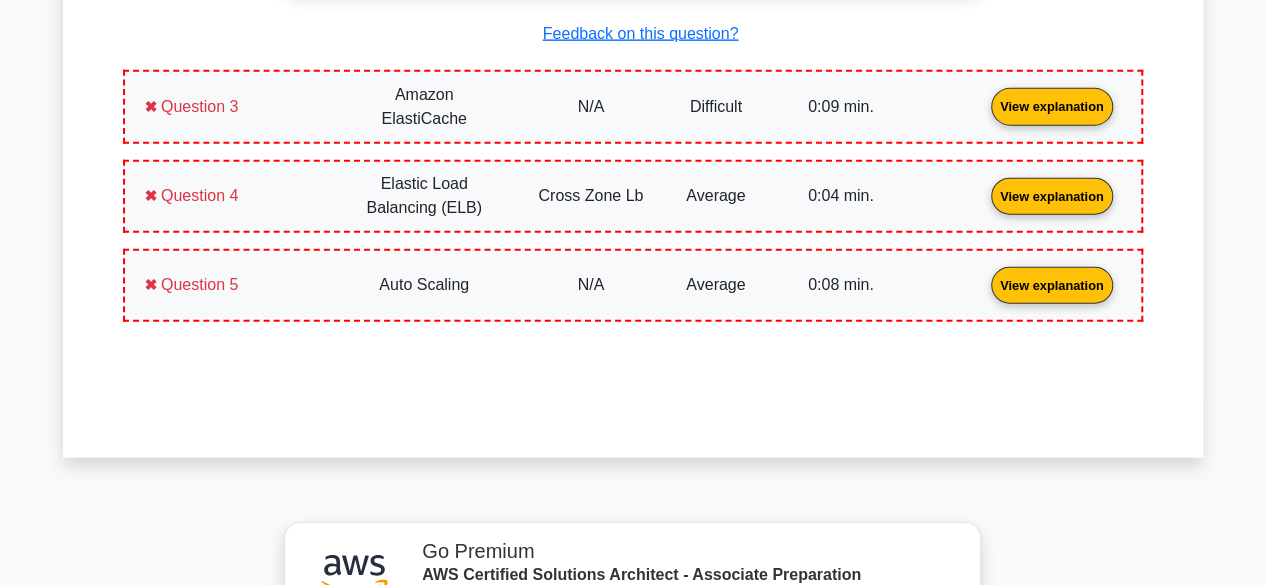 scroll, scrollTop: 2454, scrollLeft: 0, axis: vertical 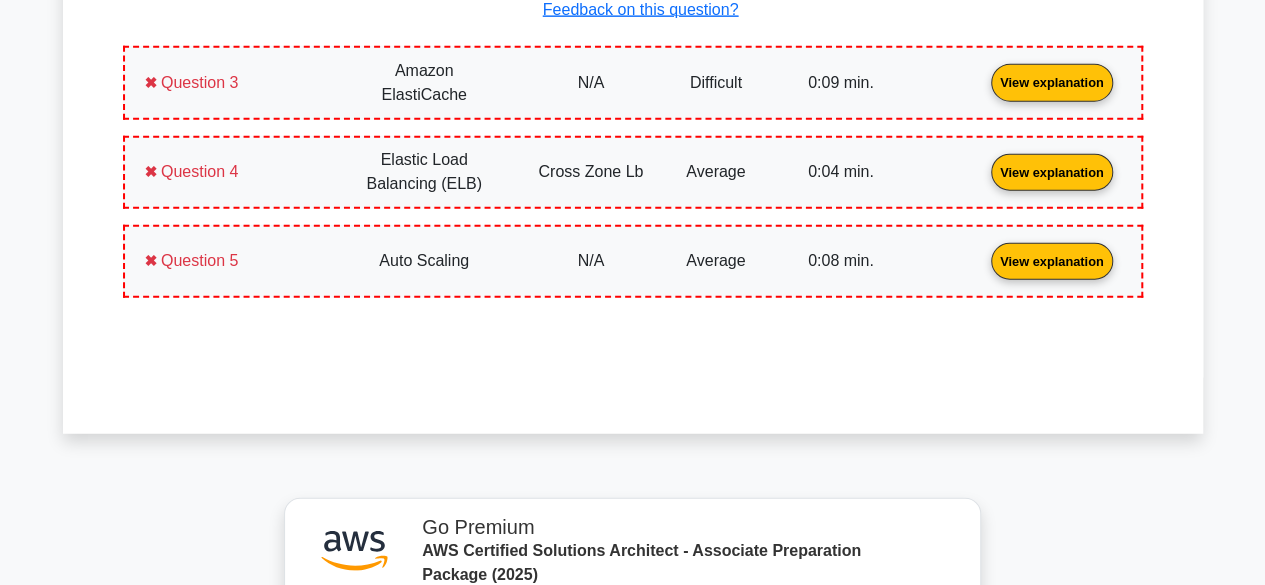 click on "View explanation" at bounding box center [1052, 81] 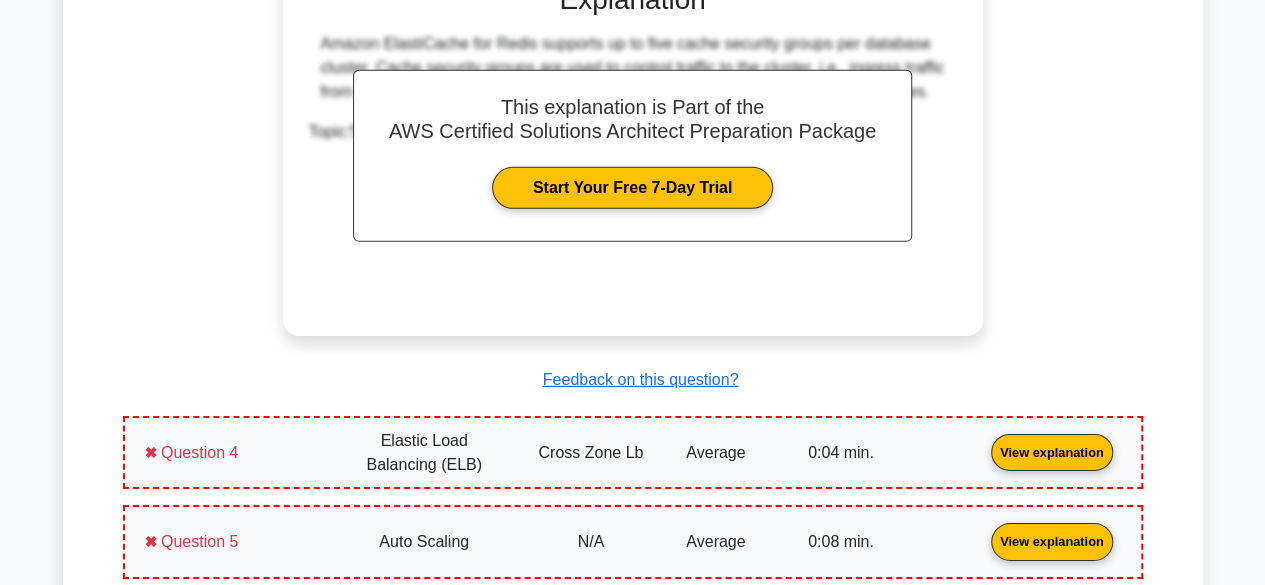 scroll, scrollTop: 3008, scrollLeft: 0, axis: vertical 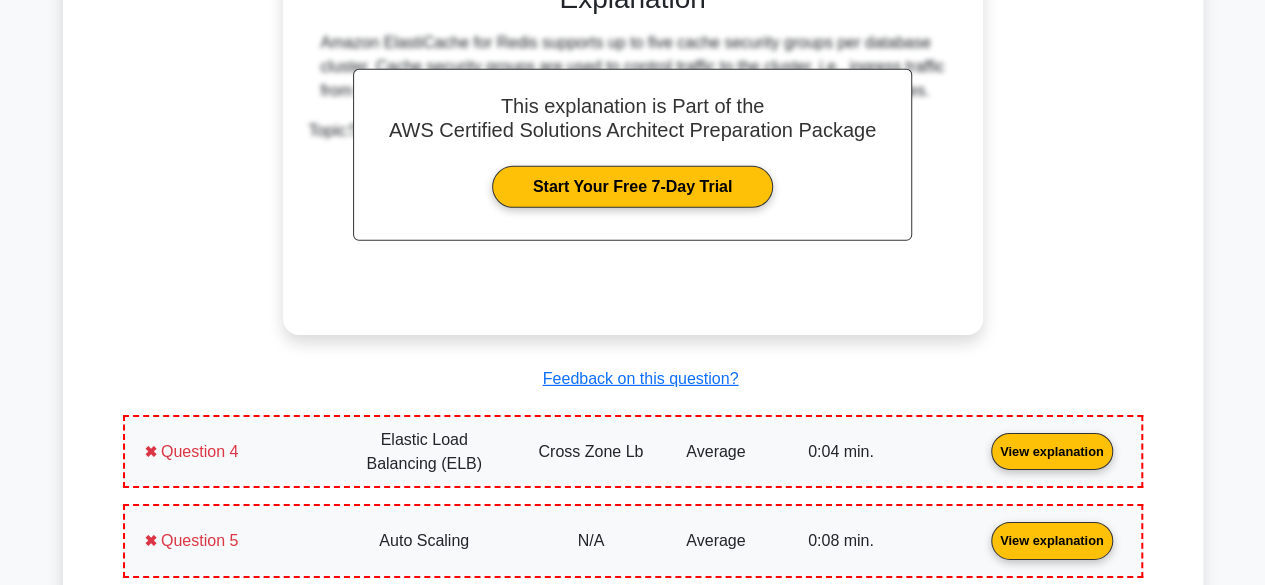 click on "View explanation" at bounding box center [1052, 450] 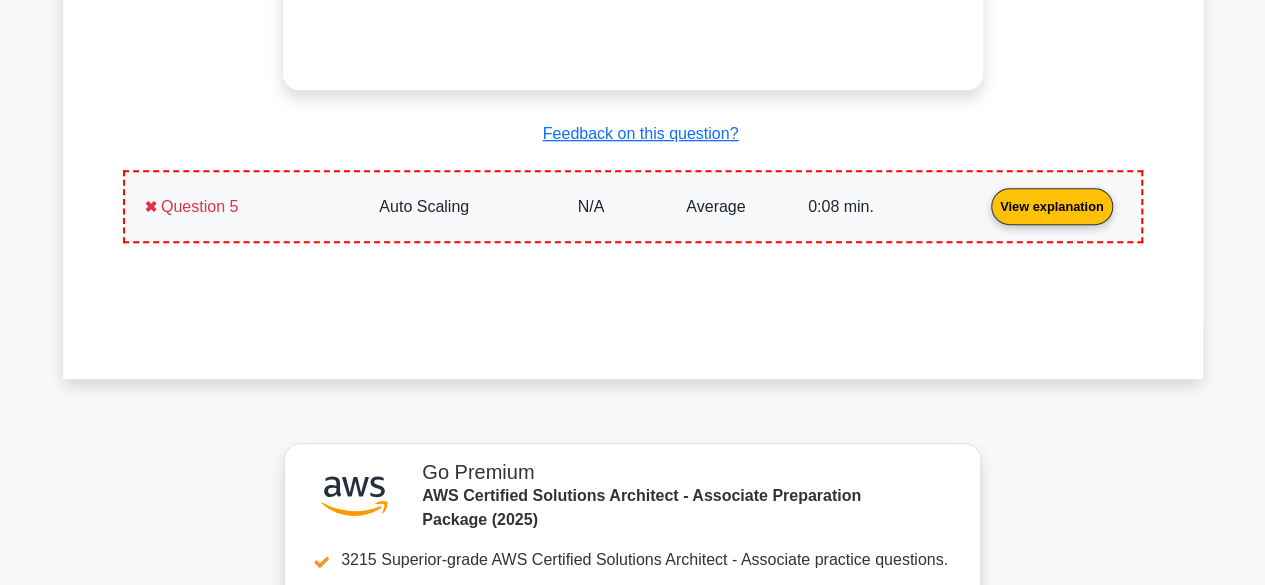 scroll, scrollTop: 4283, scrollLeft: 0, axis: vertical 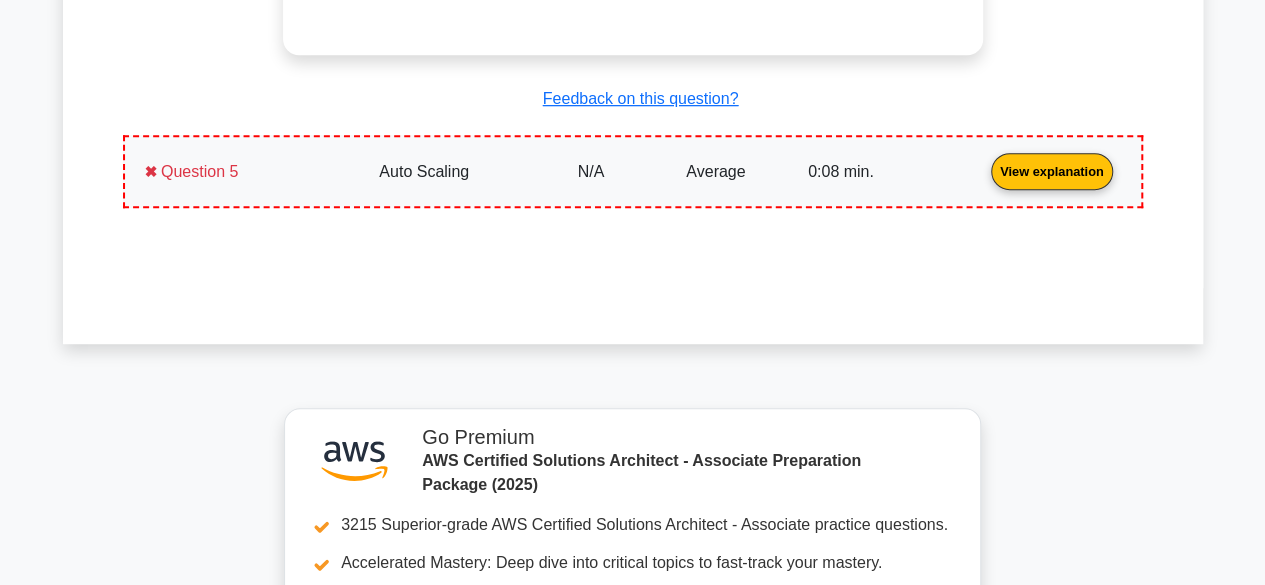 click on "View explanation" at bounding box center [1052, 170] 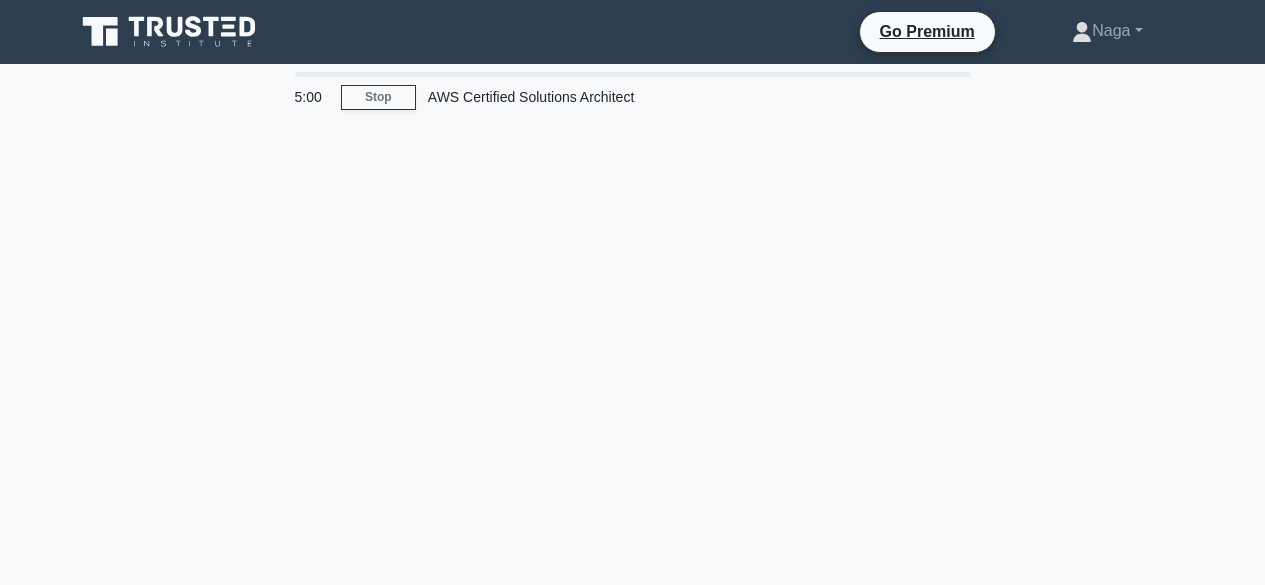 scroll, scrollTop: 0, scrollLeft: 0, axis: both 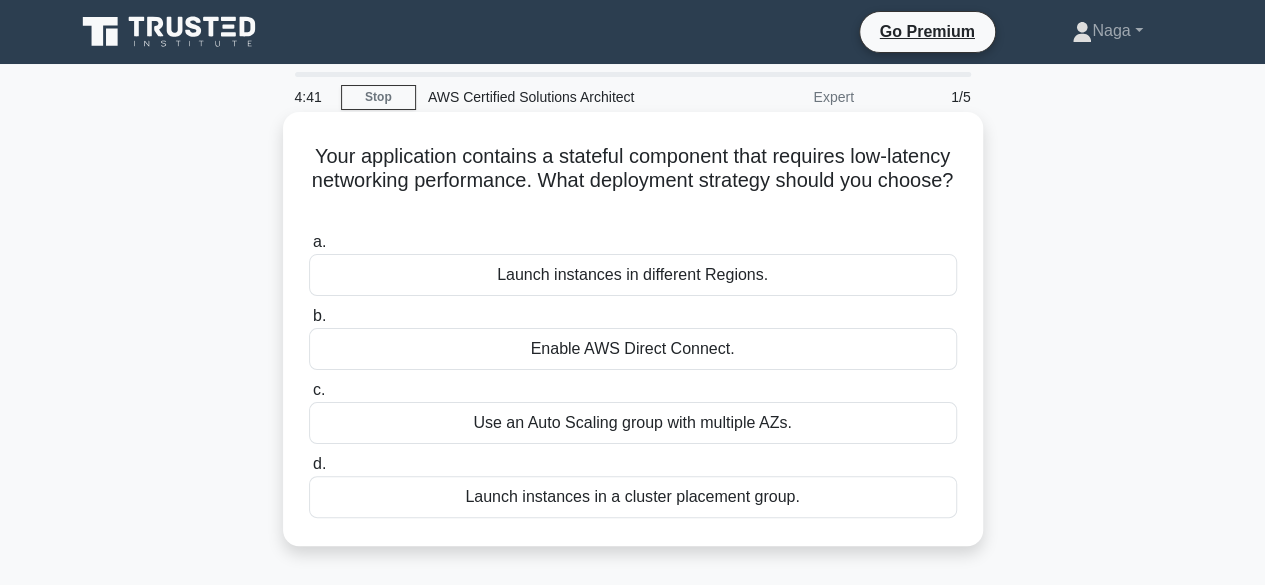 click on "Use an Auto Scaling group with multiple AZs." at bounding box center (633, 423) 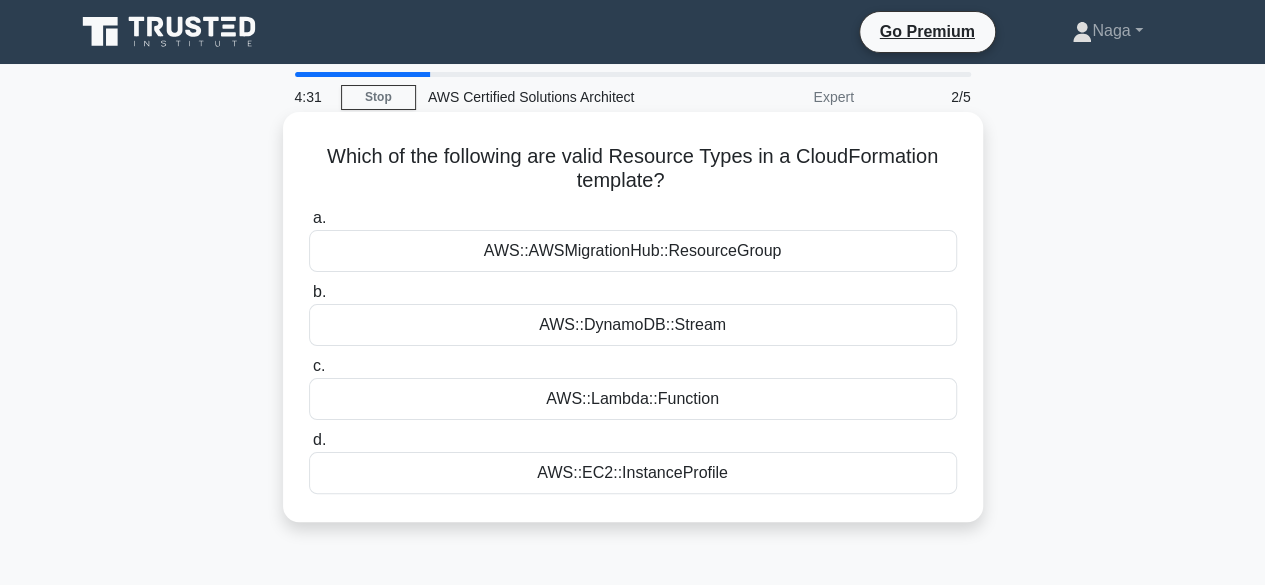 click on "AWS::Lambda::Function" at bounding box center [633, 399] 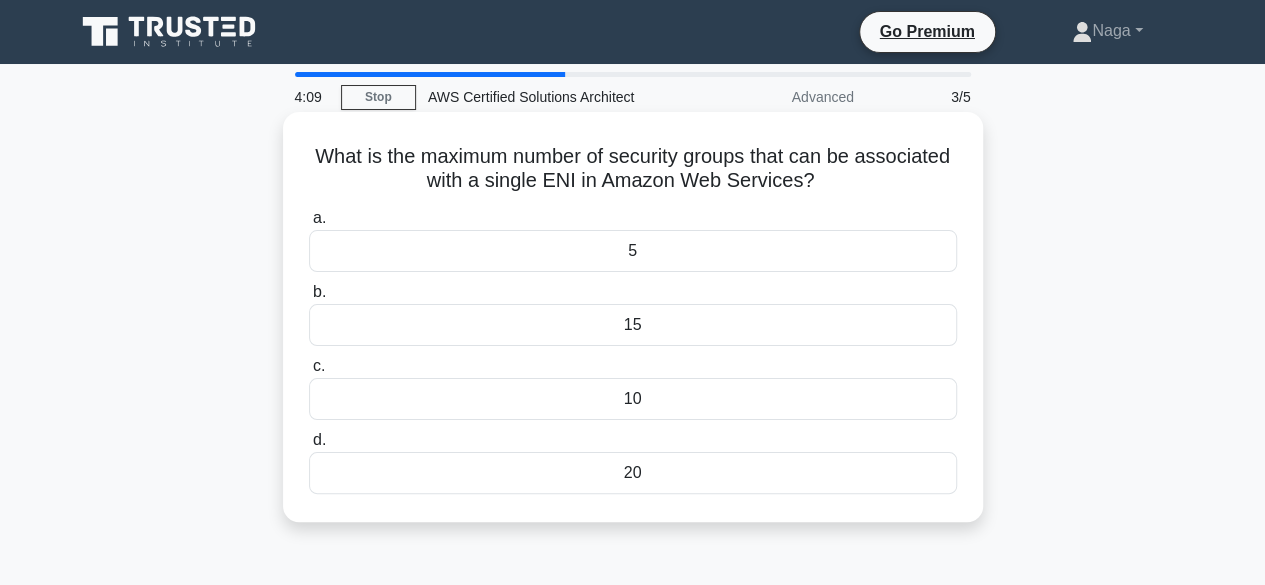 click on "5" at bounding box center (633, 251) 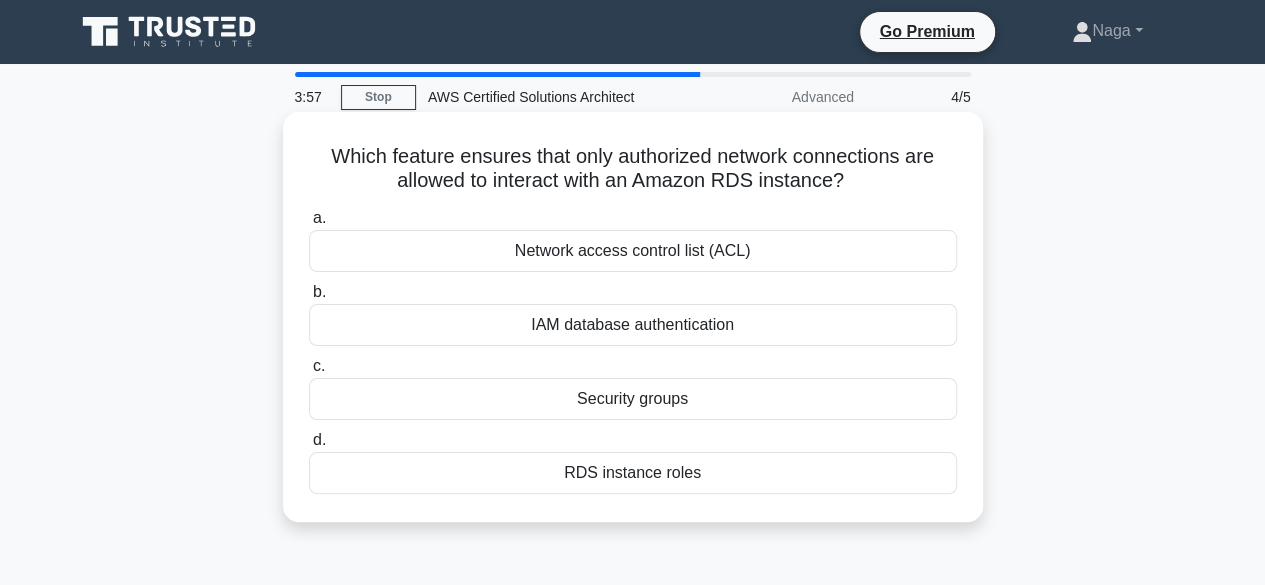 click on "Network access control list (ACL)" at bounding box center (633, 251) 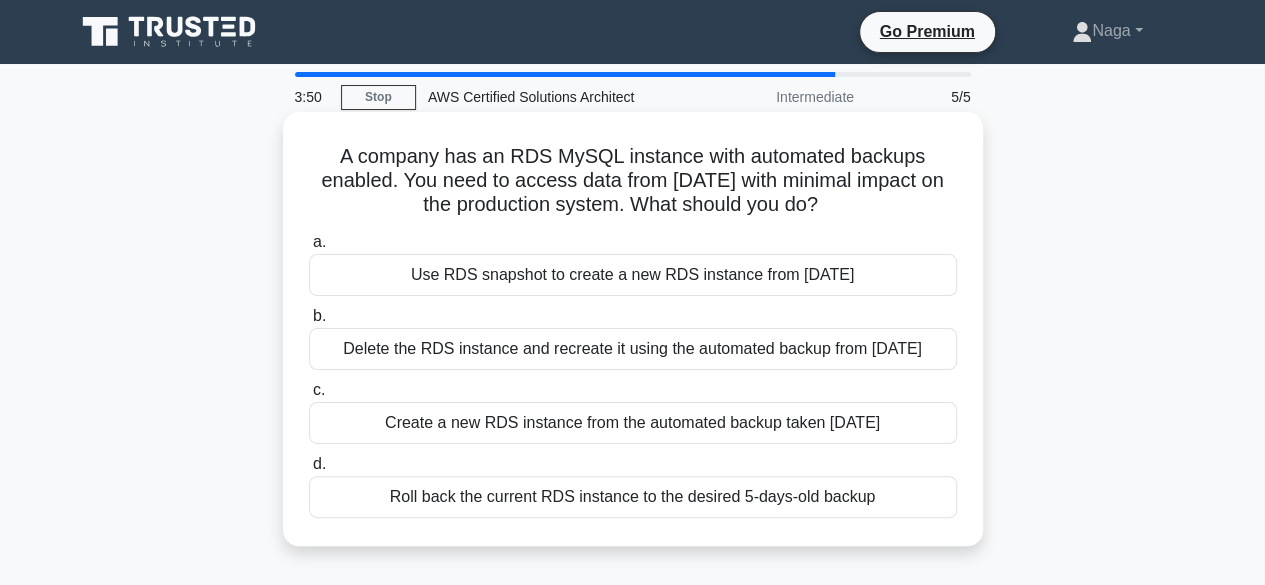 click on "Roll back the current RDS instance to the desired 5-days-old backup" at bounding box center (633, 497) 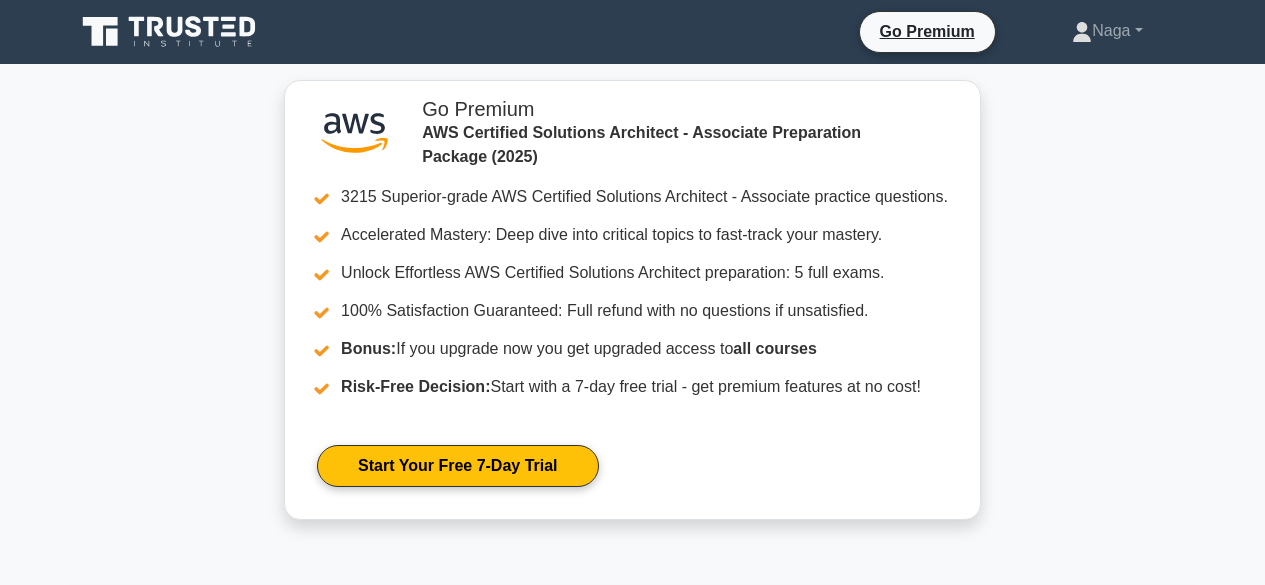scroll, scrollTop: 281, scrollLeft: 0, axis: vertical 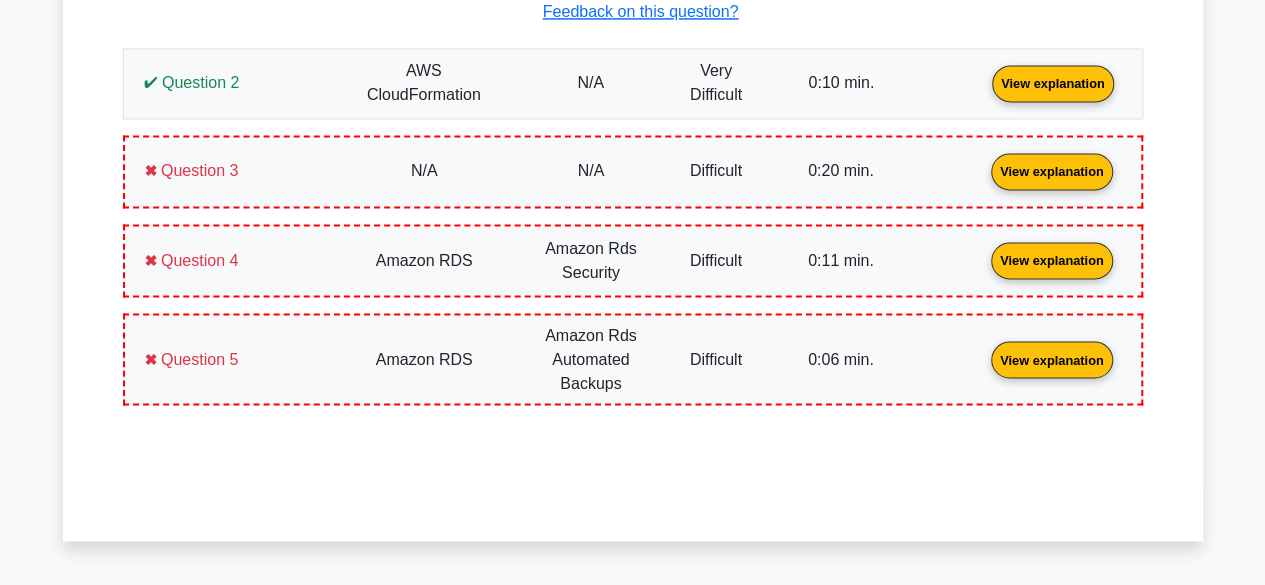 click on "View explanation" at bounding box center [1053, 81] 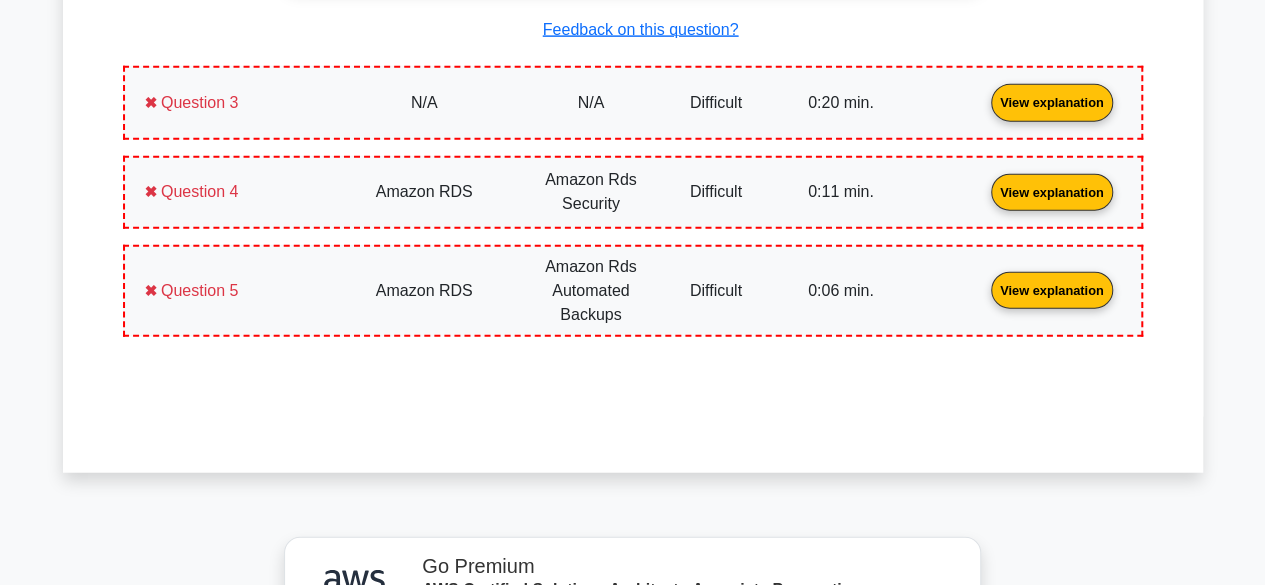 scroll, scrollTop: 2288, scrollLeft: 0, axis: vertical 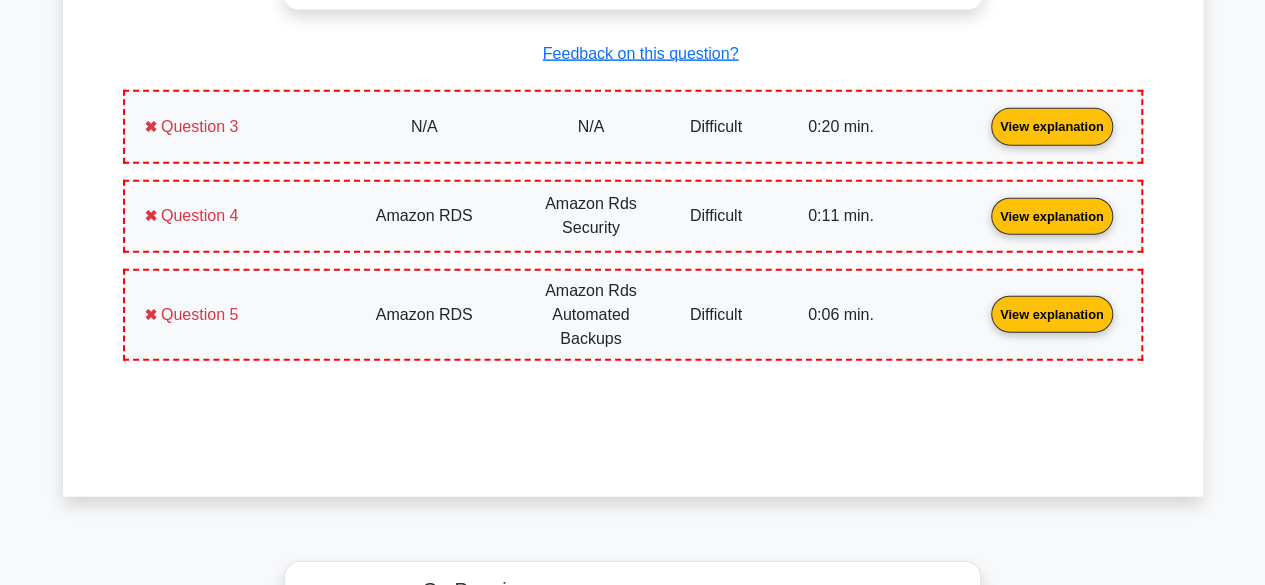click on "View explanation" at bounding box center [1052, 125] 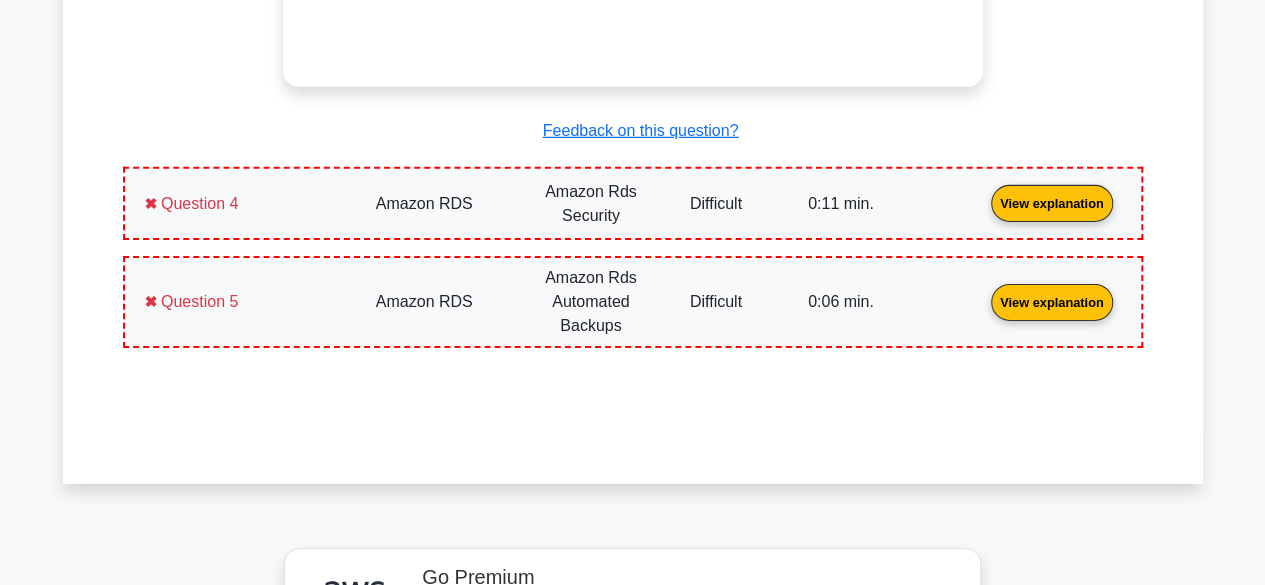 scroll, scrollTop: 3136, scrollLeft: 0, axis: vertical 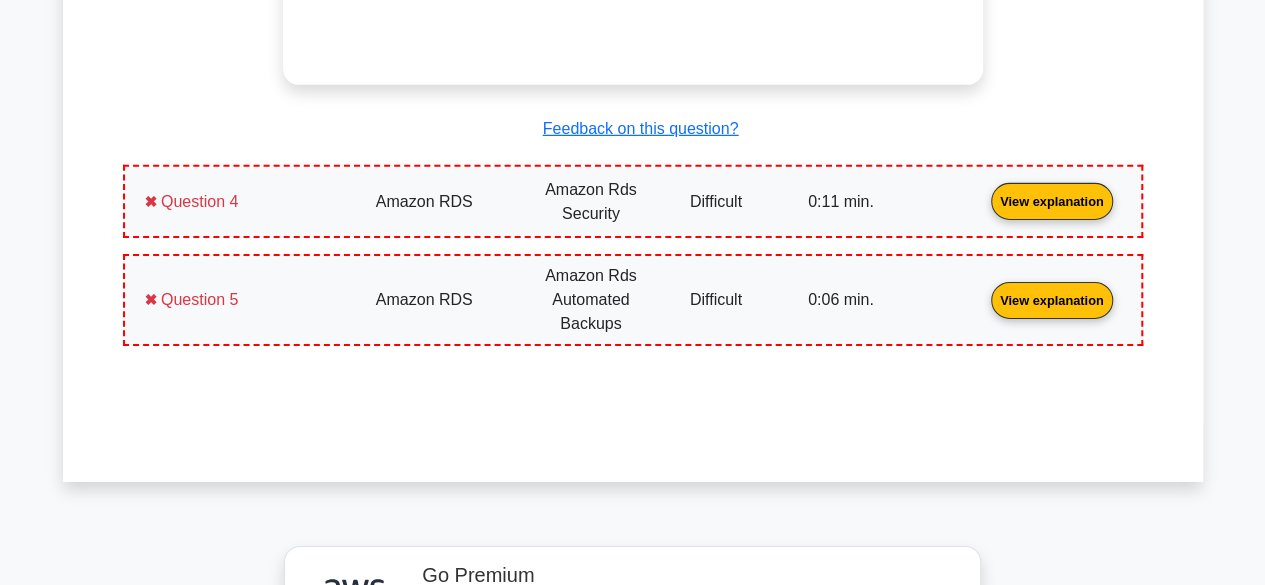 click on "View explanation" at bounding box center [1052, 200] 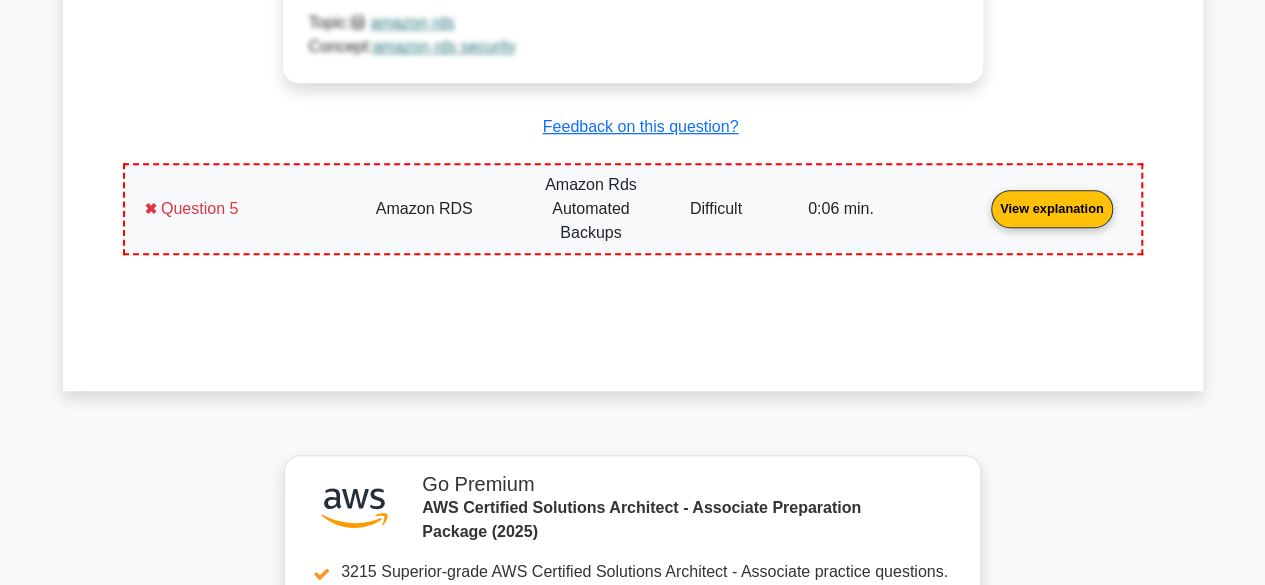 scroll, scrollTop: 4255, scrollLeft: 0, axis: vertical 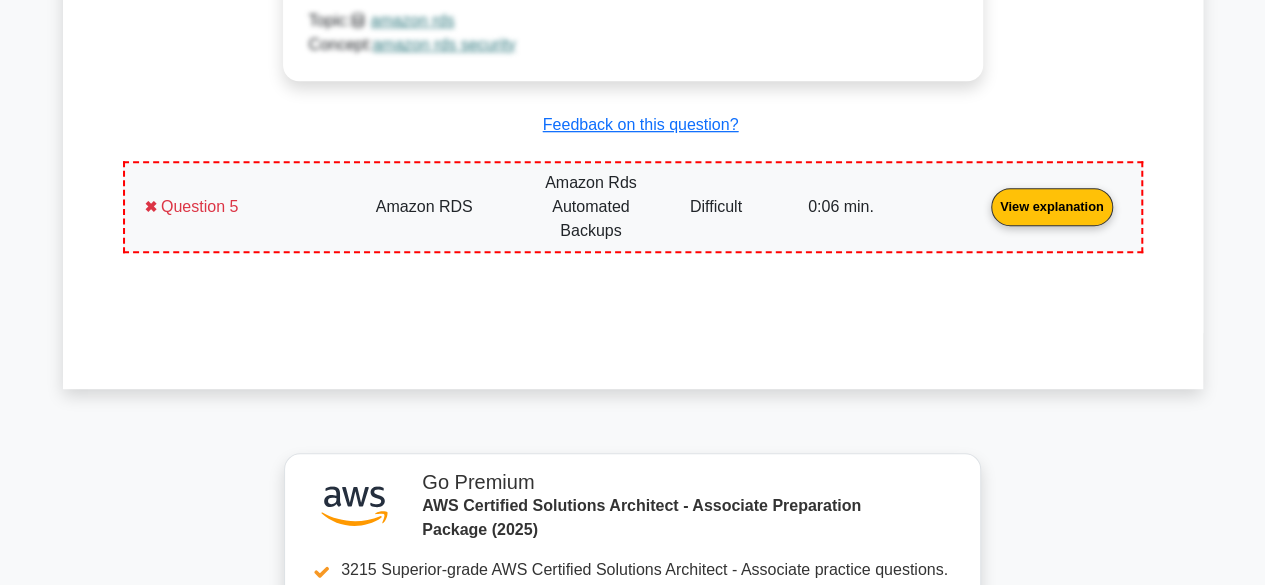 click on "View explanation" at bounding box center (1052, 205) 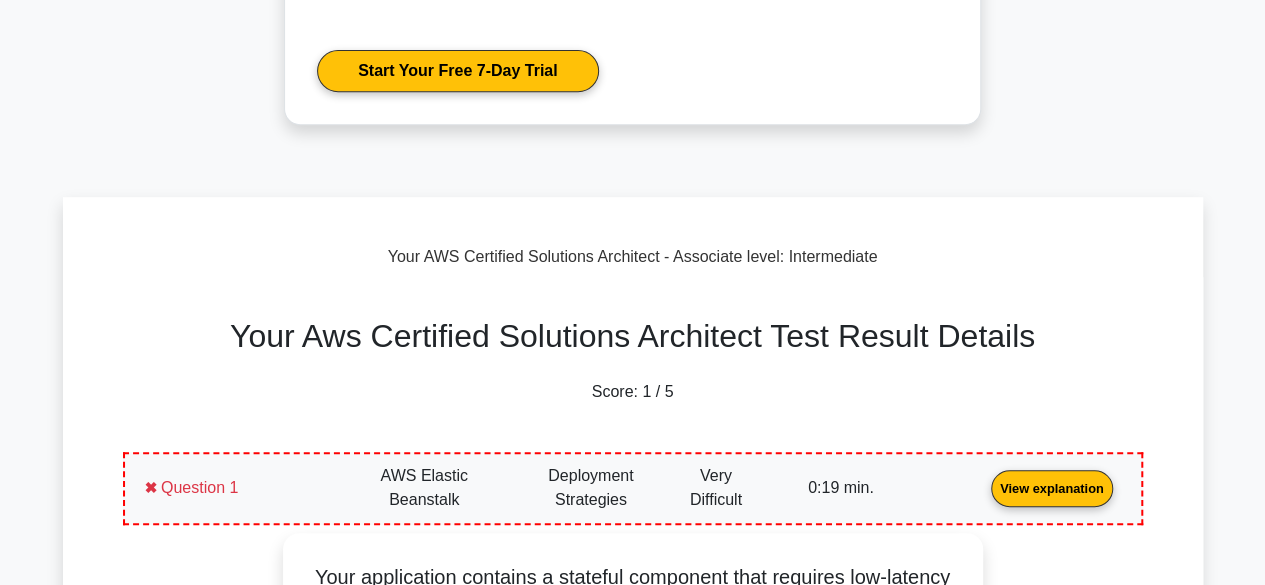 scroll, scrollTop: 394, scrollLeft: 0, axis: vertical 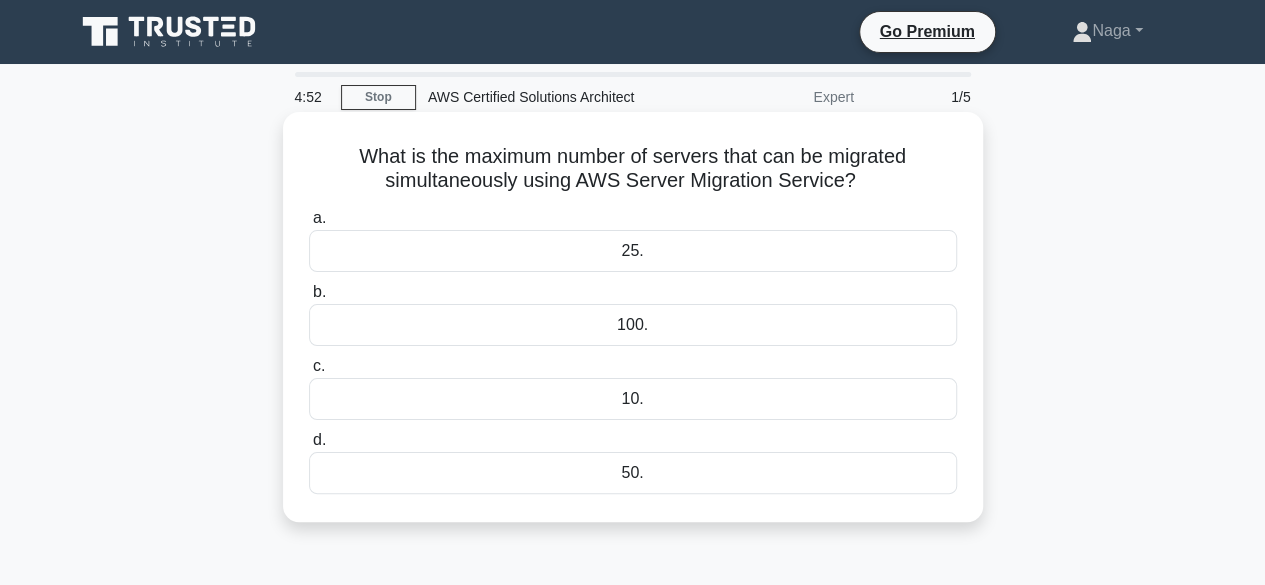 click on "100." at bounding box center (633, 325) 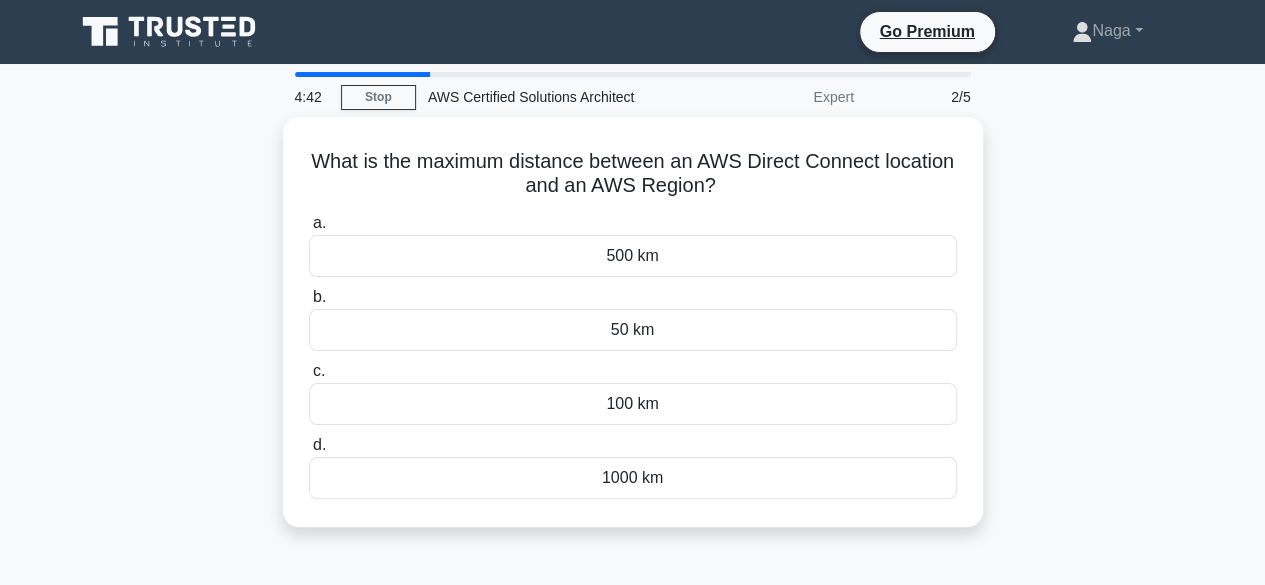 click on "4:42
Stop
AWS Certified Solutions Architect
Expert
2/5
What is the maximum distance between an AWS Direct Connect location and an AWS Region?
.spinner_0XTQ{transform-origin:center;animation:spinner_y6GP .75s linear infinite}@keyframes spinner_y6GP{100%{transform:rotate(360deg)}}
a.
b. c. d." at bounding box center [632, 572] 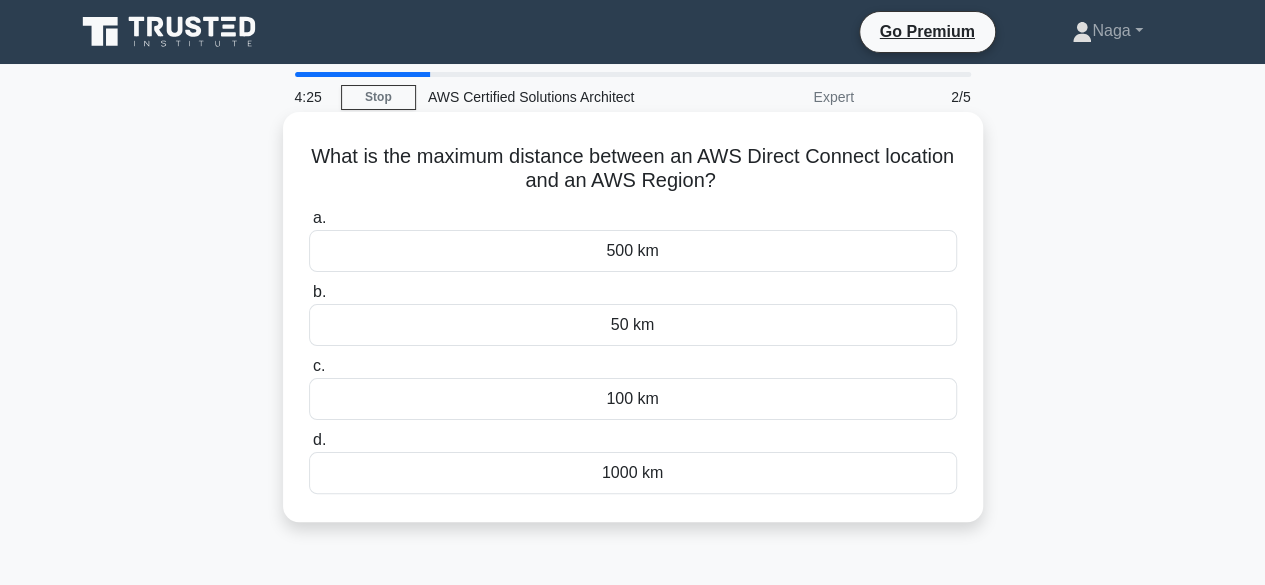 drag, startPoint x: 678, startPoint y: 400, endPoint x: 662, endPoint y: 393, distance: 17.464249 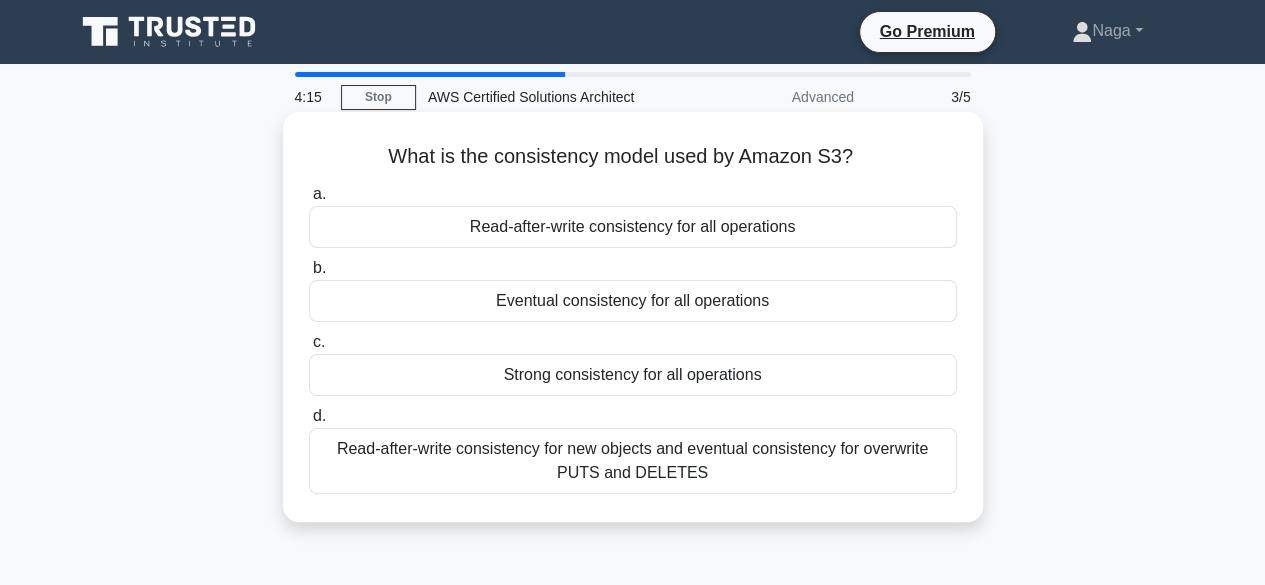 click on "Strong consistency for all operations" at bounding box center [633, 375] 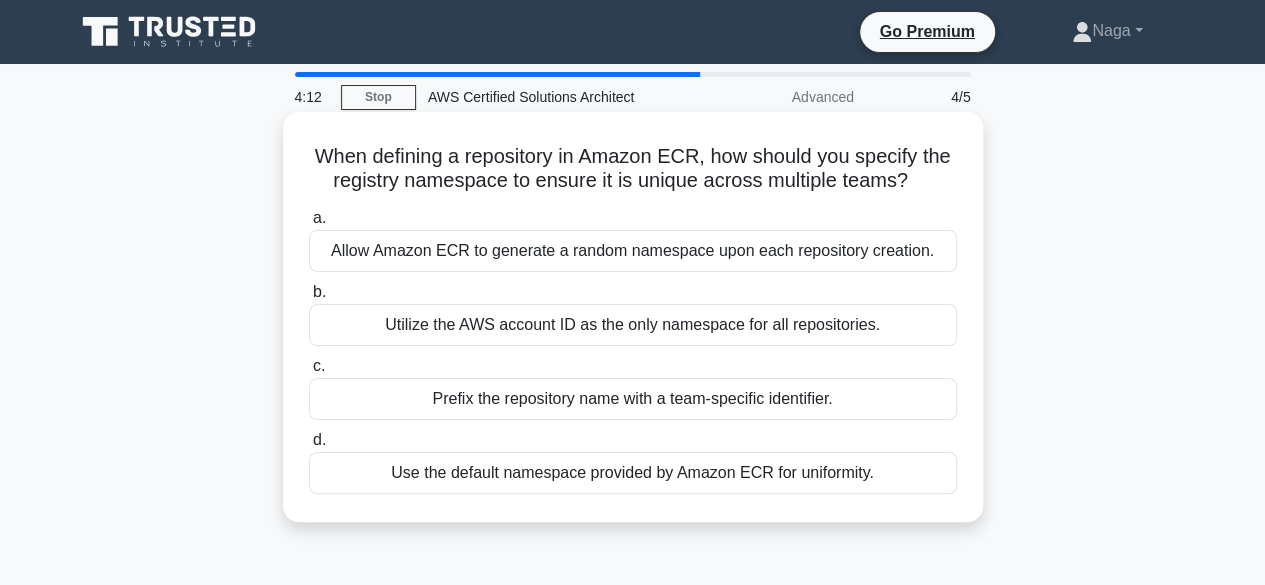 click on "Allow Amazon ECR to generate a random namespace upon each repository creation." at bounding box center [633, 251] 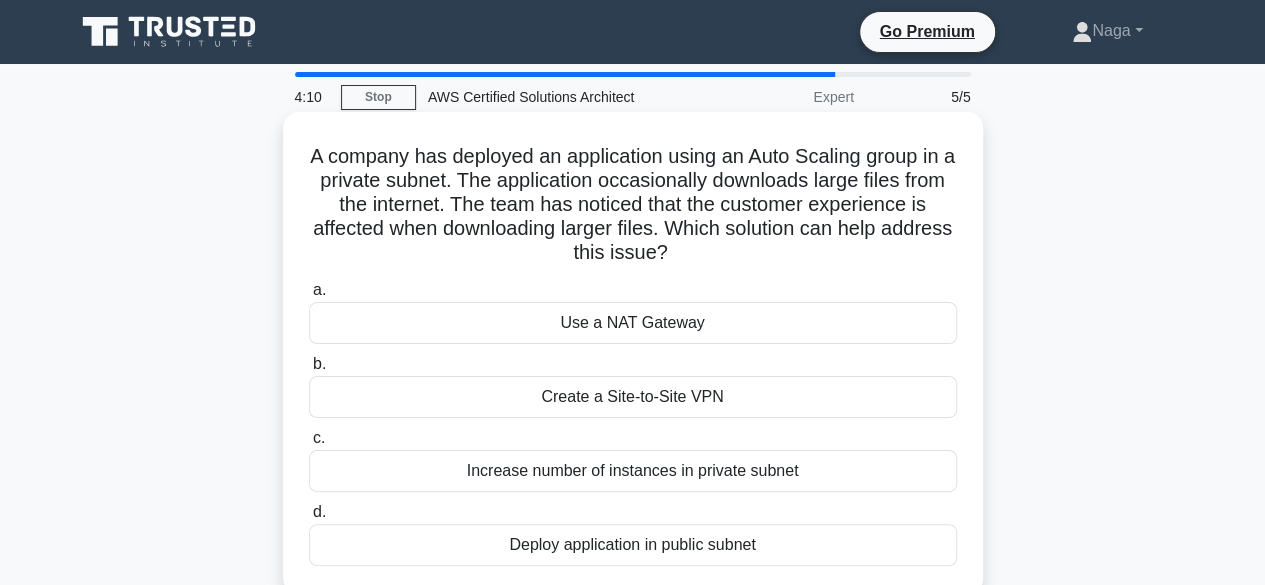 click on "Create a Site-to-Site VPN" at bounding box center [633, 397] 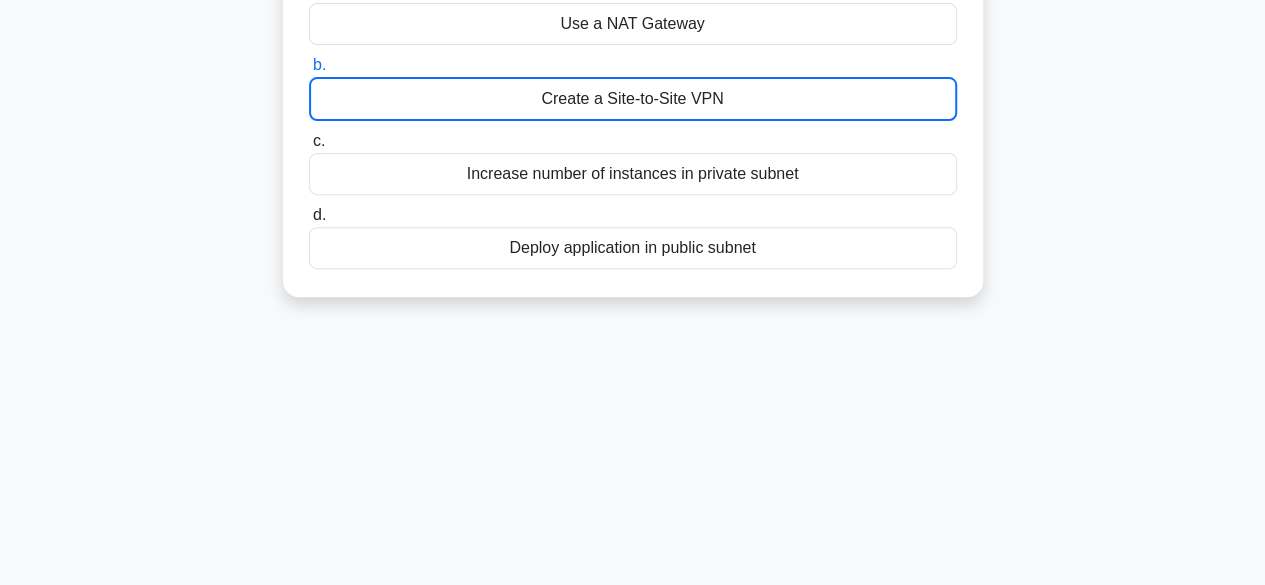 scroll, scrollTop: 495, scrollLeft: 0, axis: vertical 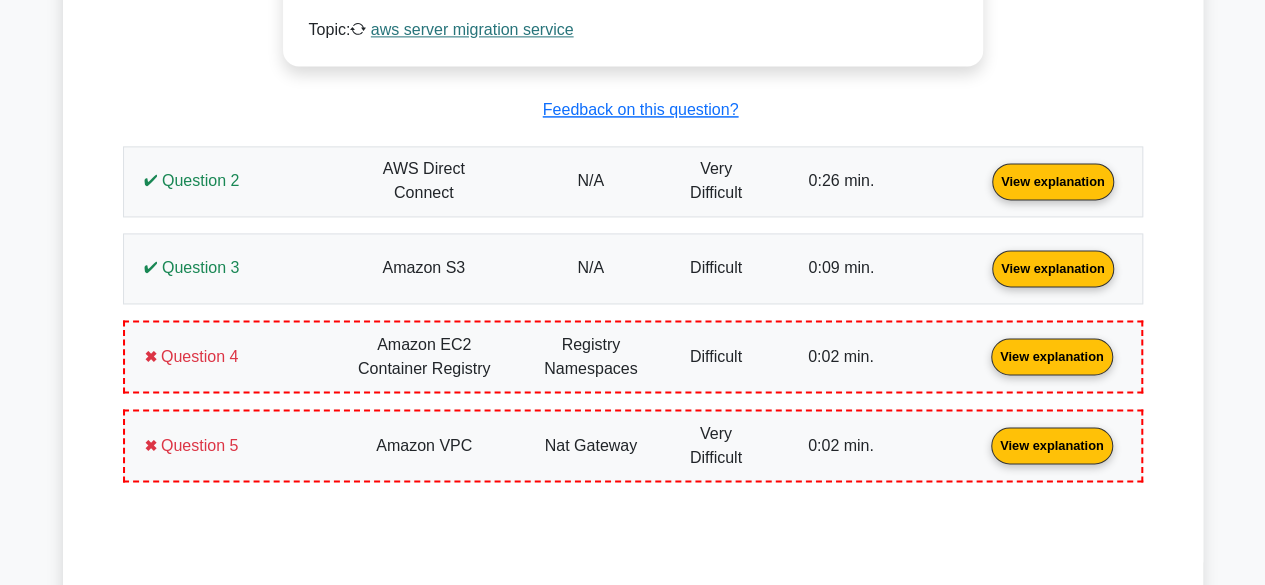 click on "View explanation" at bounding box center (1053, 179) 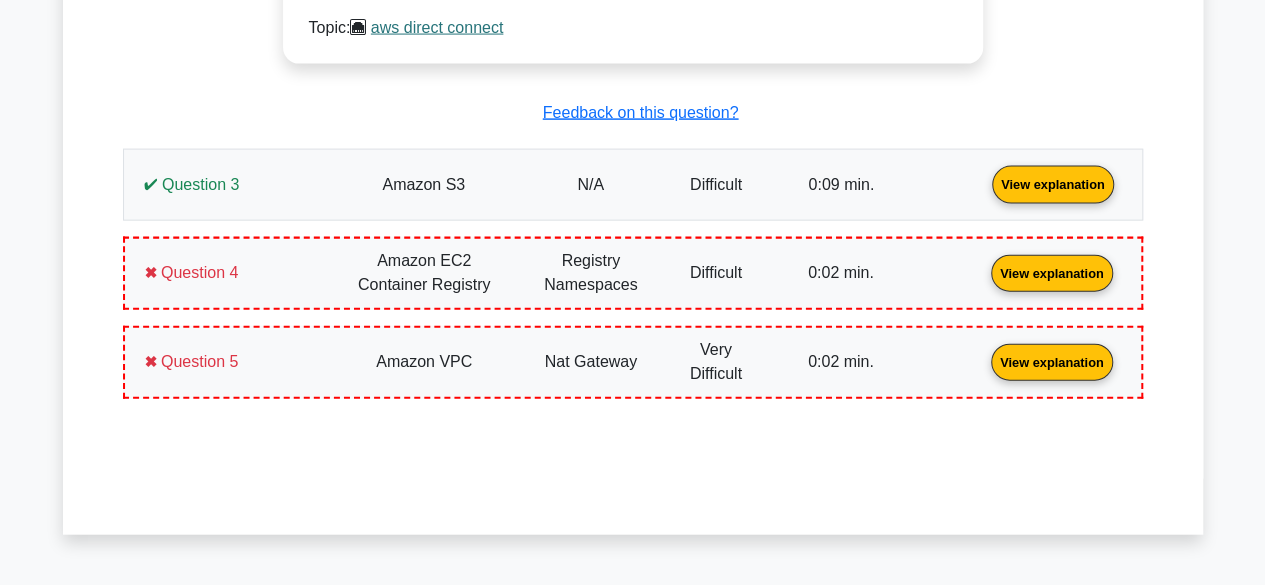 scroll, scrollTop: 2129, scrollLeft: 0, axis: vertical 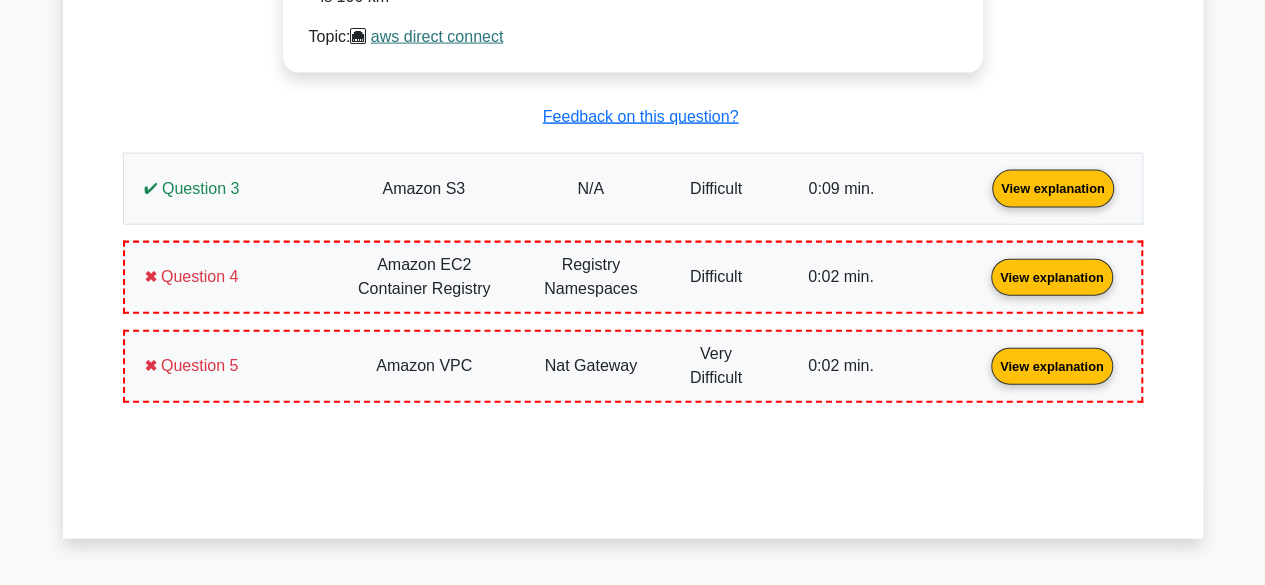 click on "View explanation" at bounding box center [1053, 187] 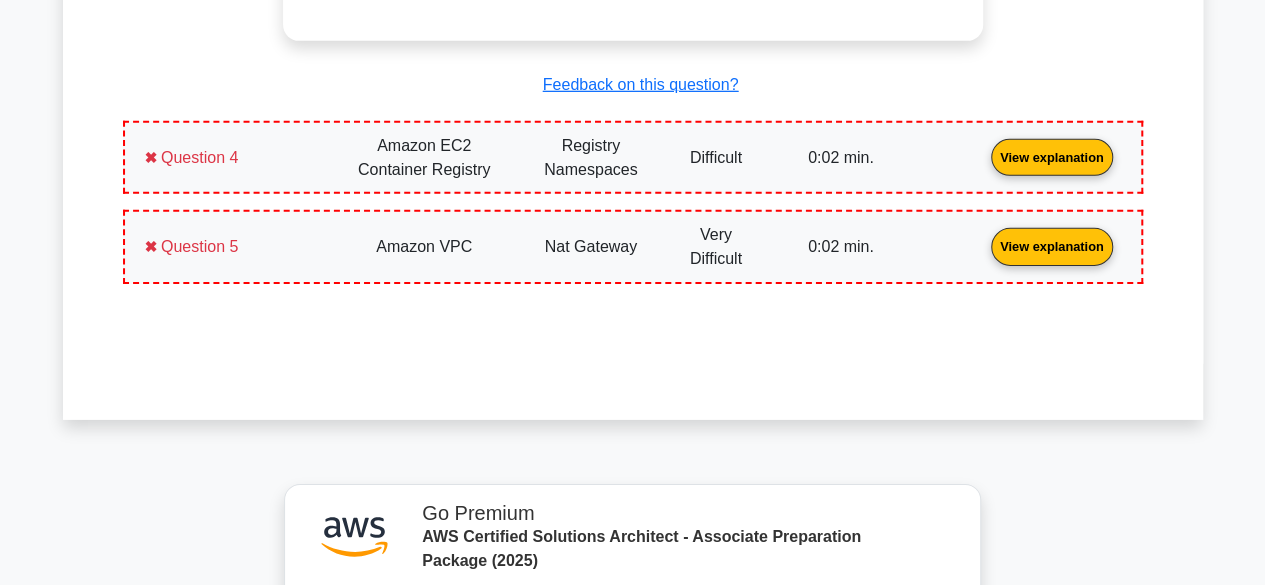 scroll, scrollTop: 3083, scrollLeft: 0, axis: vertical 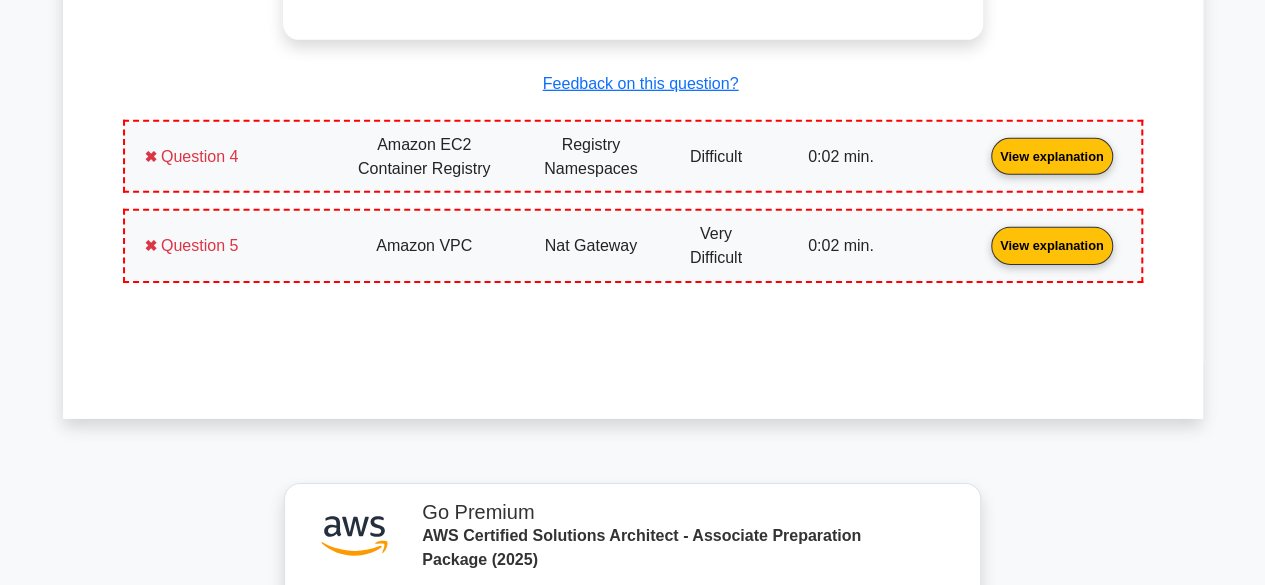 click on "View explanation" at bounding box center (1052, 155) 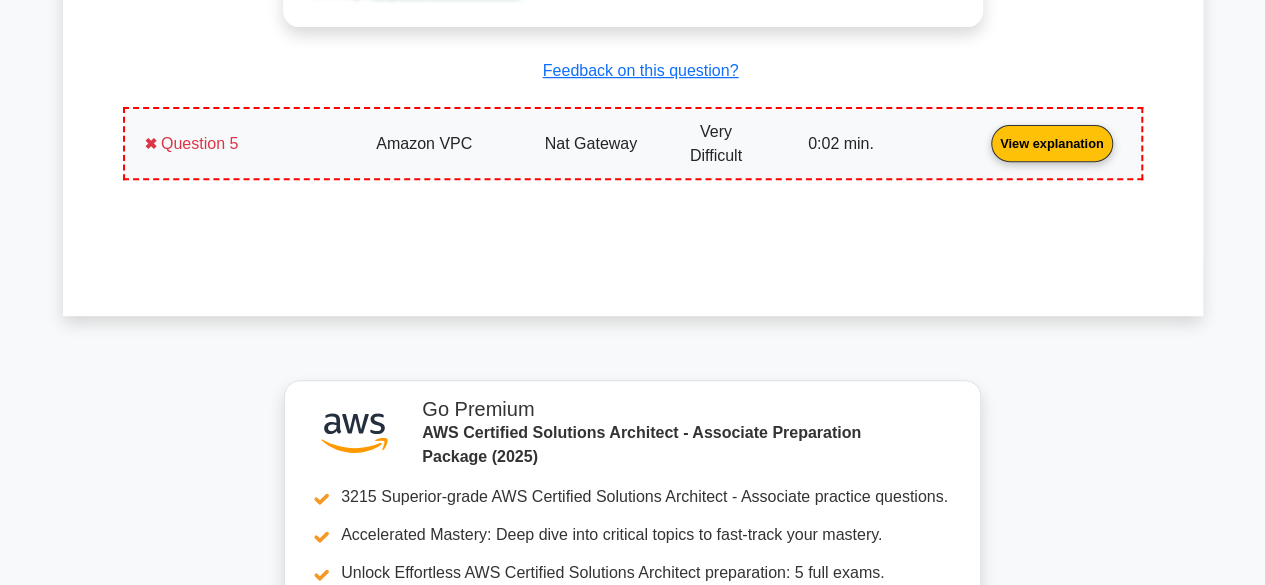 scroll, scrollTop: 4140, scrollLeft: 0, axis: vertical 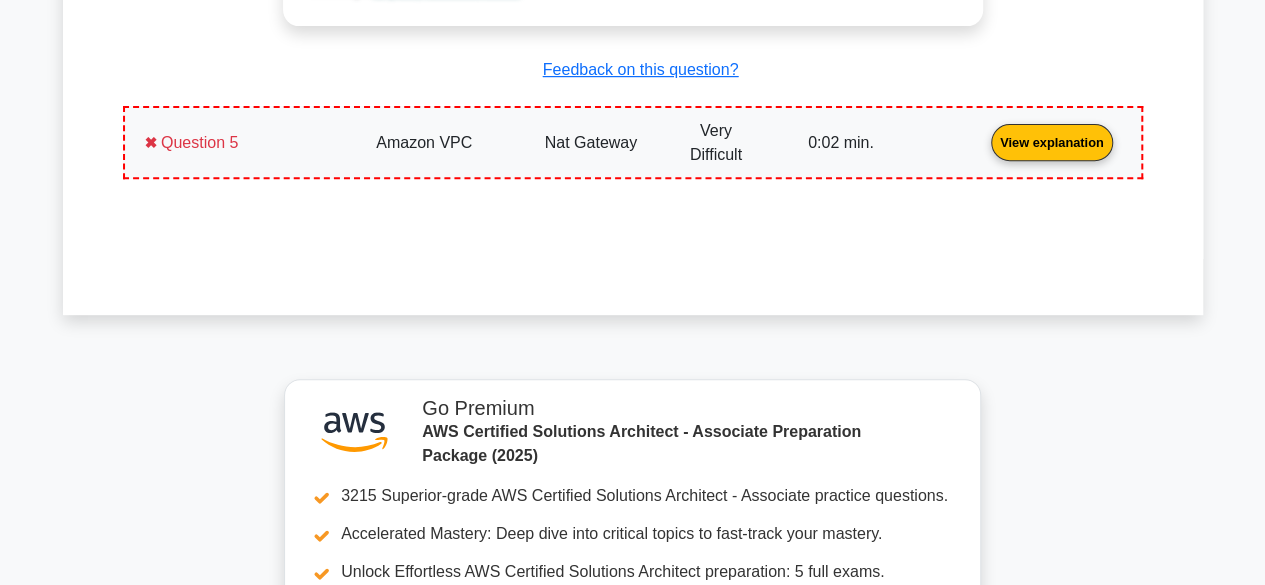 click on "View explanation" at bounding box center (1052, 141) 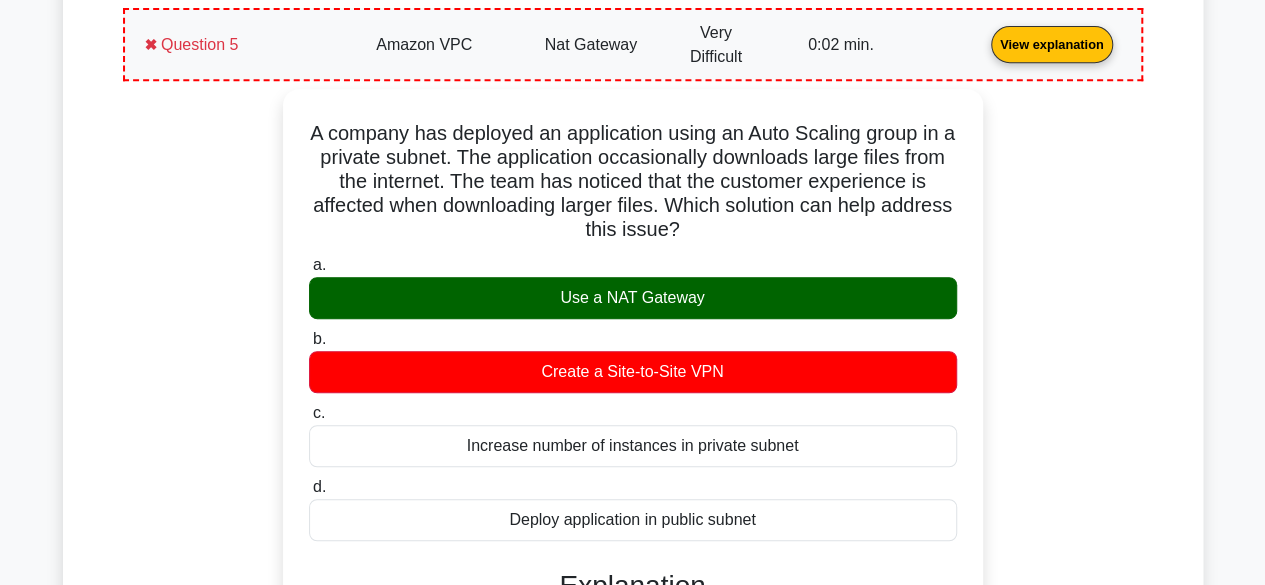 scroll, scrollTop: 4260, scrollLeft: 0, axis: vertical 